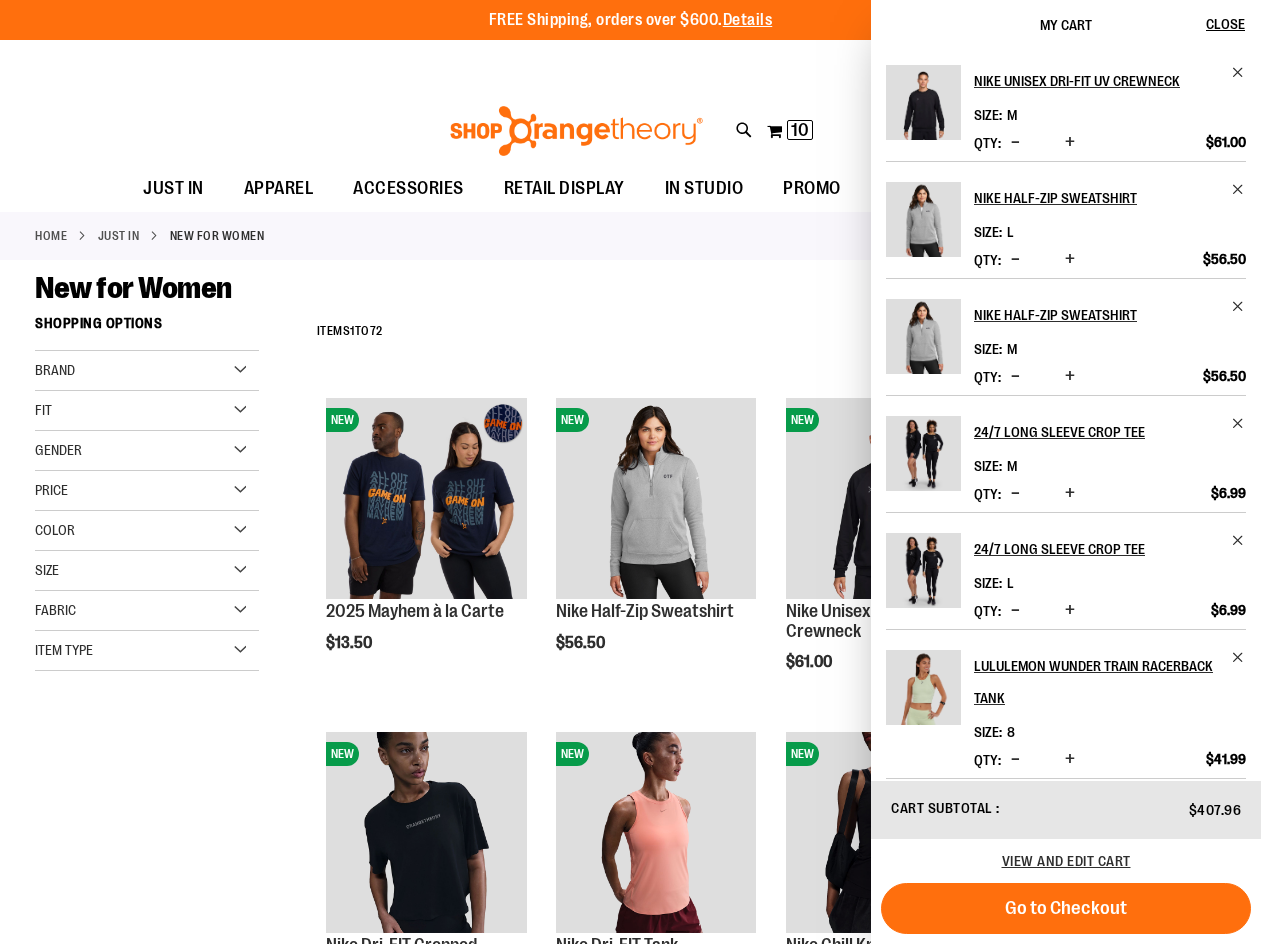 scroll, scrollTop: 0, scrollLeft: 0, axis: both 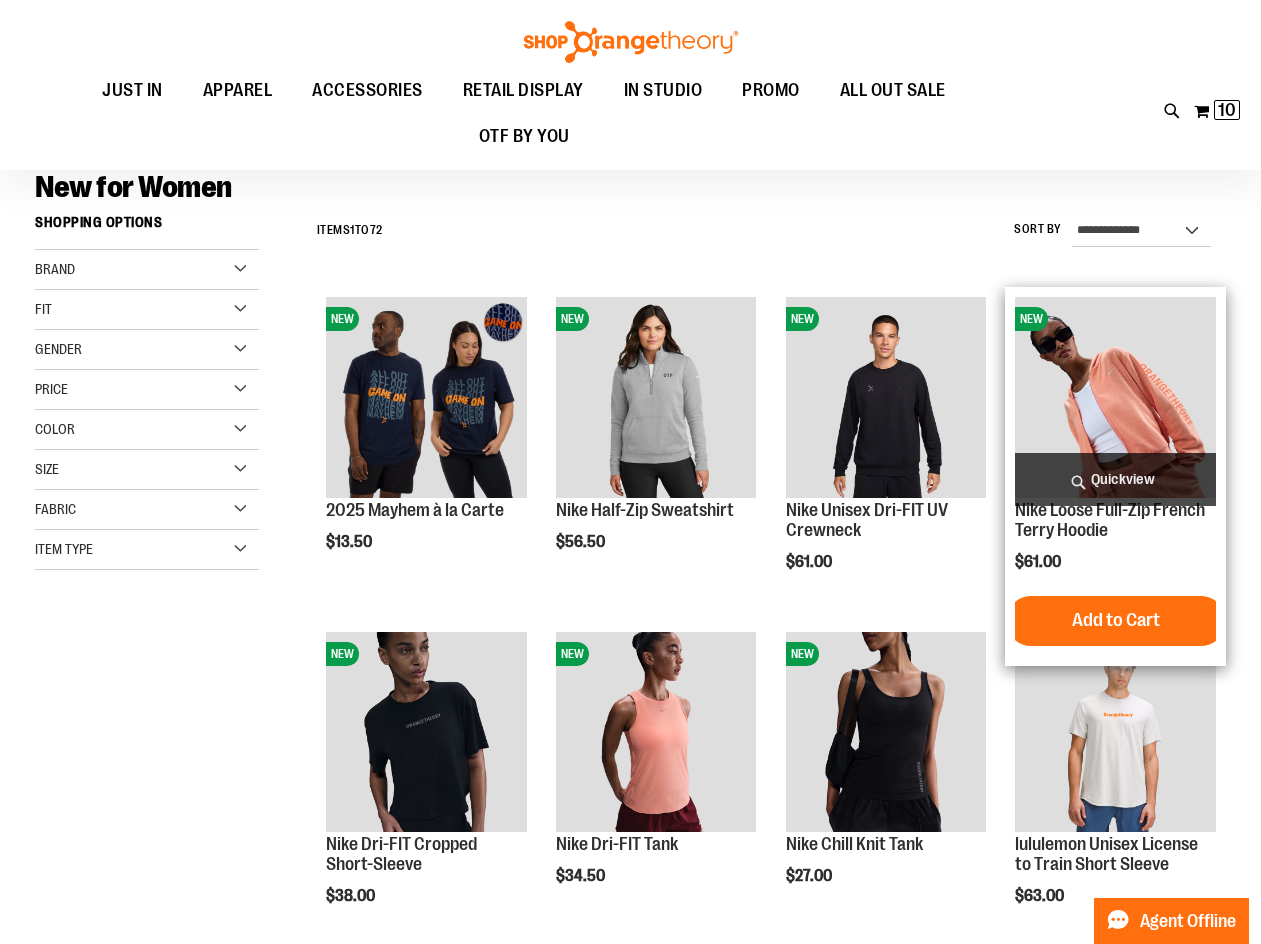 click at bounding box center [1115, 397] 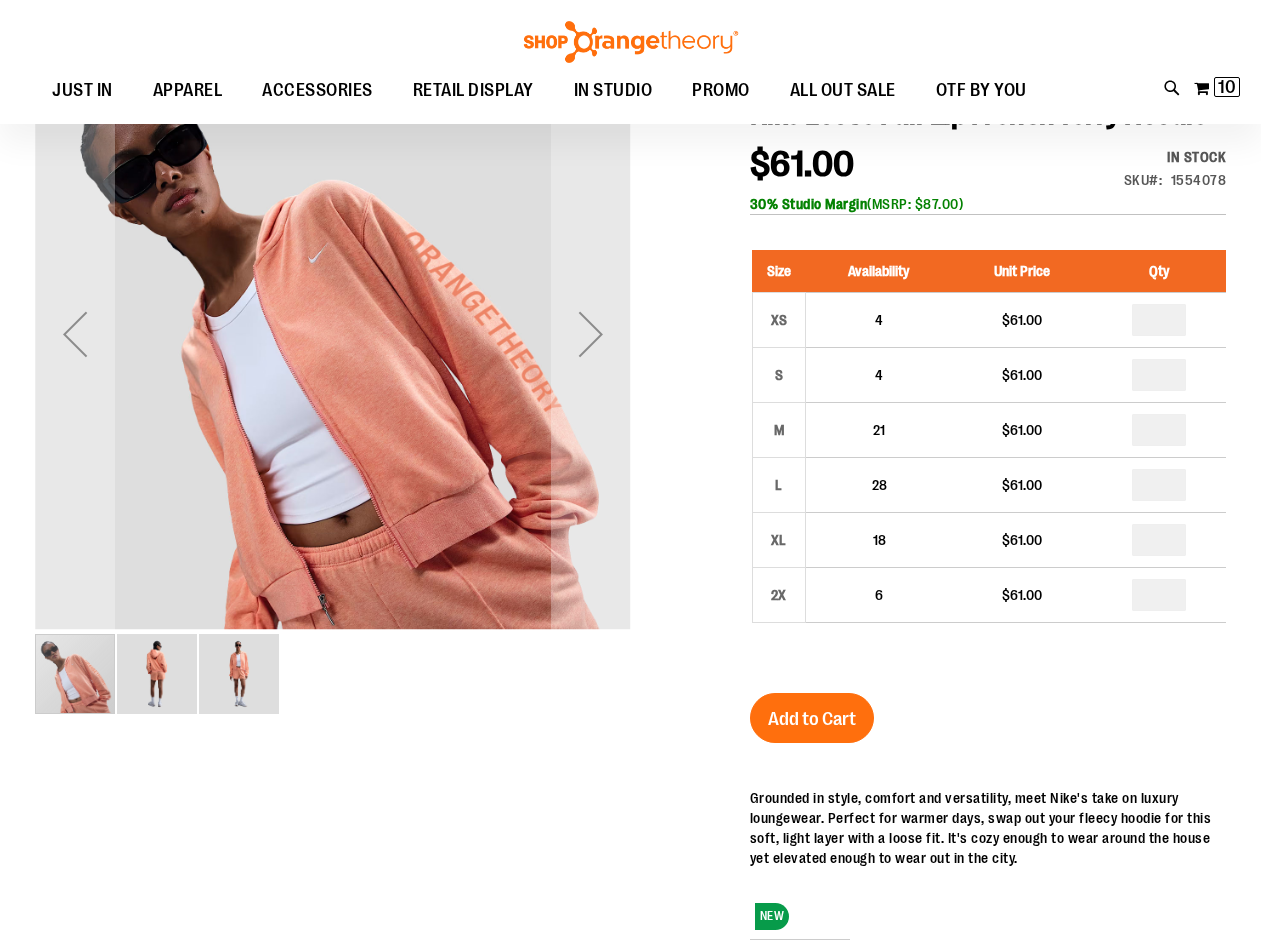 scroll, scrollTop: 33, scrollLeft: 0, axis: vertical 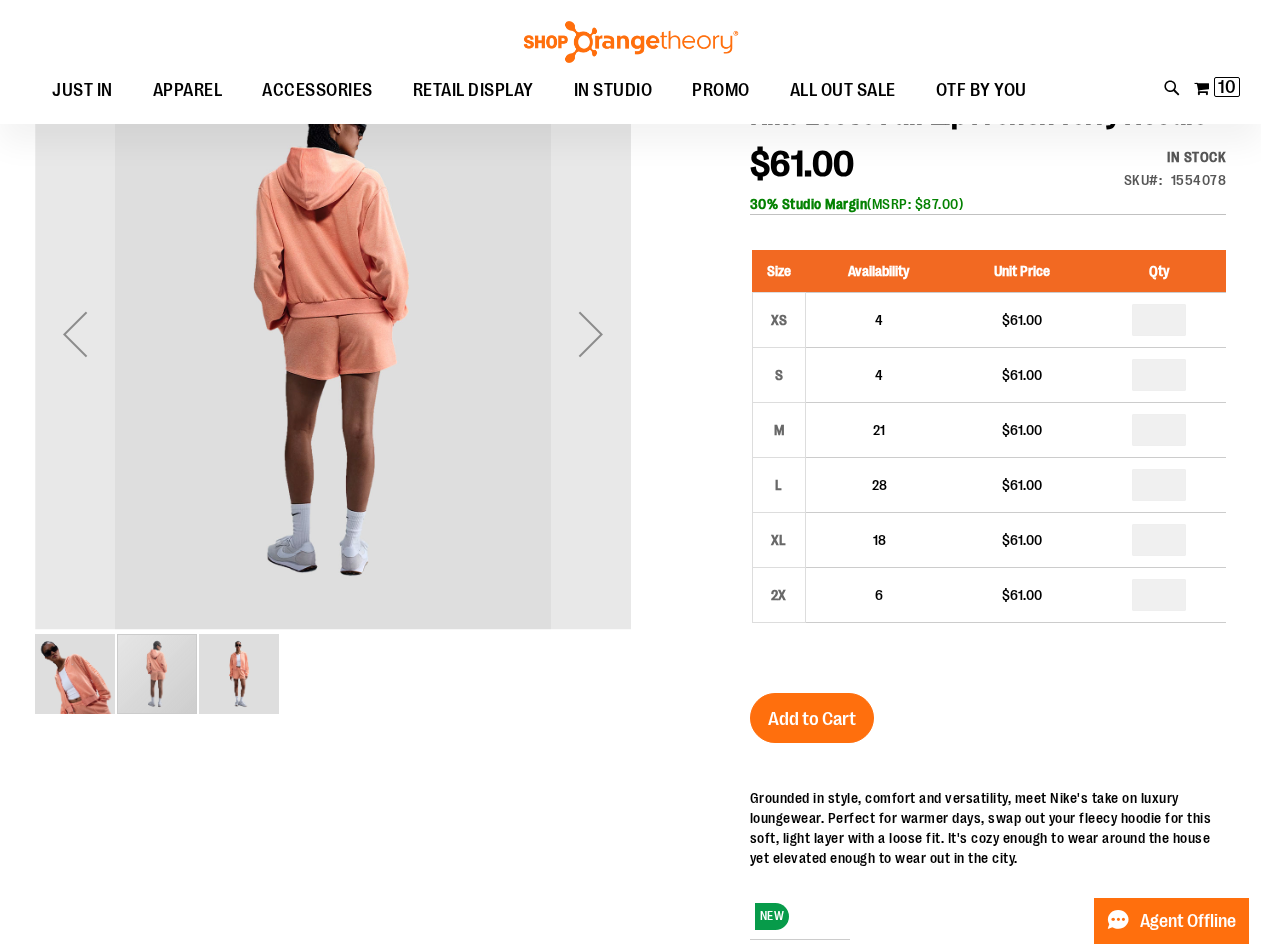 click at bounding box center [239, 674] 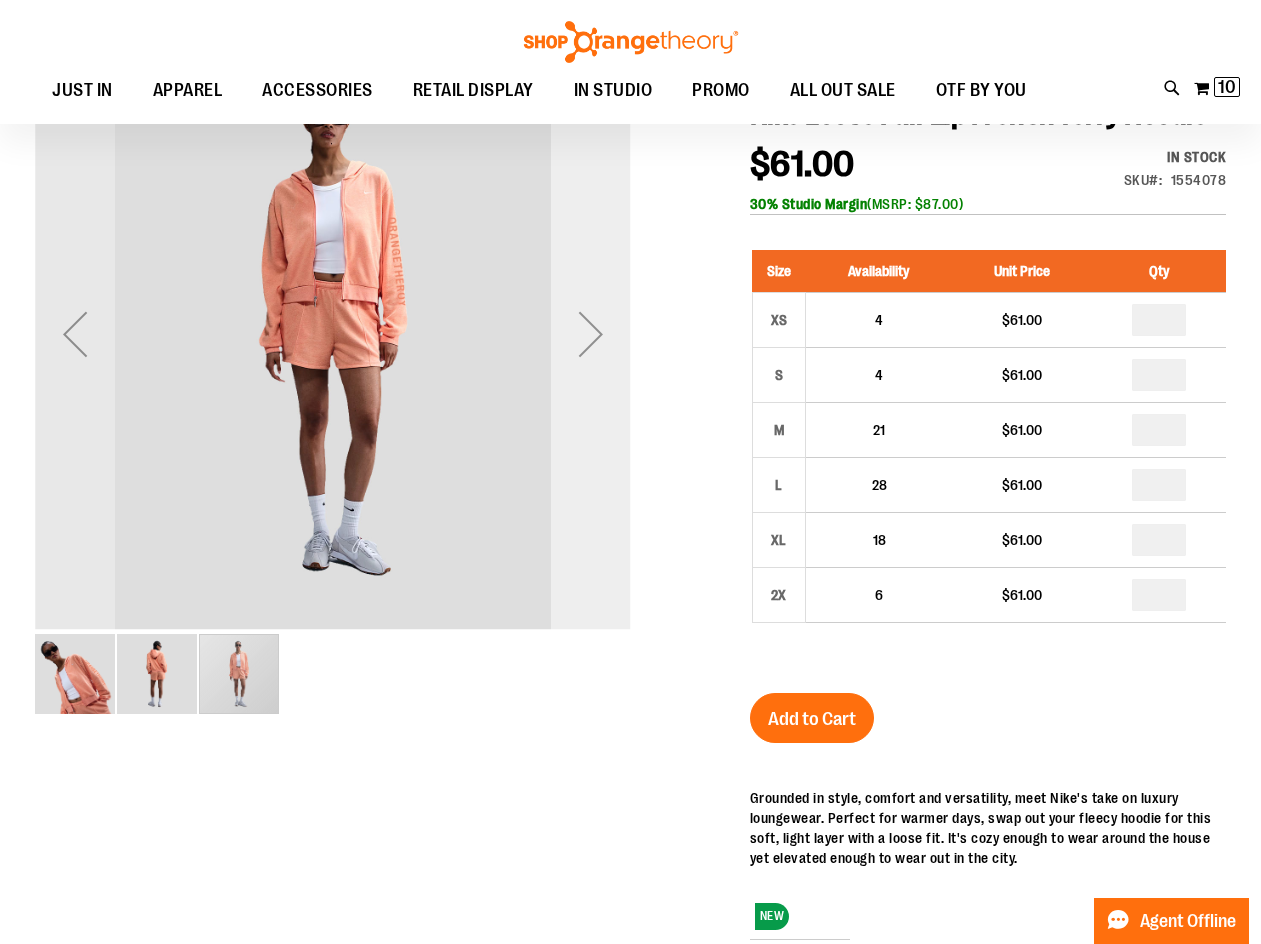 click at bounding box center (591, 334) 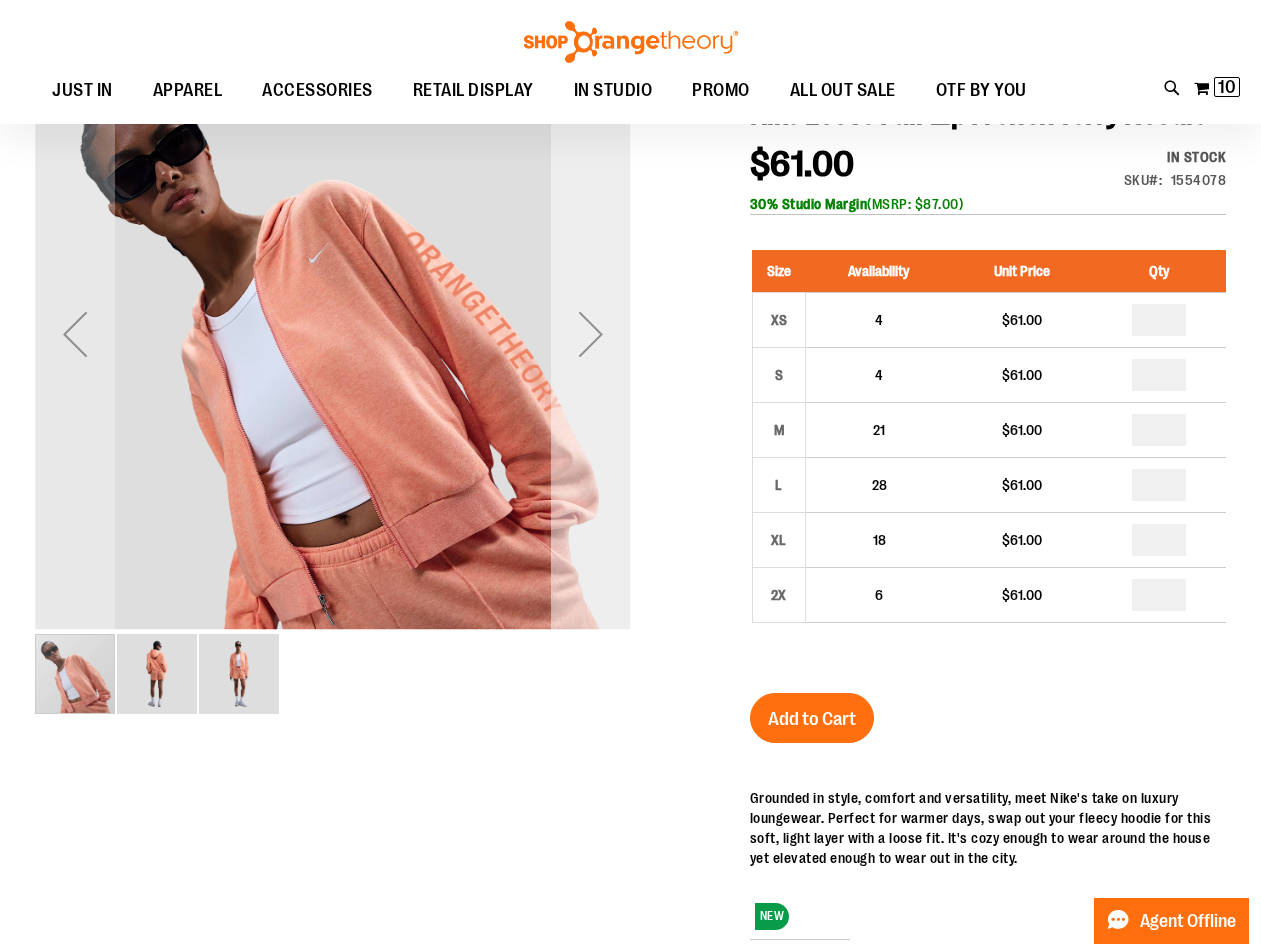 click at bounding box center (591, 334) 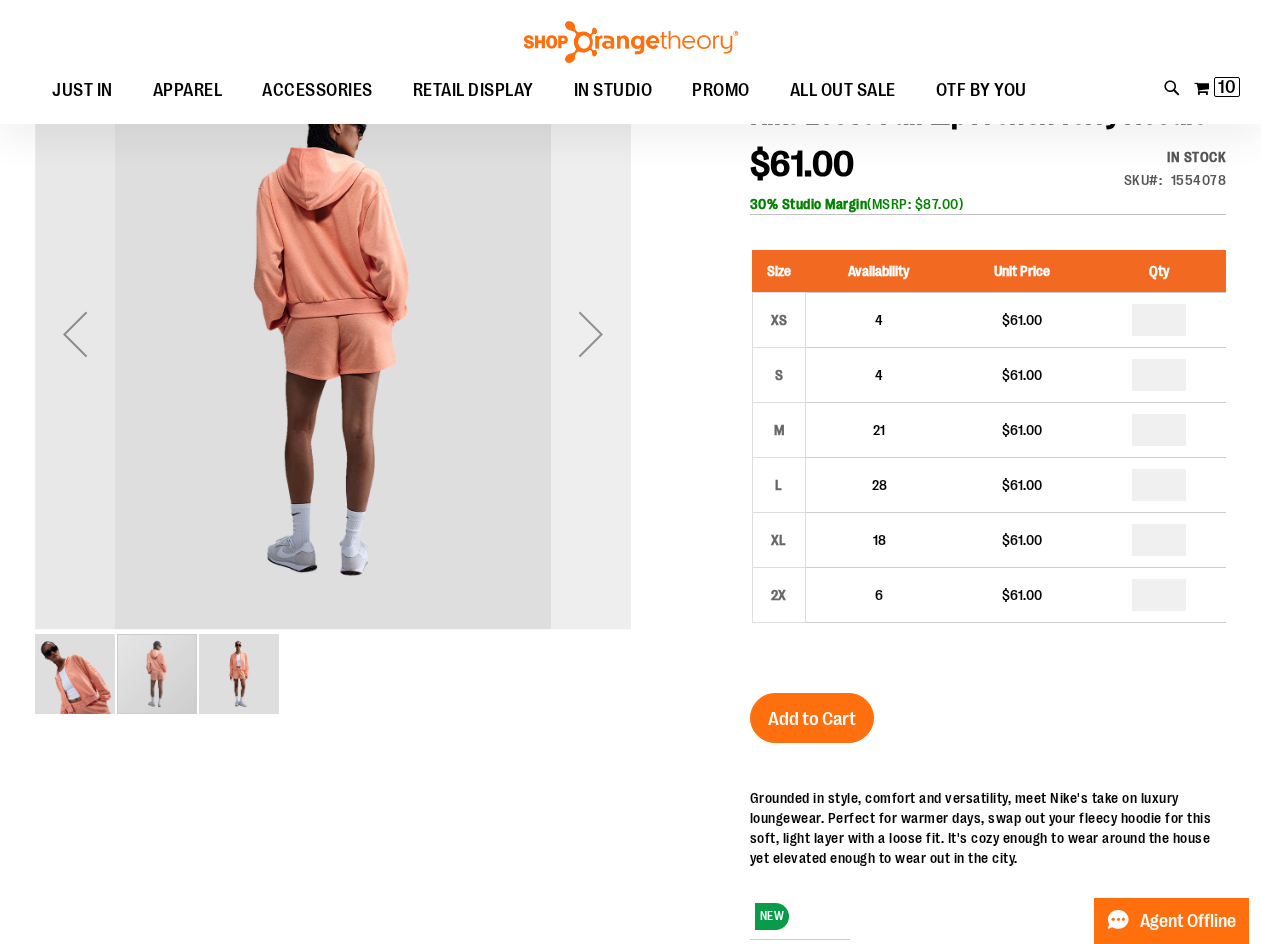 click at bounding box center (591, 334) 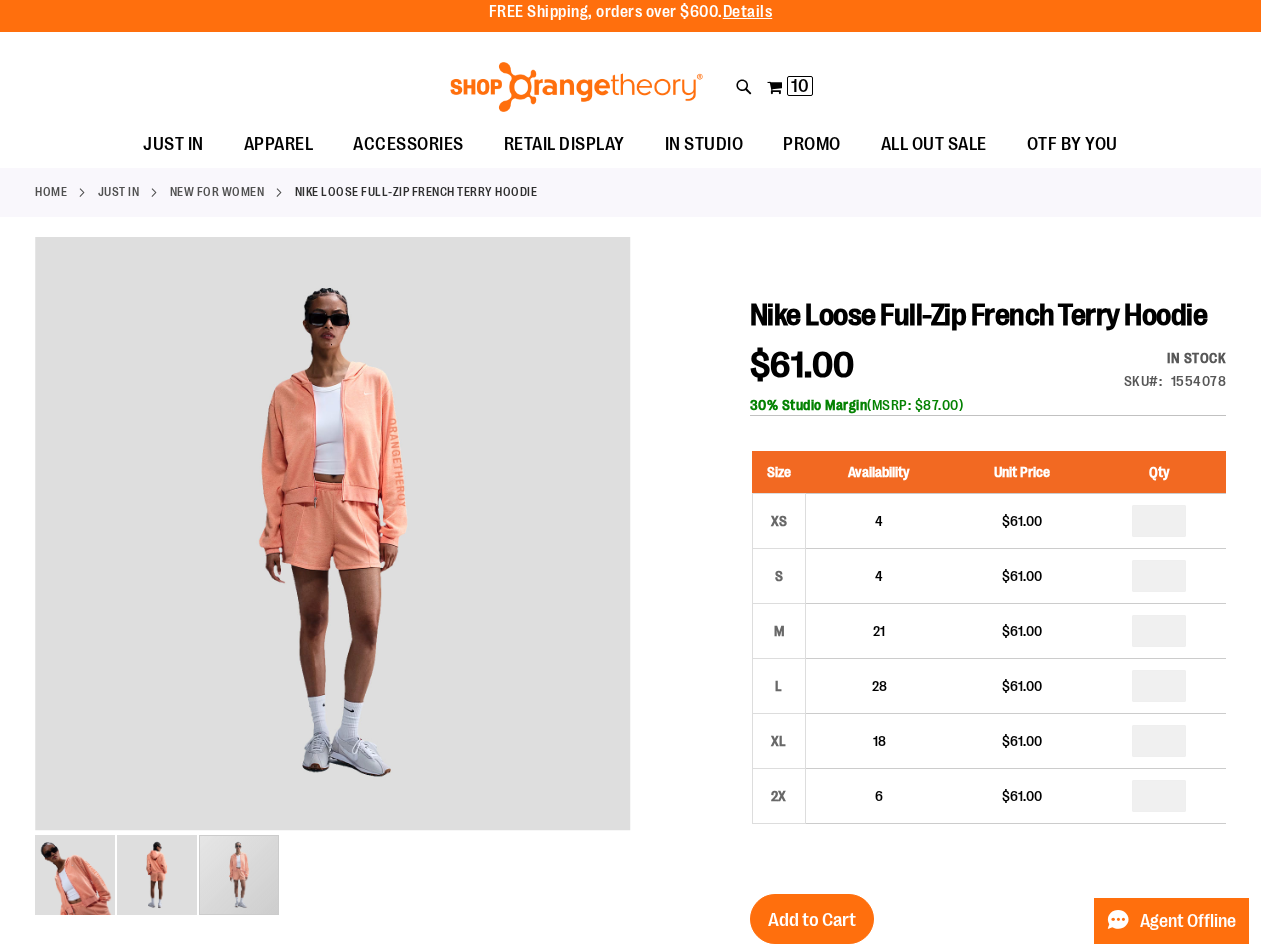 scroll, scrollTop: 0, scrollLeft: 0, axis: both 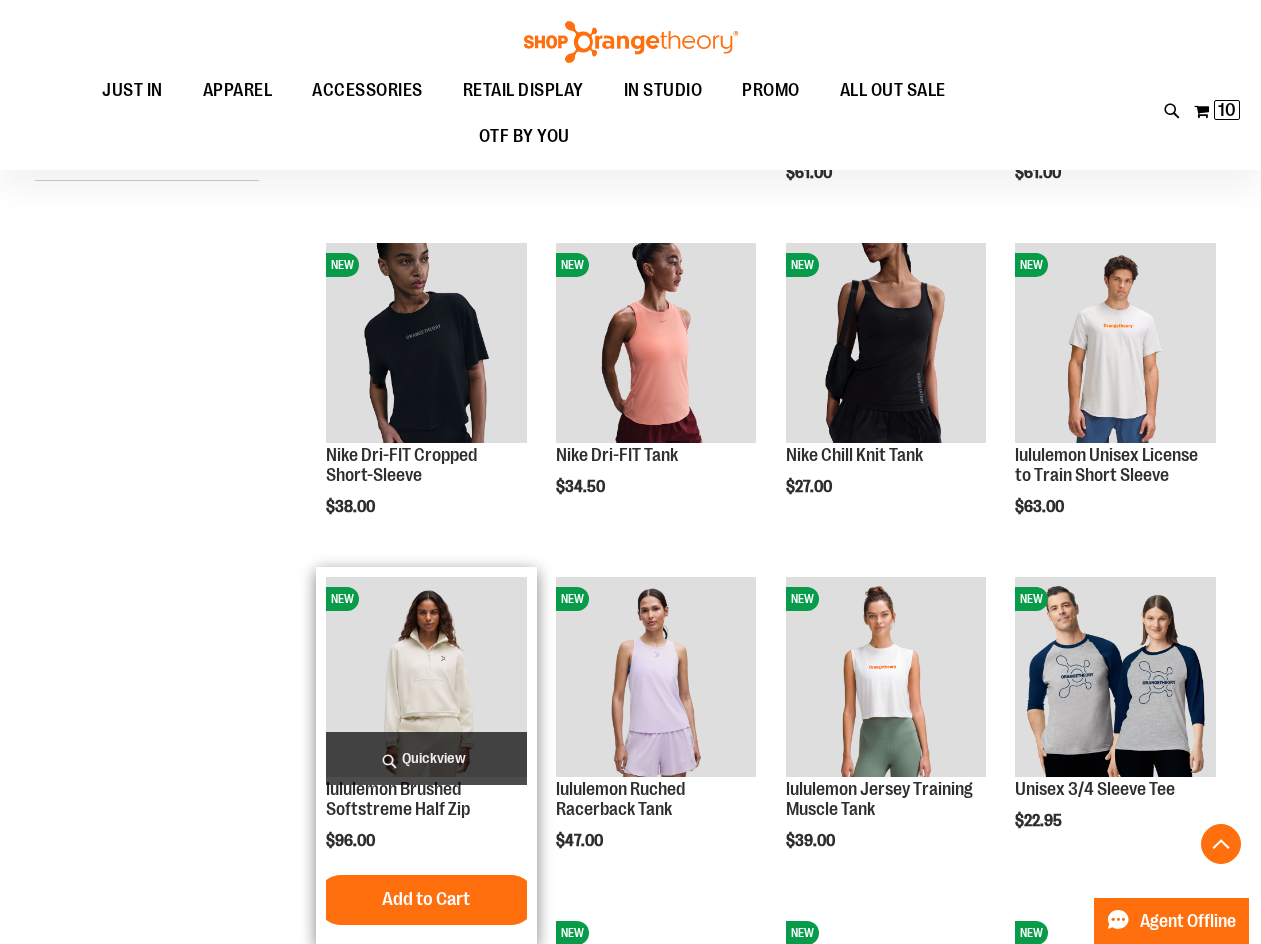 type on "**********" 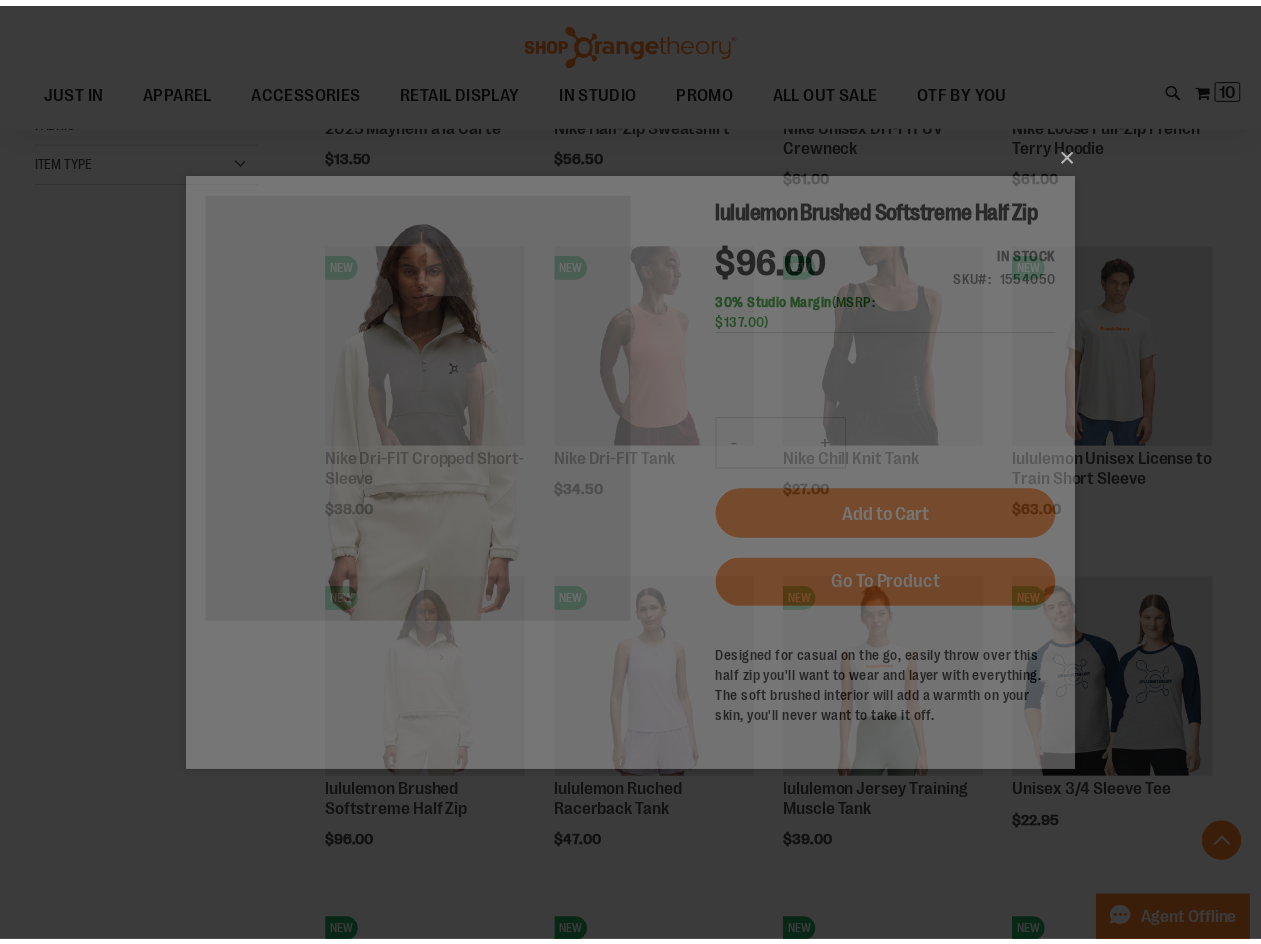scroll, scrollTop: 0, scrollLeft: 0, axis: both 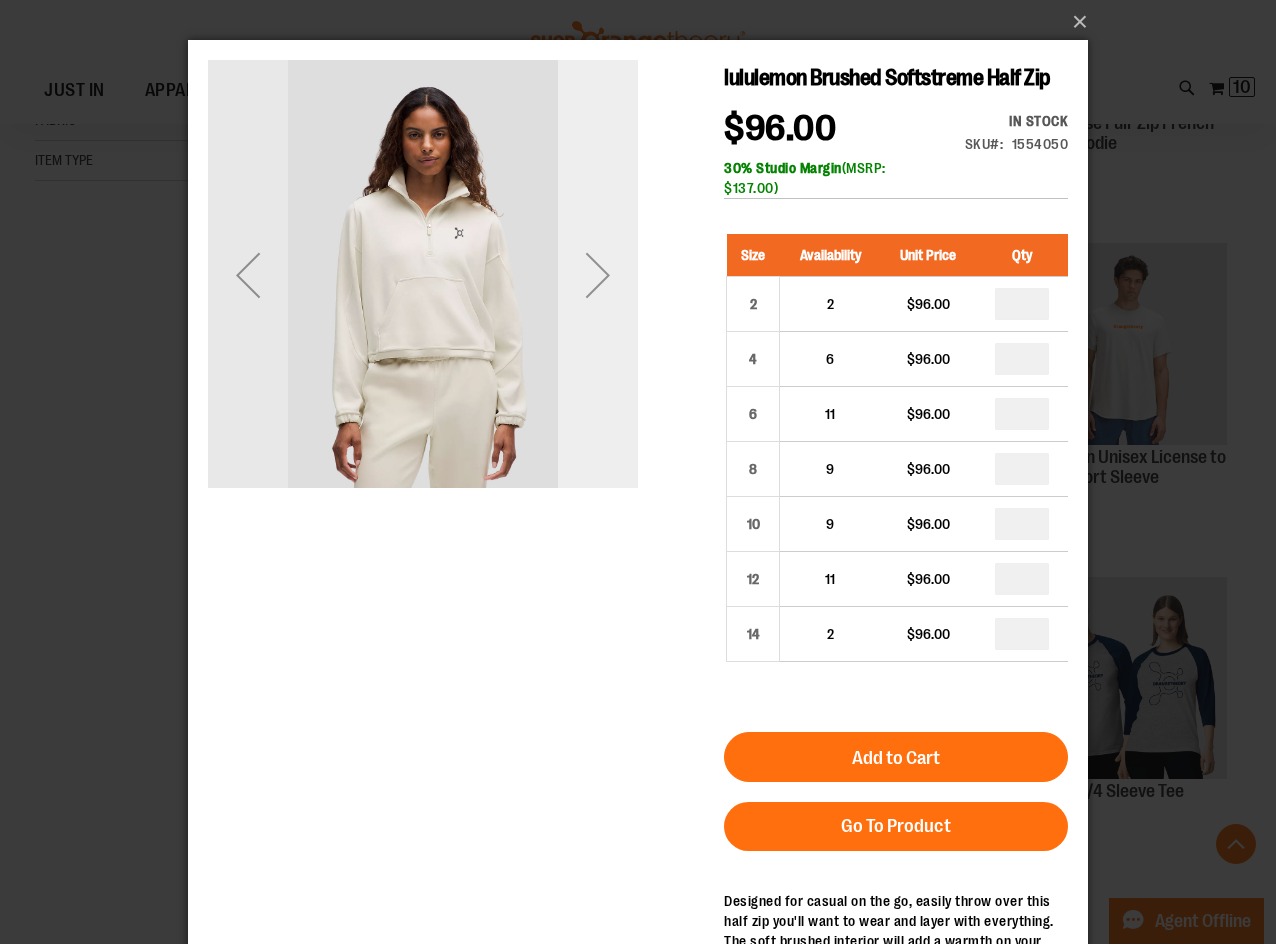 click at bounding box center [598, 275] 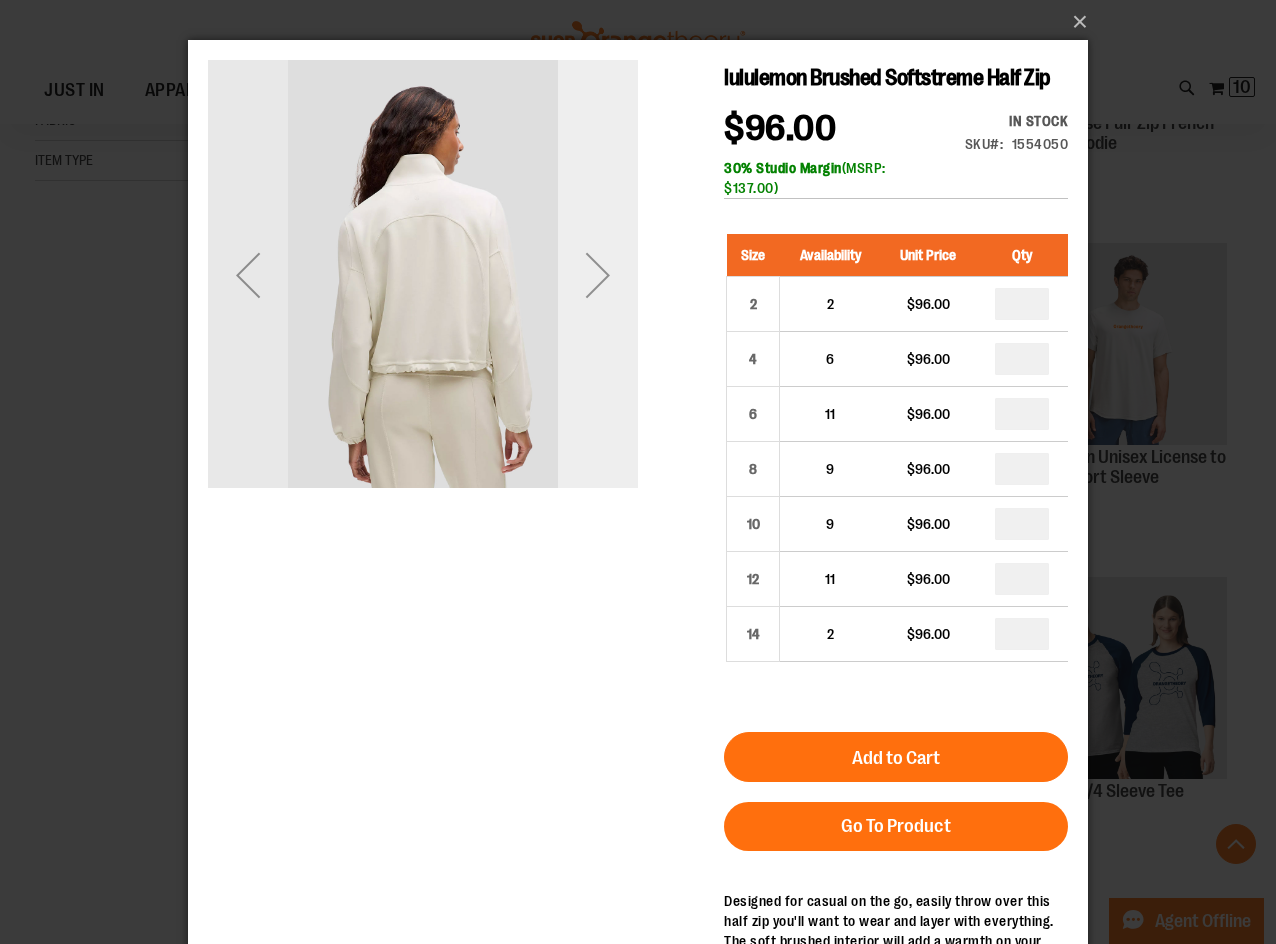 click at bounding box center (598, 275) 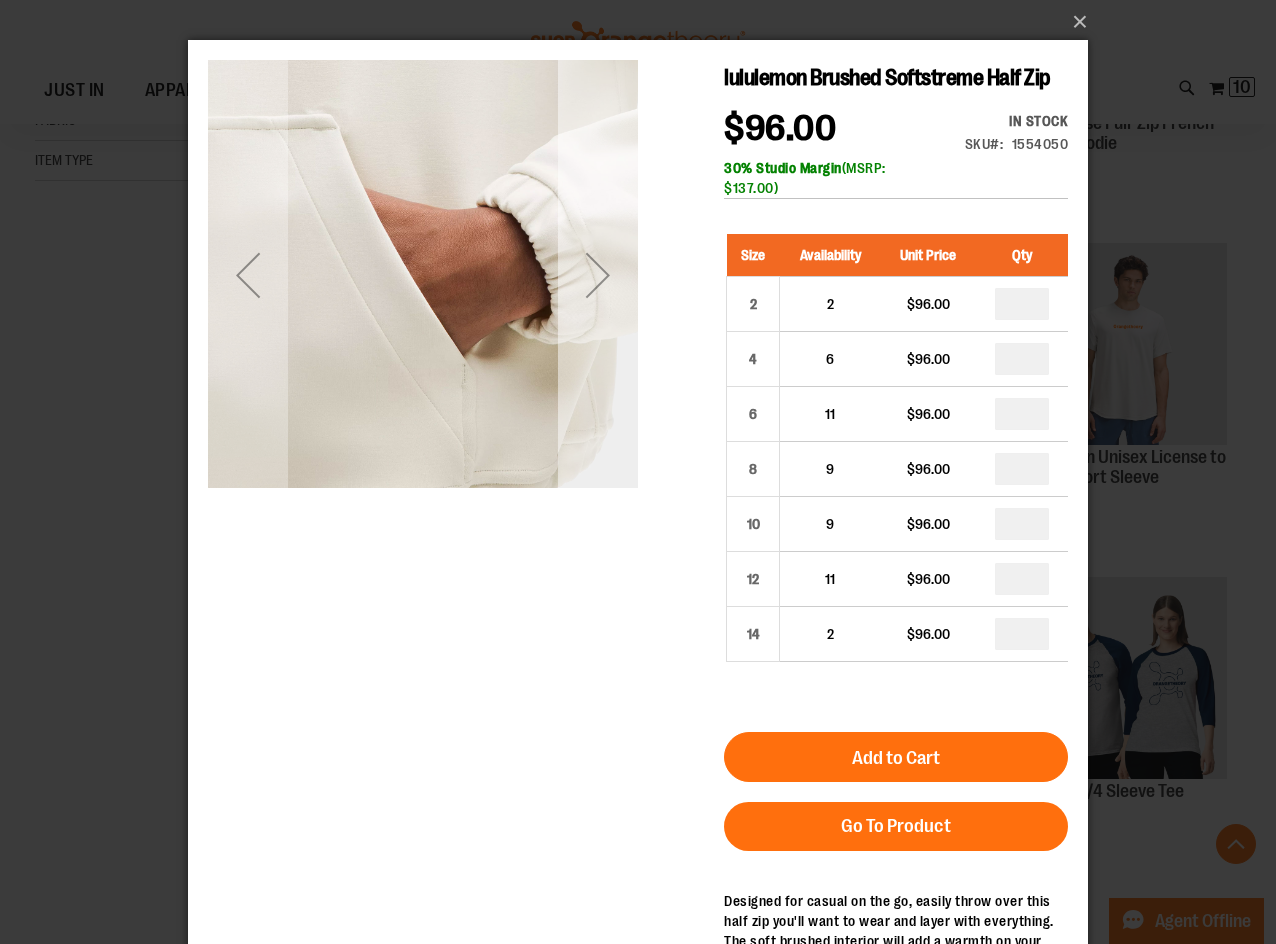 click at bounding box center (598, 275) 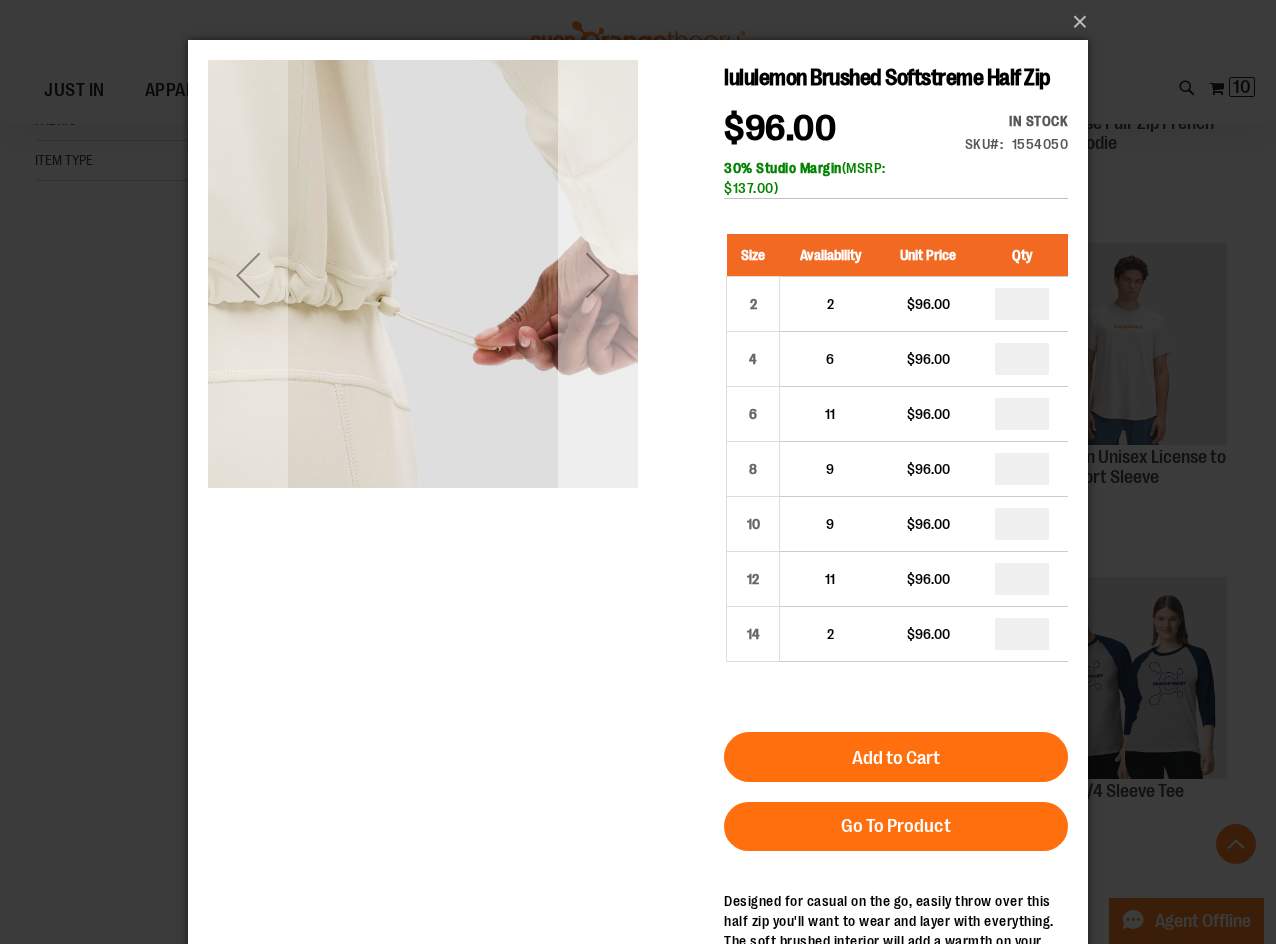 click at bounding box center (598, 275) 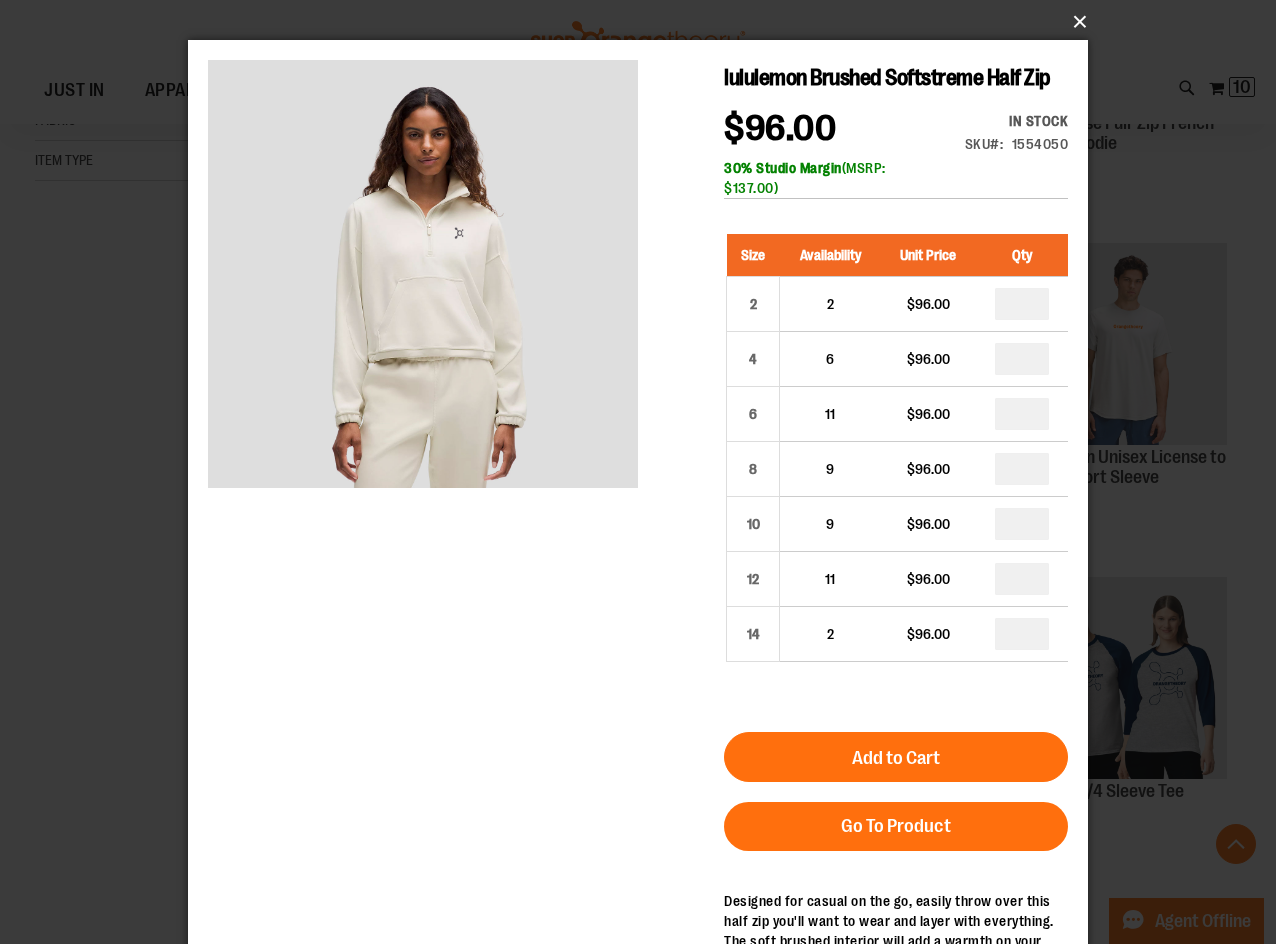 click on "×" at bounding box center [644, 22] 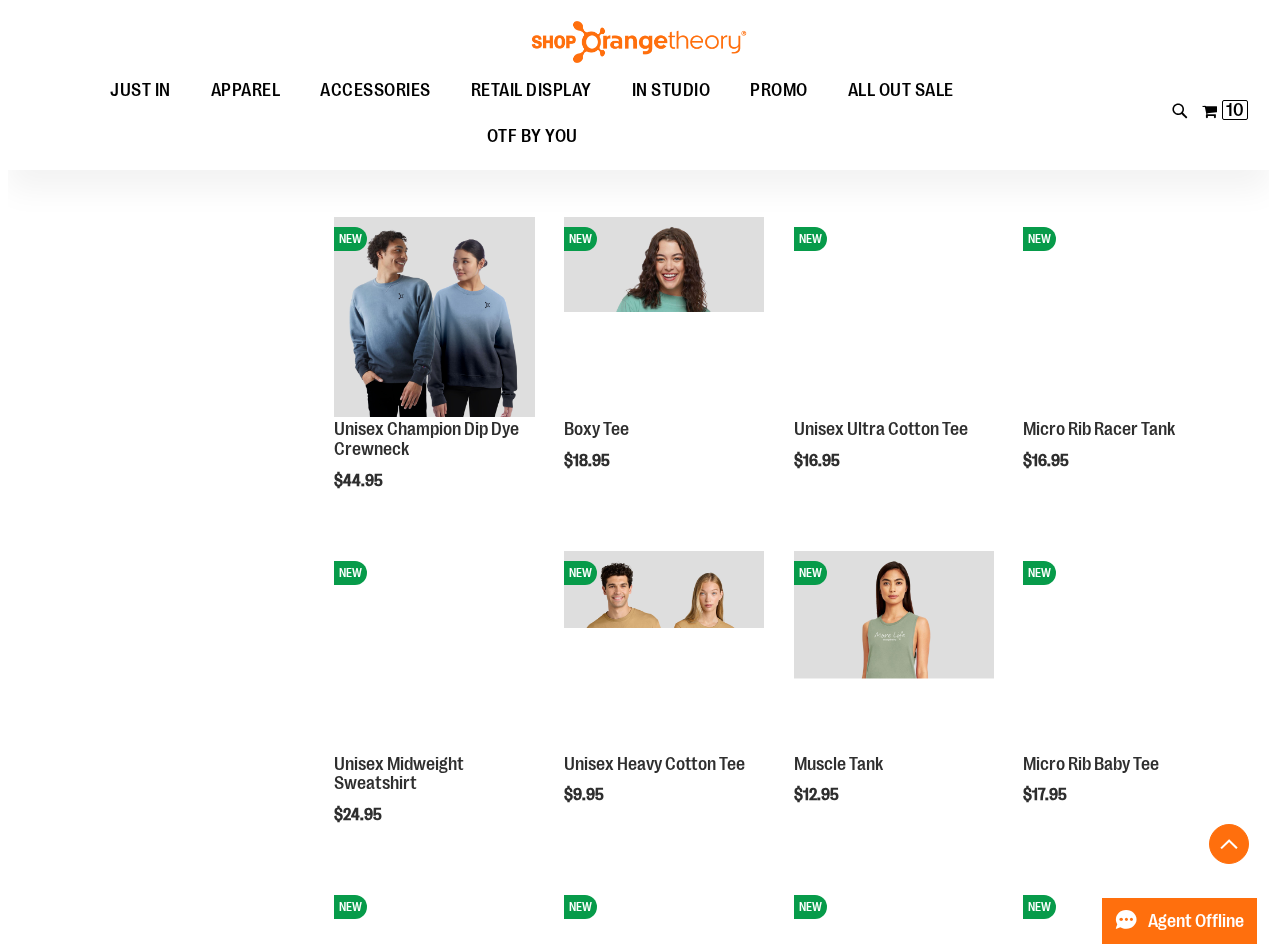 scroll, scrollTop: 1188, scrollLeft: 0, axis: vertical 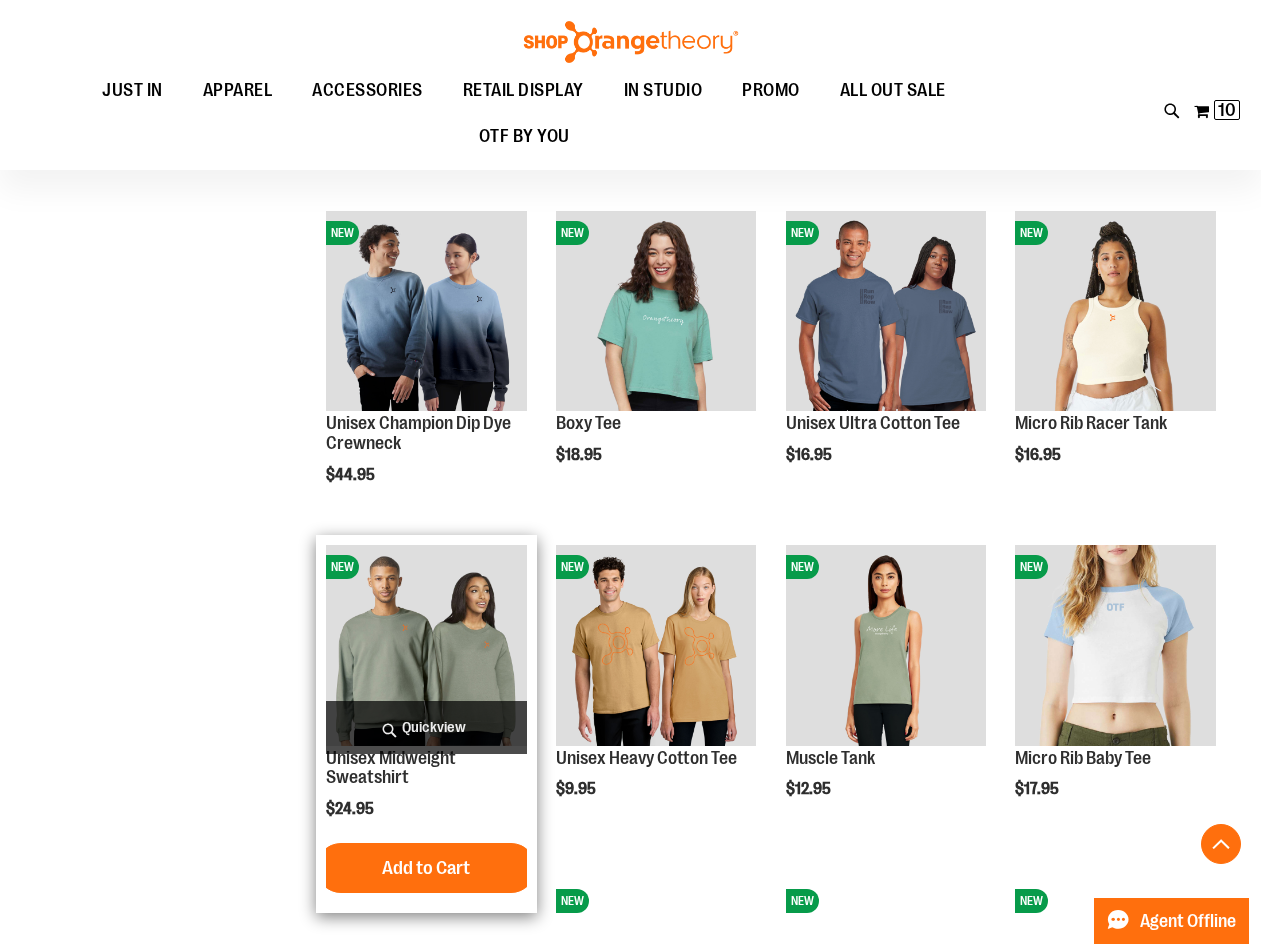 click on "Quickview" at bounding box center [426, 727] 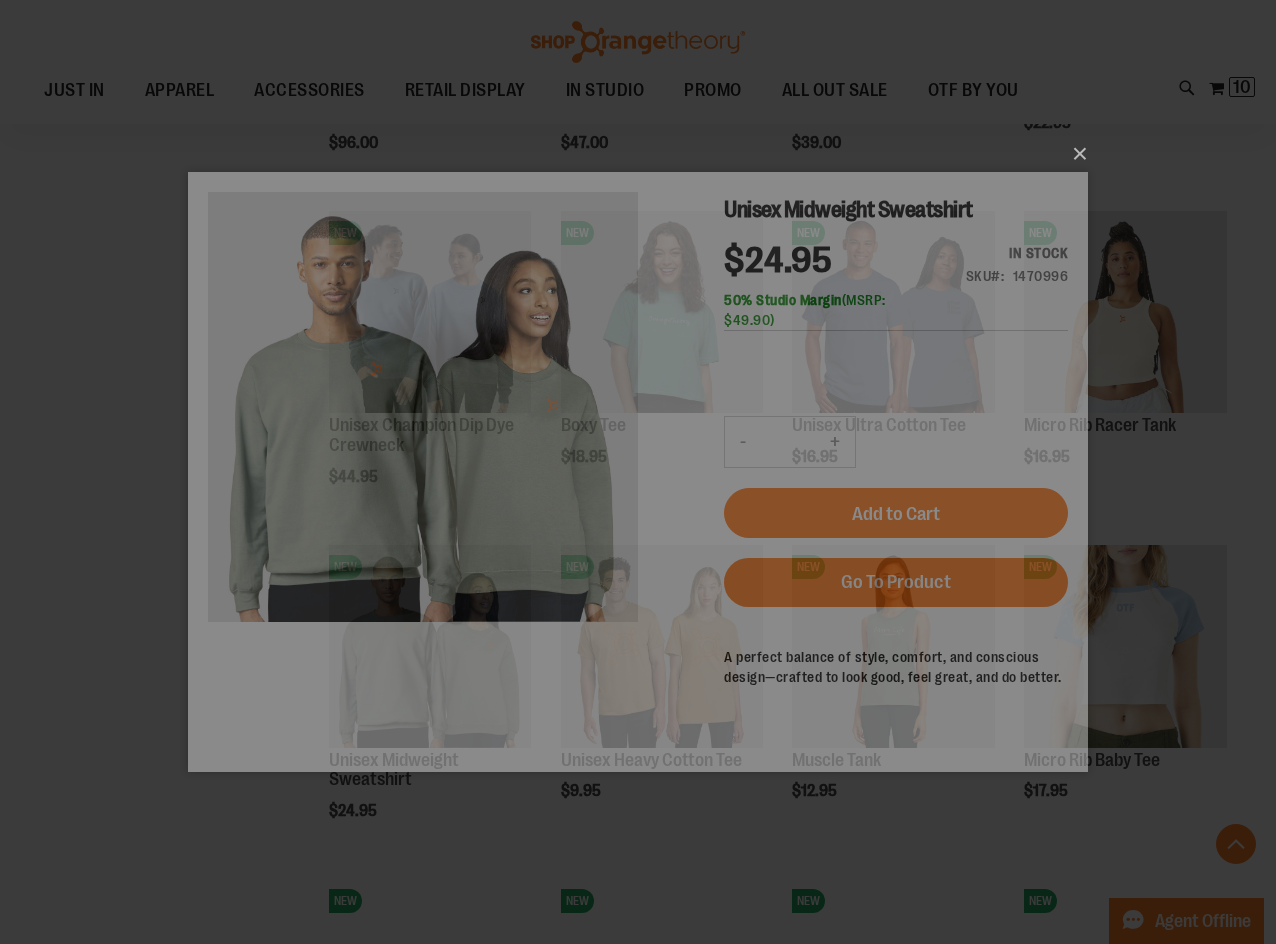scroll, scrollTop: 0, scrollLeft: 0, axis: both 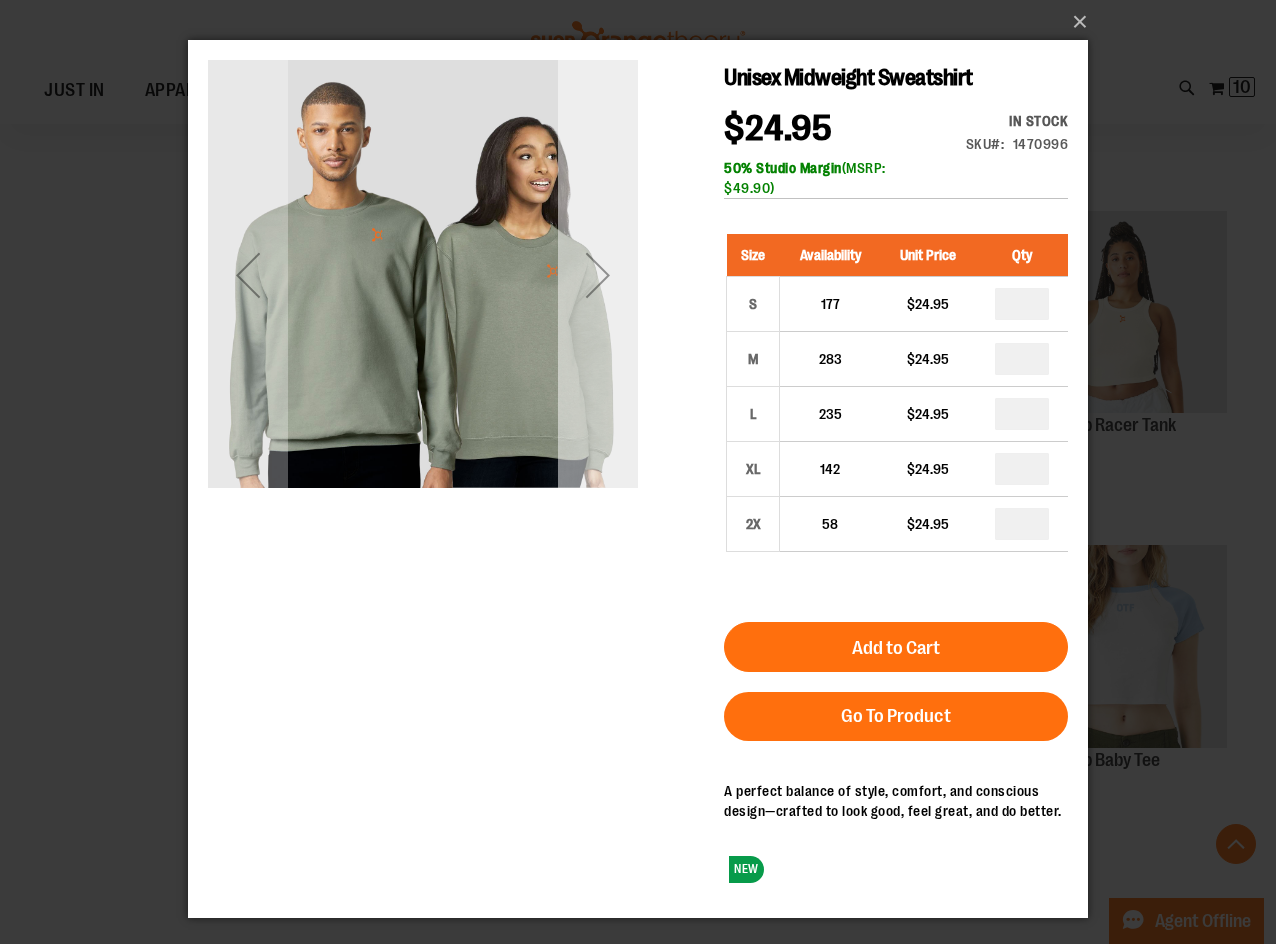 click at bounding box center [598, 275] 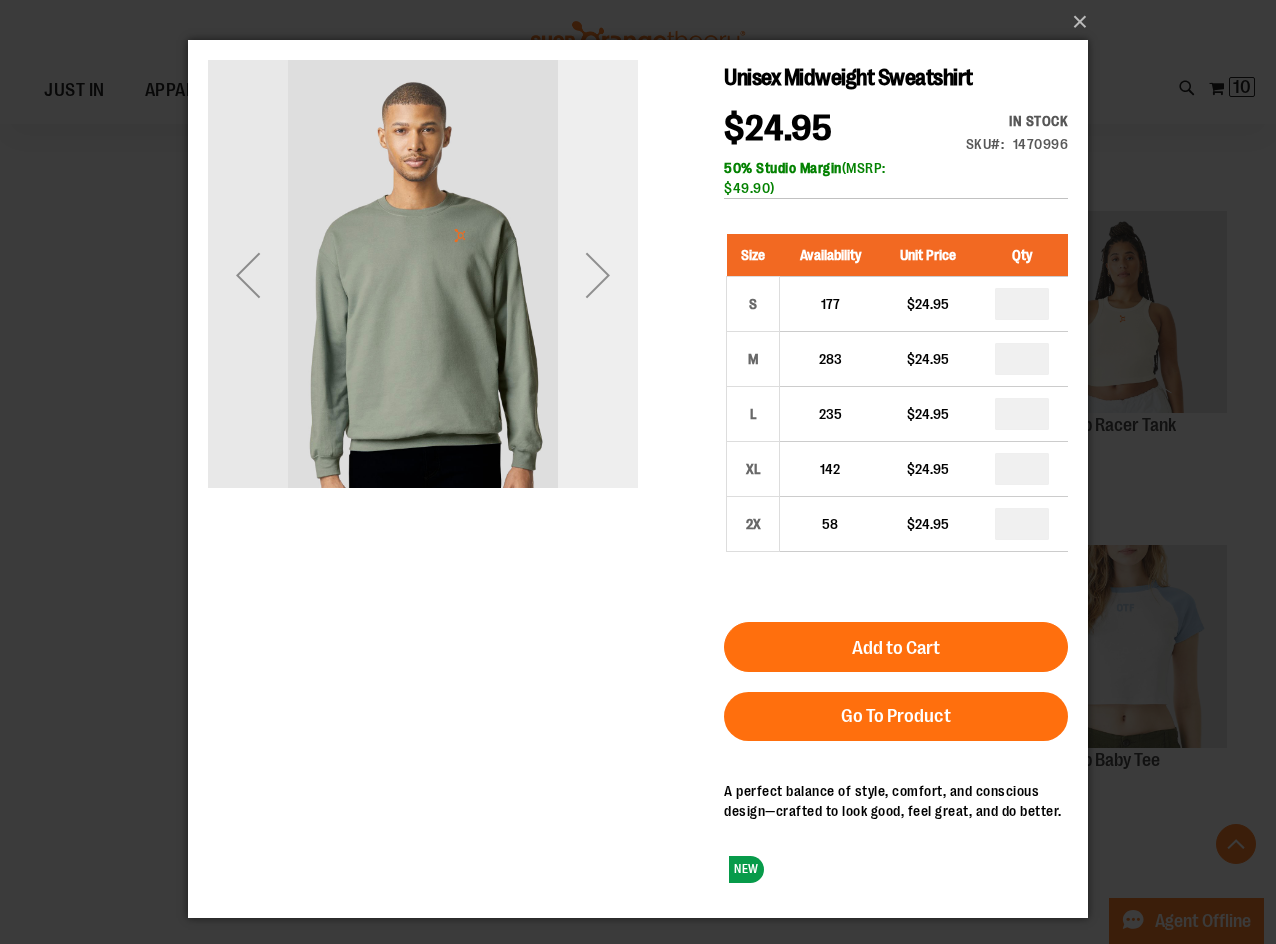 click at bounding box center (598, 275) 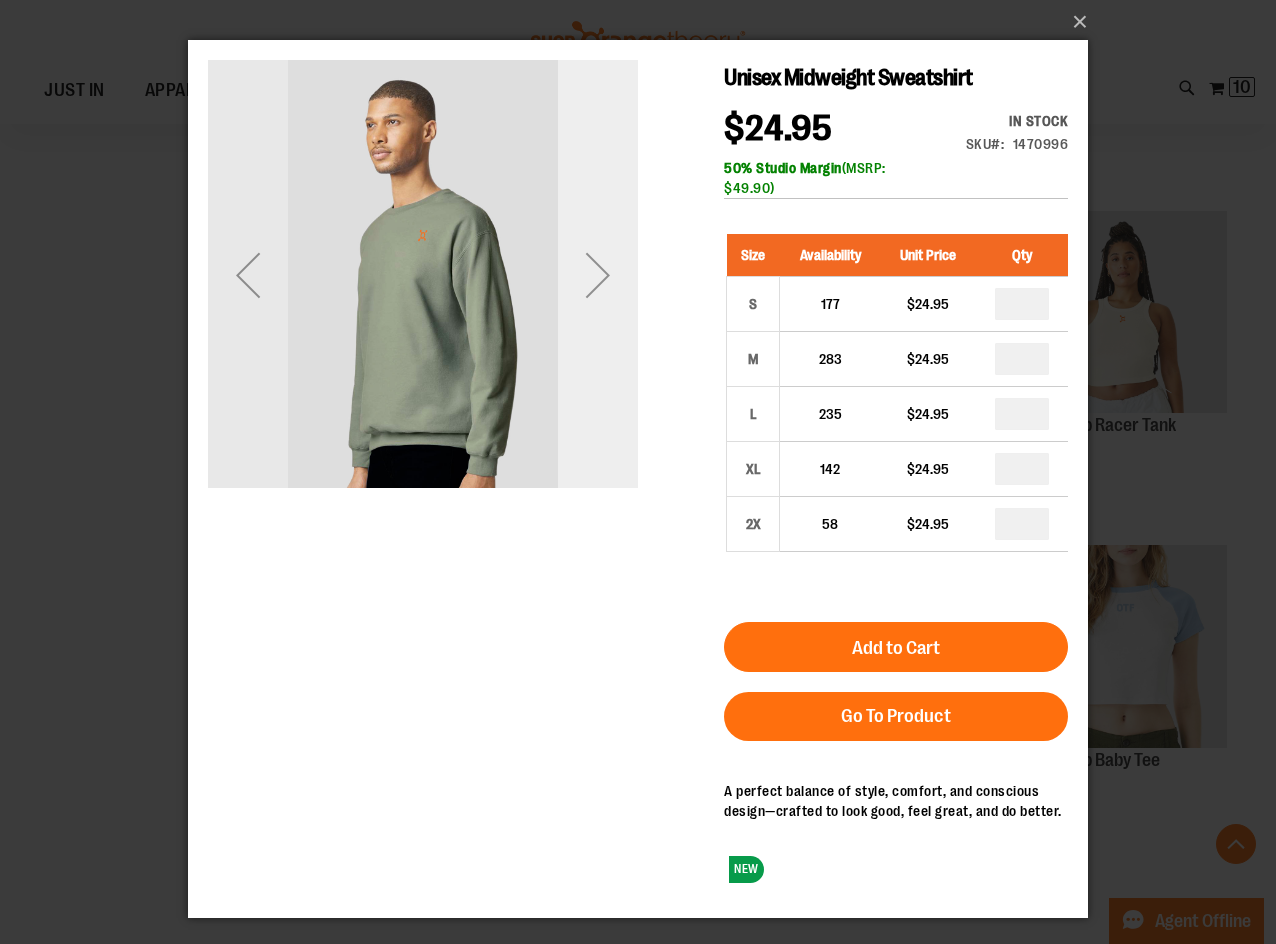 click at bounding box center [598, 275] 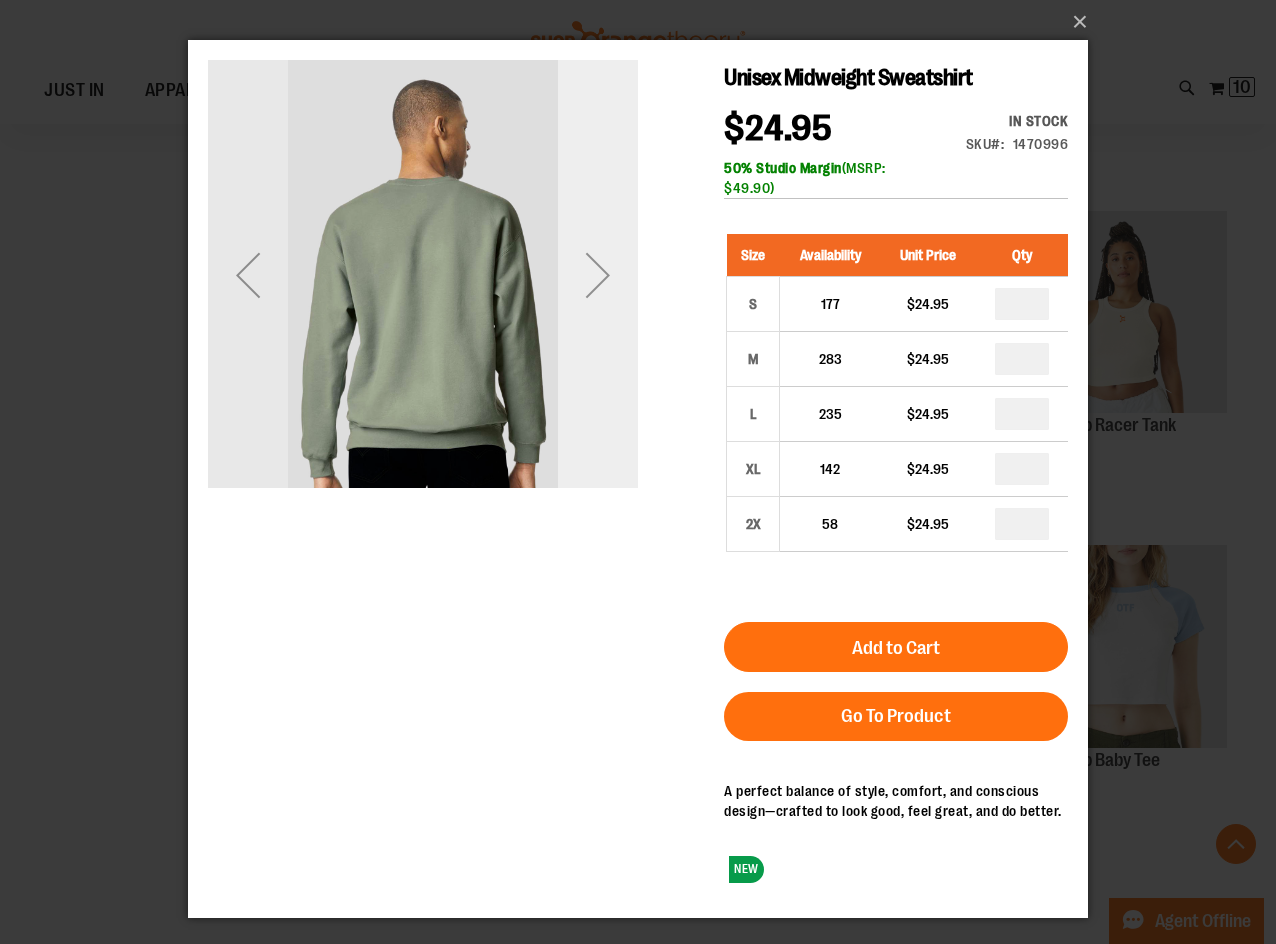 click at bounding box center (598, 275) 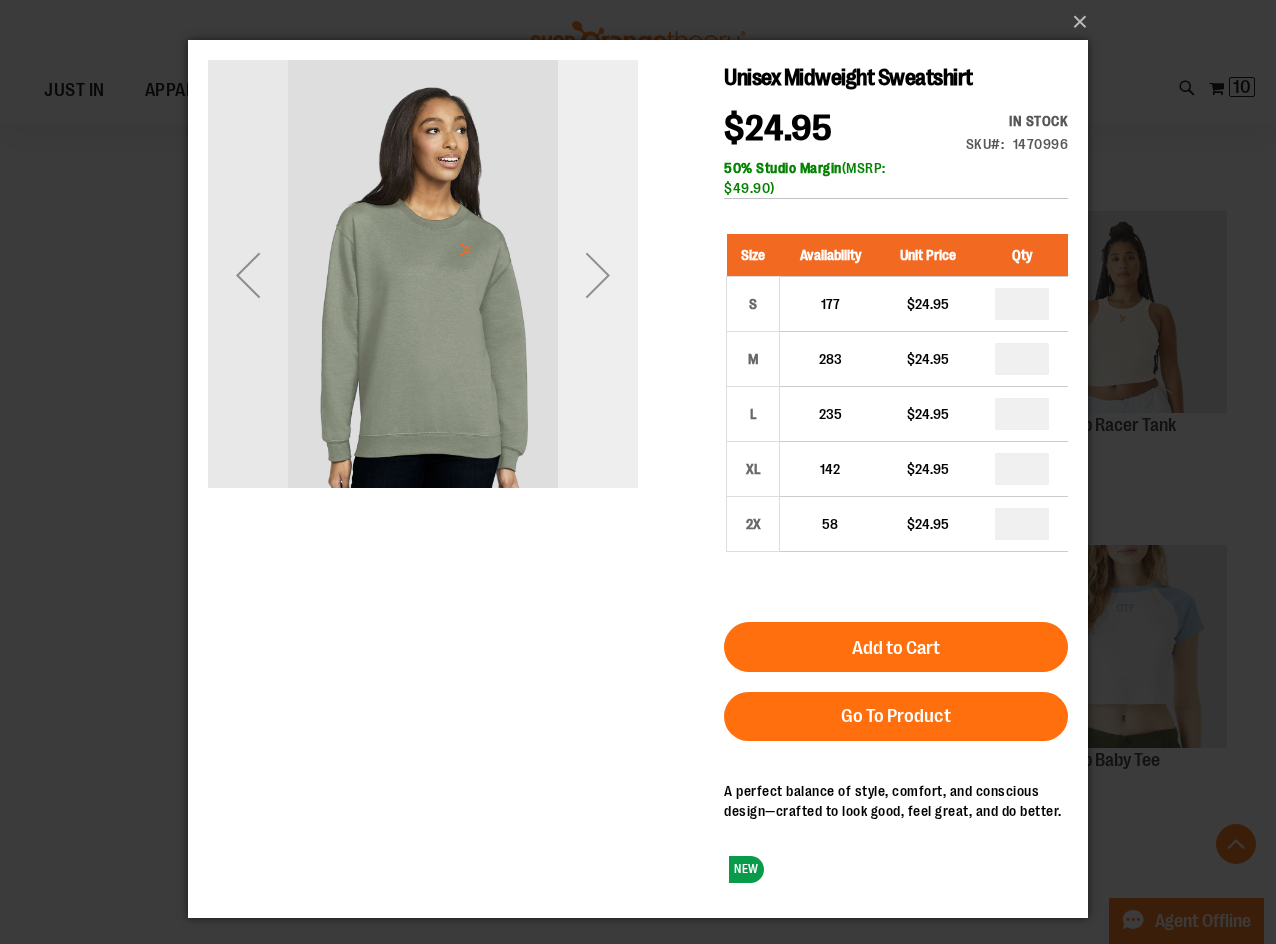 click at bounding box center (598, 275) 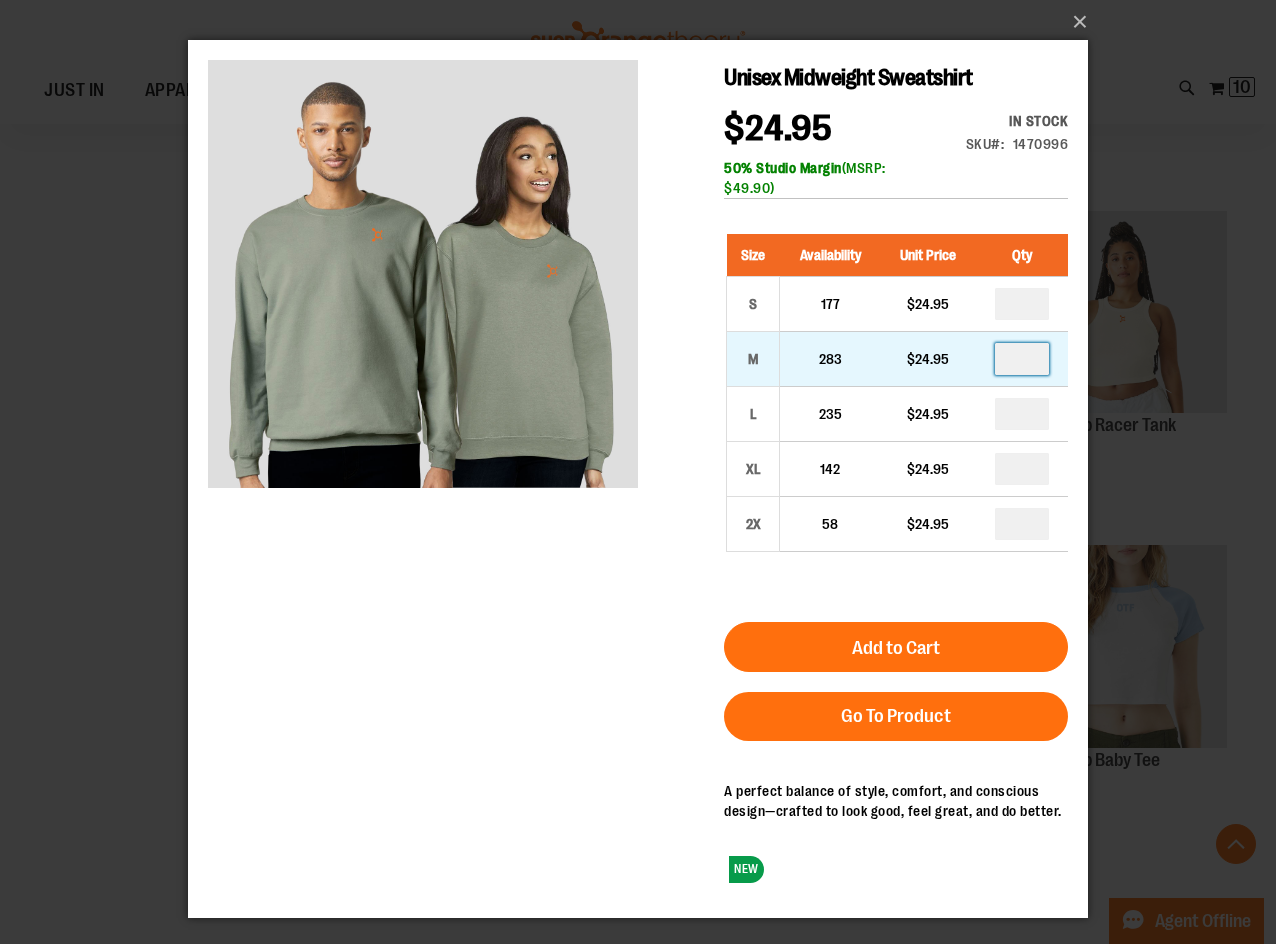 click at bounding box center [1022, 359] 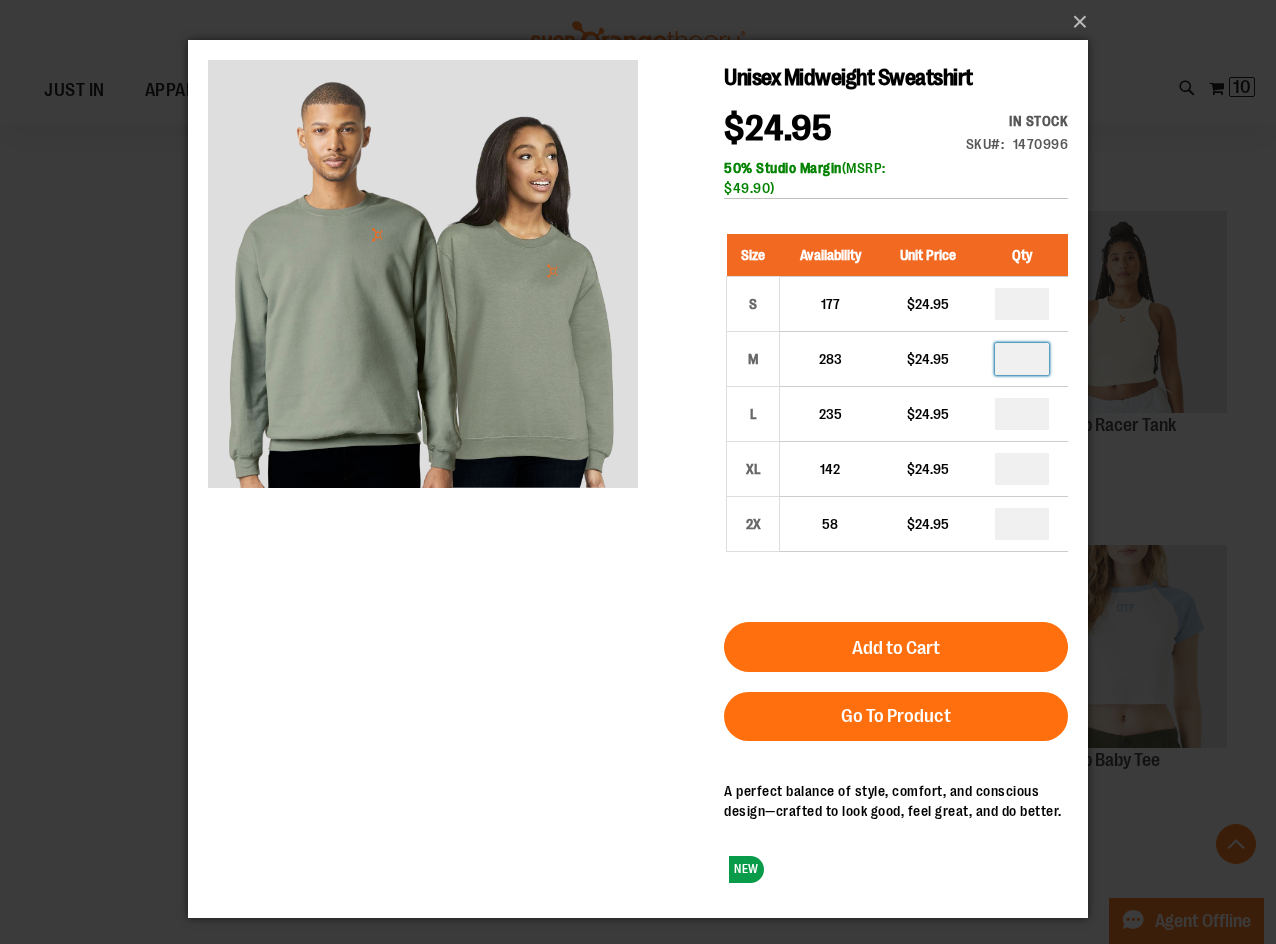 type on "*" 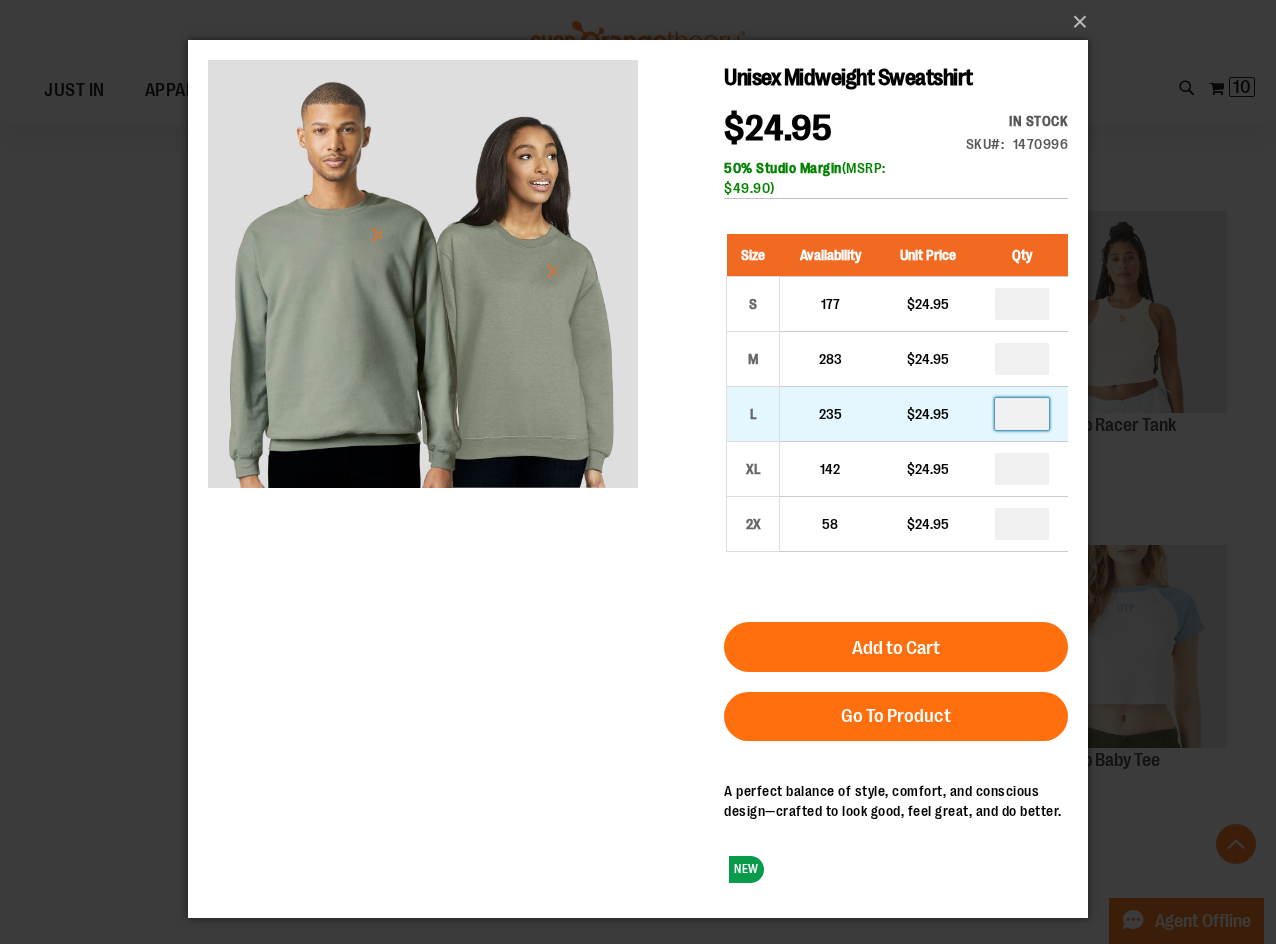 click at bounding box center [1022, 414] 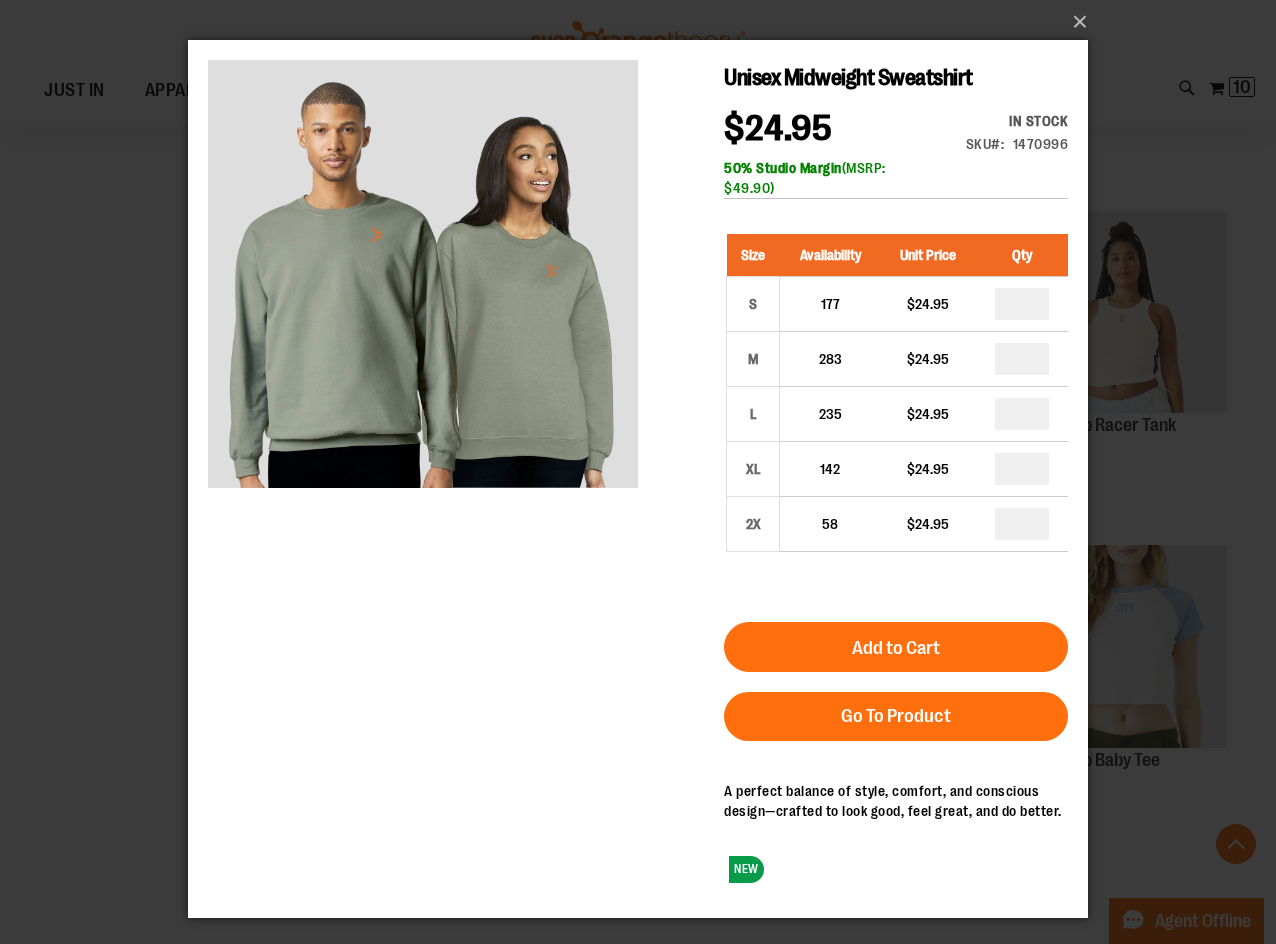 click on "Add to Cart" at bounding box center [896, 648] 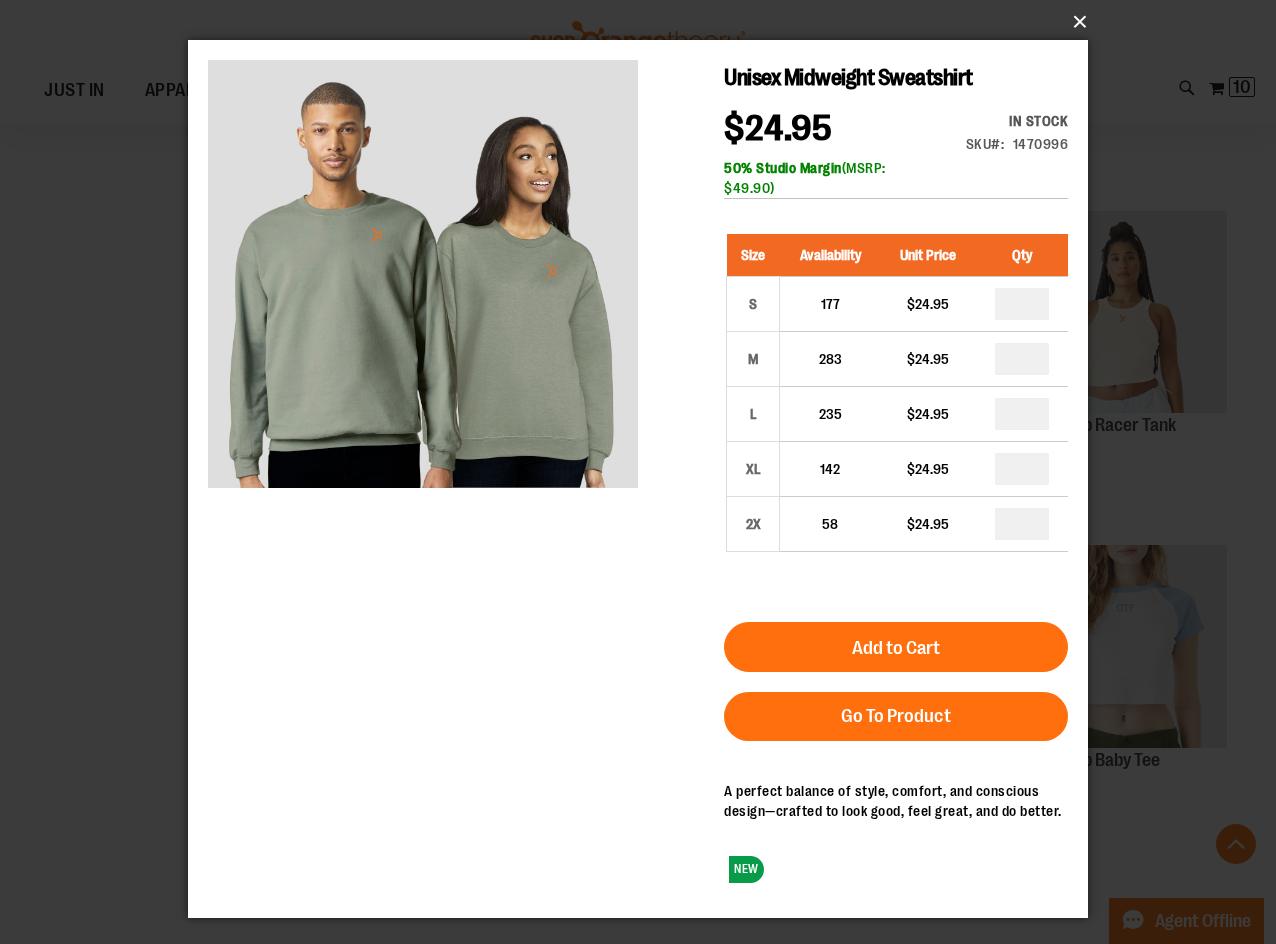 click on "×" at bounding box center [644, 22] 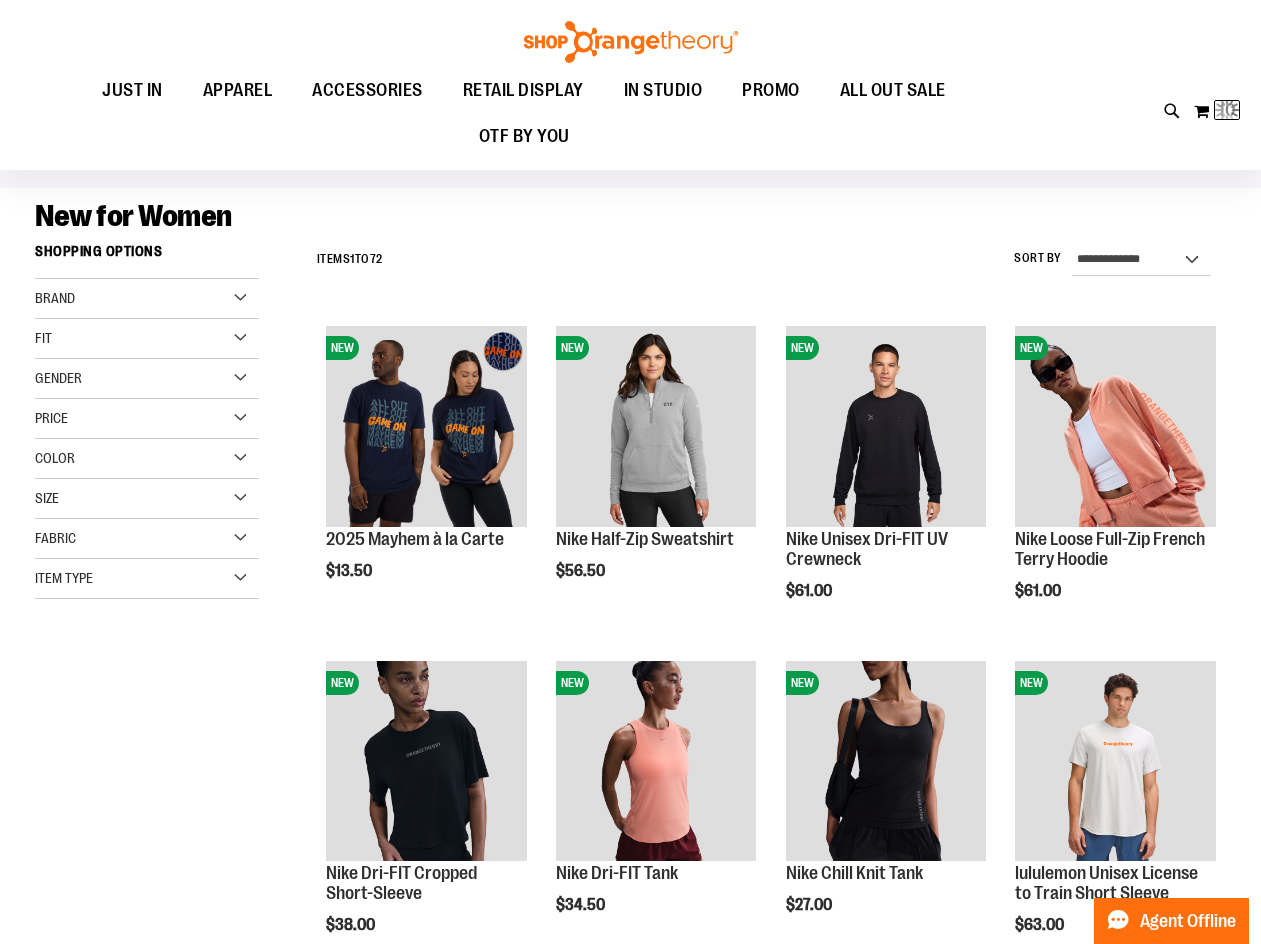 scroll, scrollTop: 0, scrollLeft: 0, axis: both 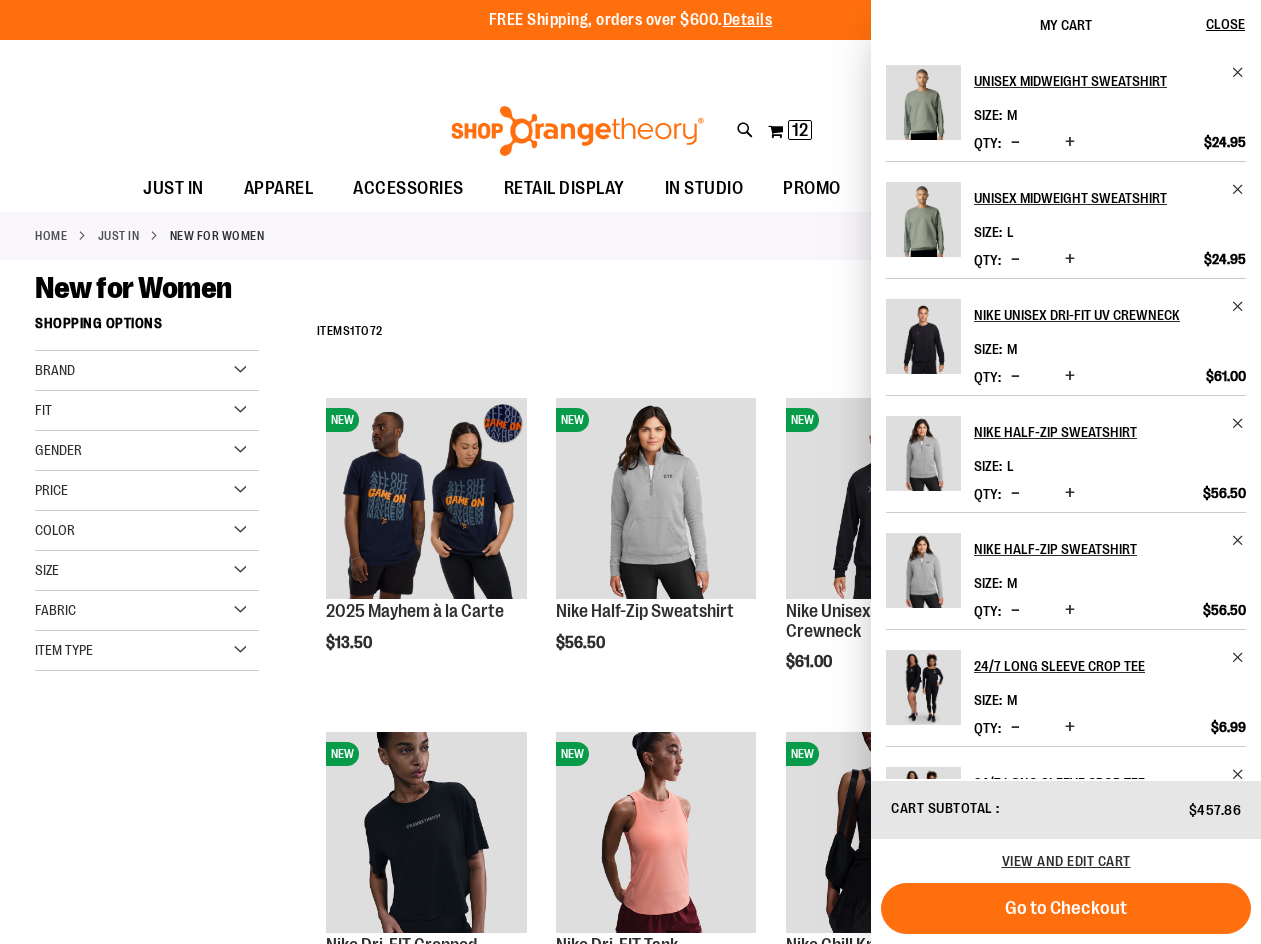 click on "New for Women" at bounding box center [630, 288] 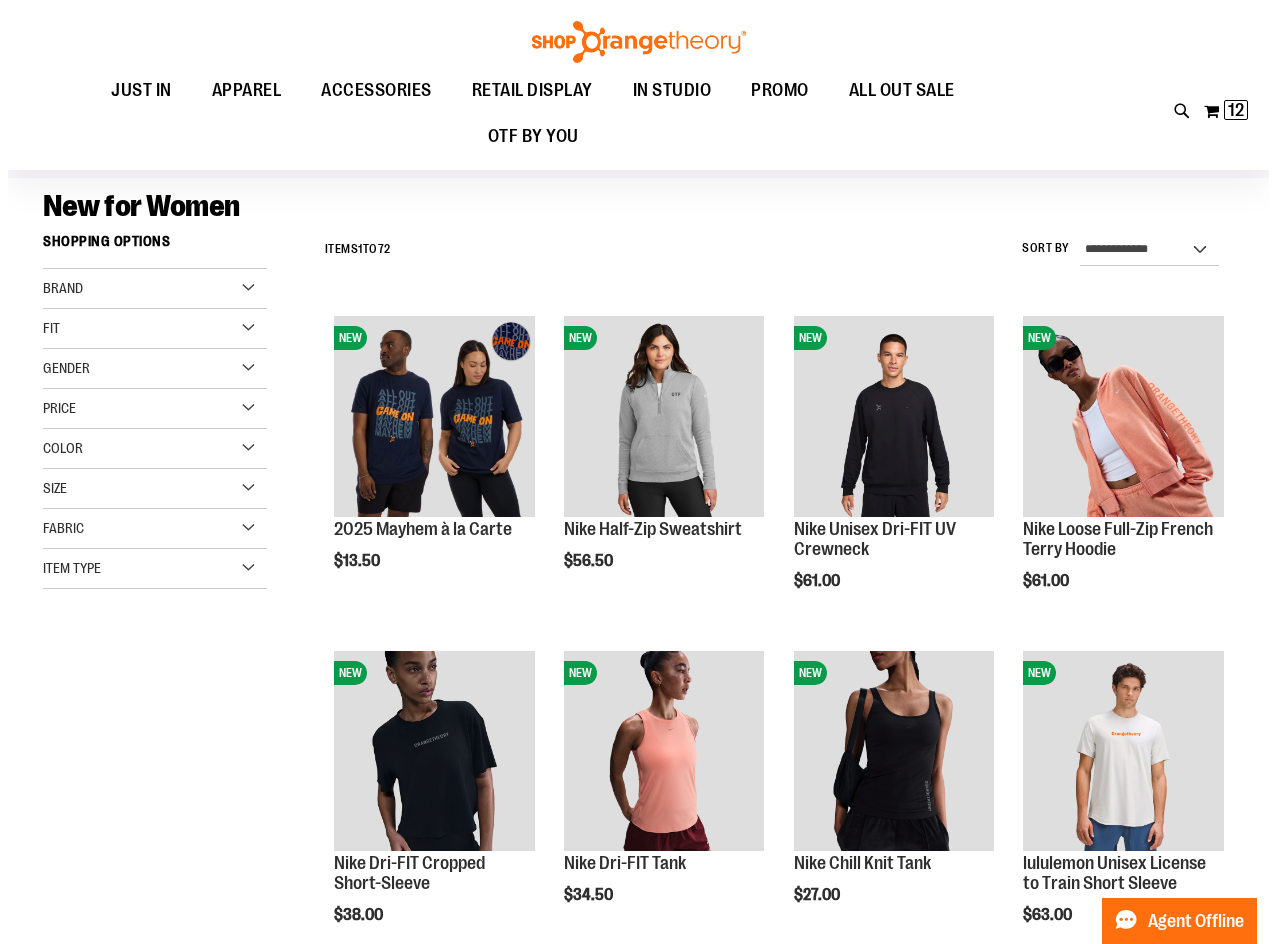 scroll, scrollTop: 99, scrollLeft: 0, axis: vertical 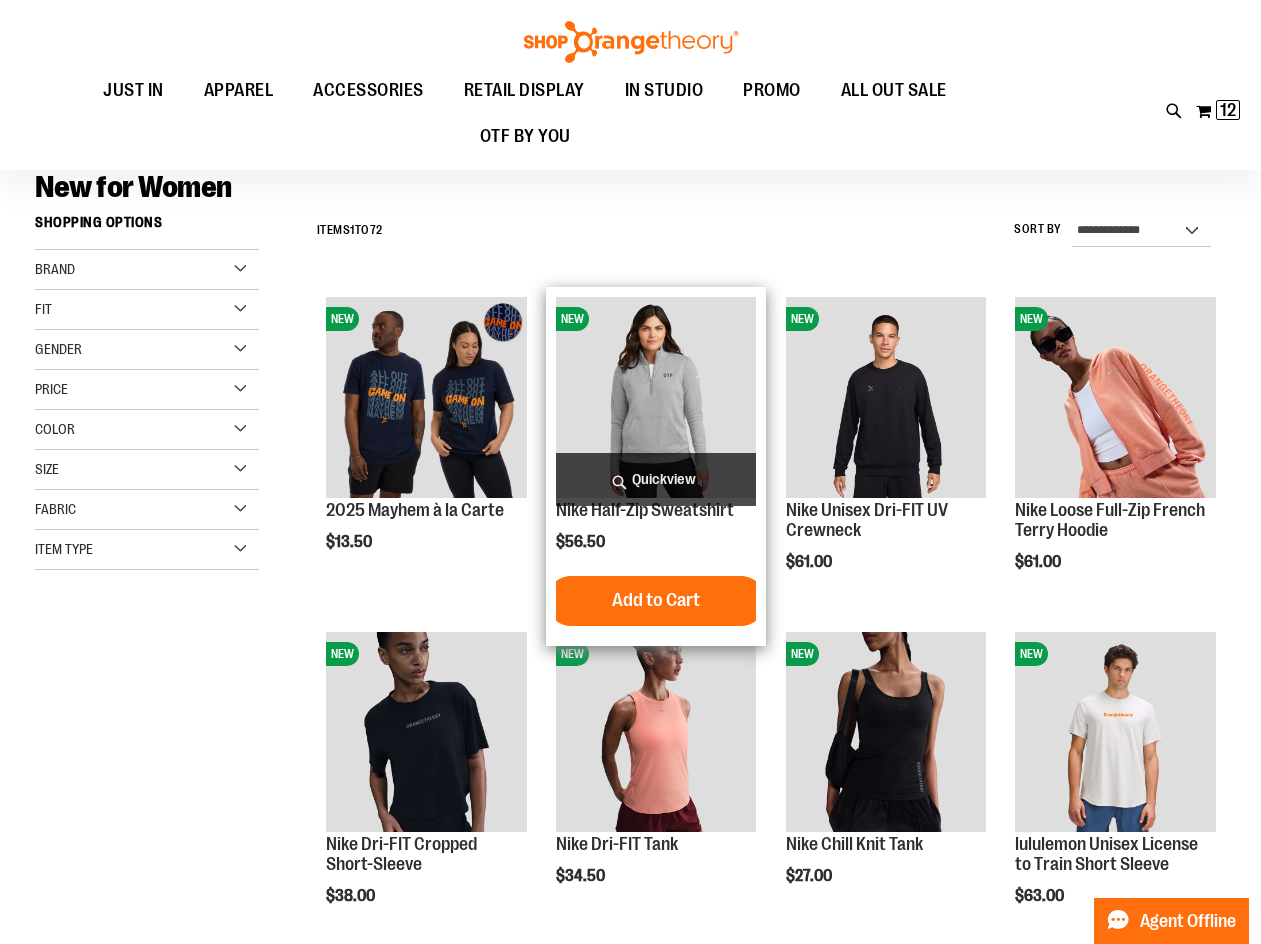 click on "Quickview" at bounding box center (656, 479) 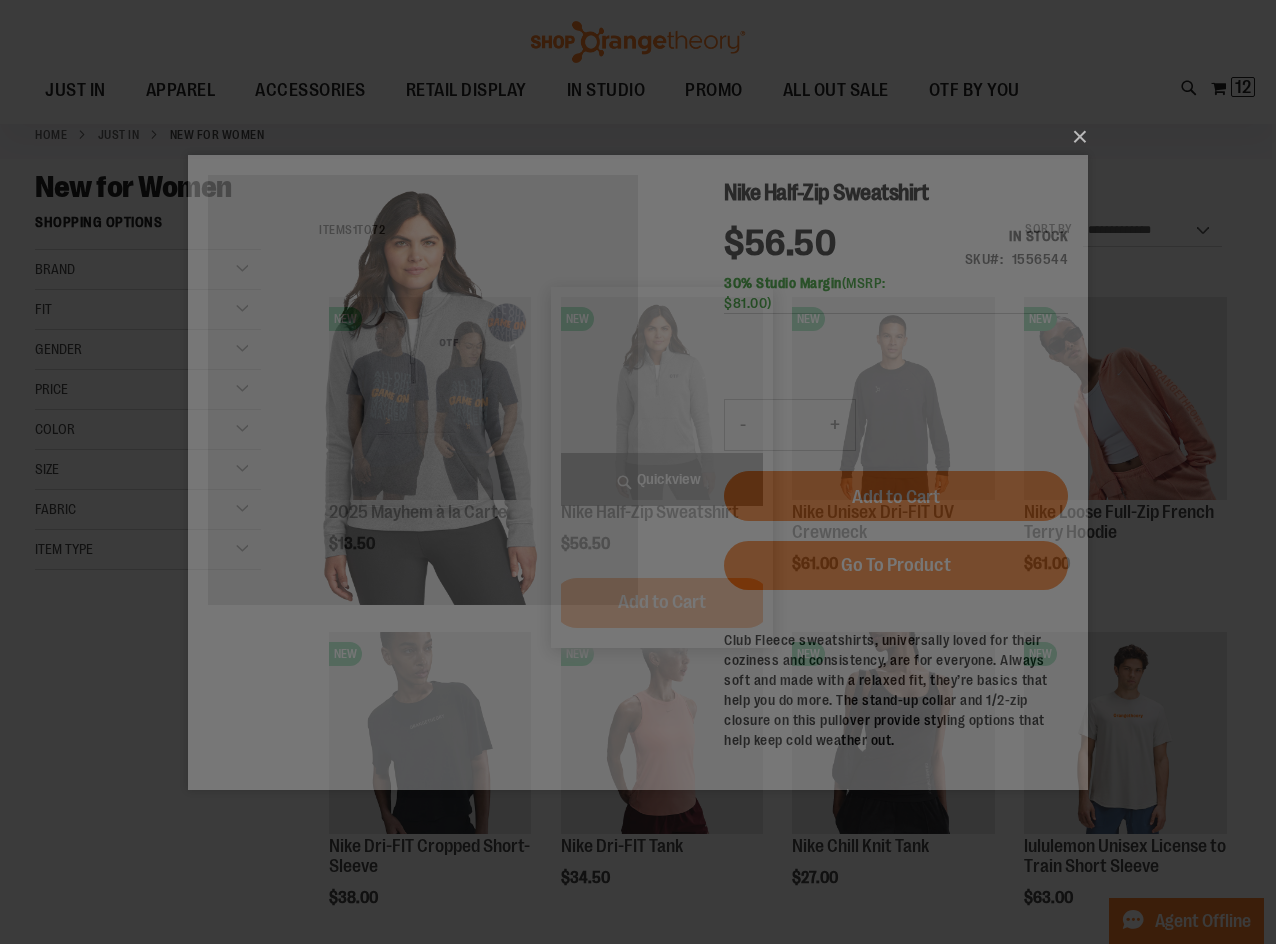 scroll, scrollTop: 0, scrollLeft: 0, axis: both 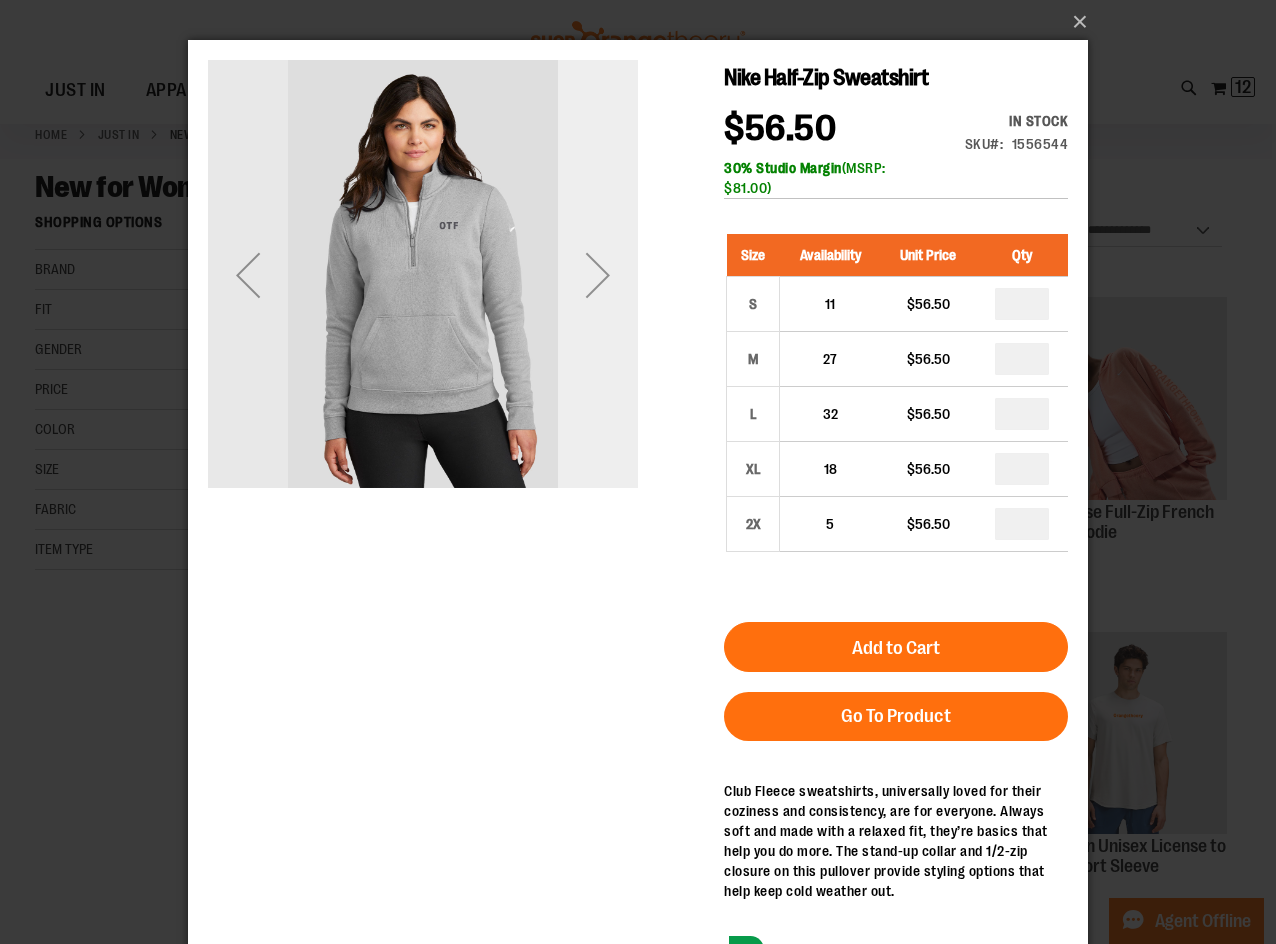 click at bounding box center [598, 275] 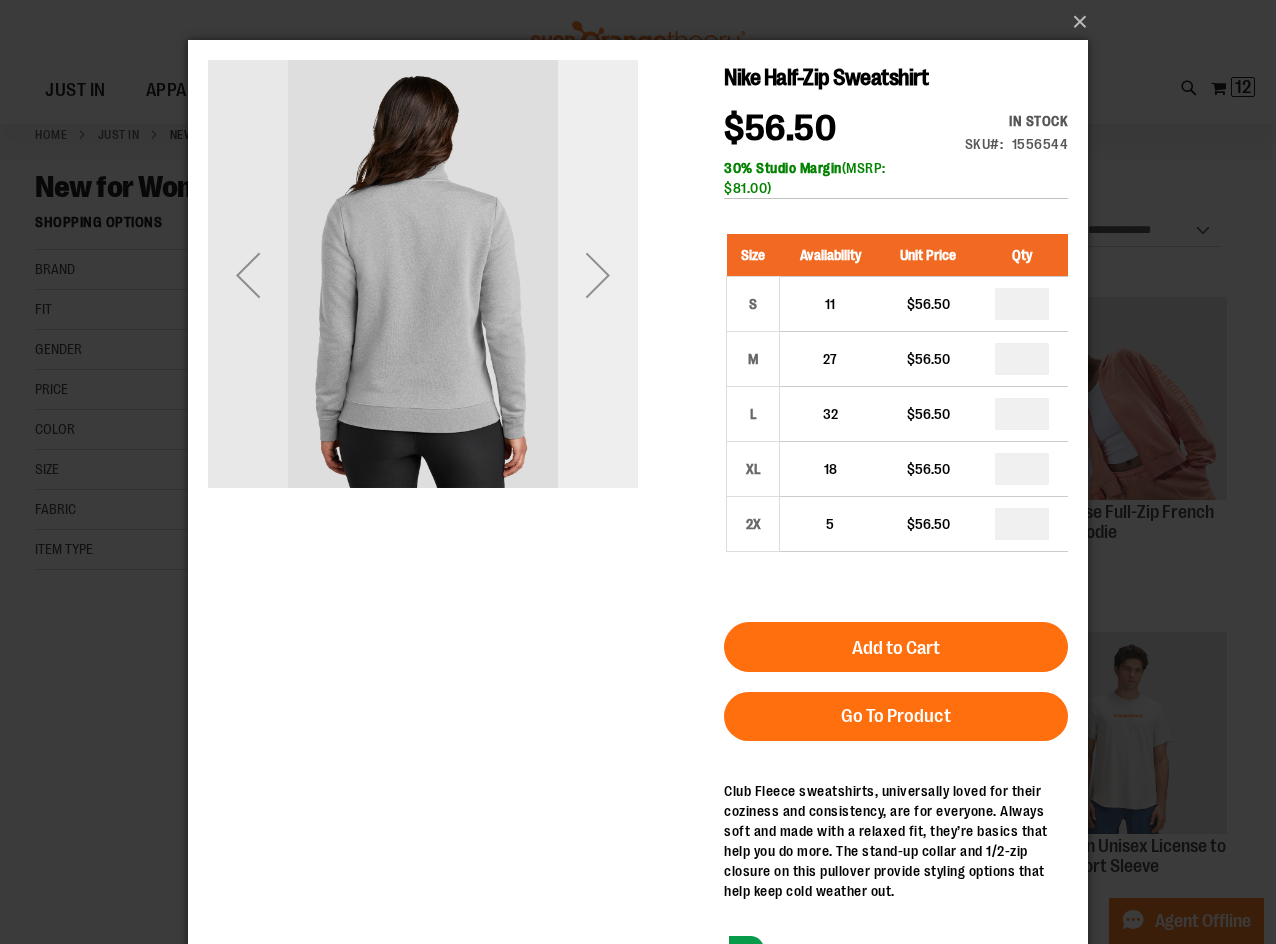 click at bounding box center (598, 275) 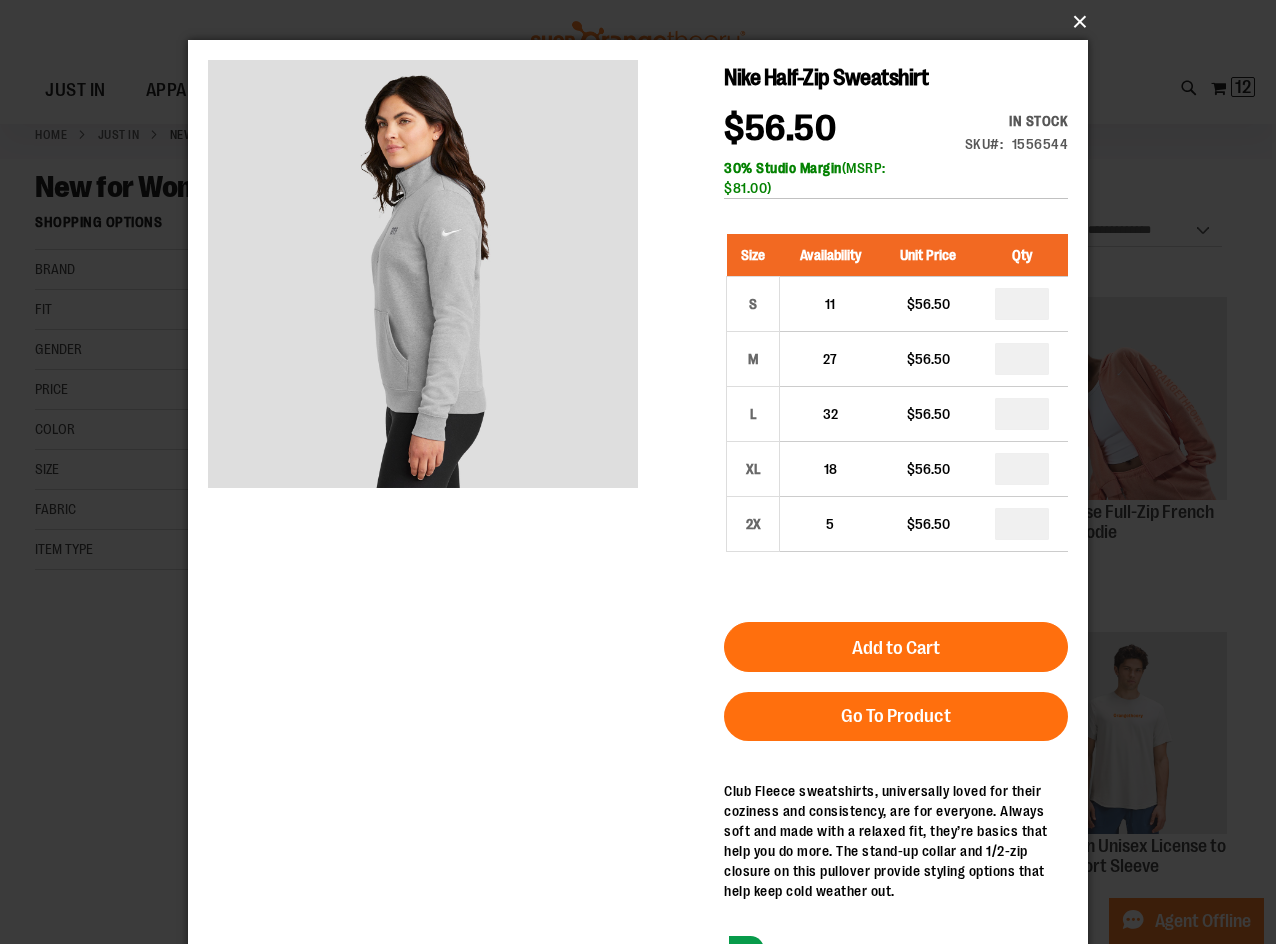 click on "×" at bounding box center [644, 22] 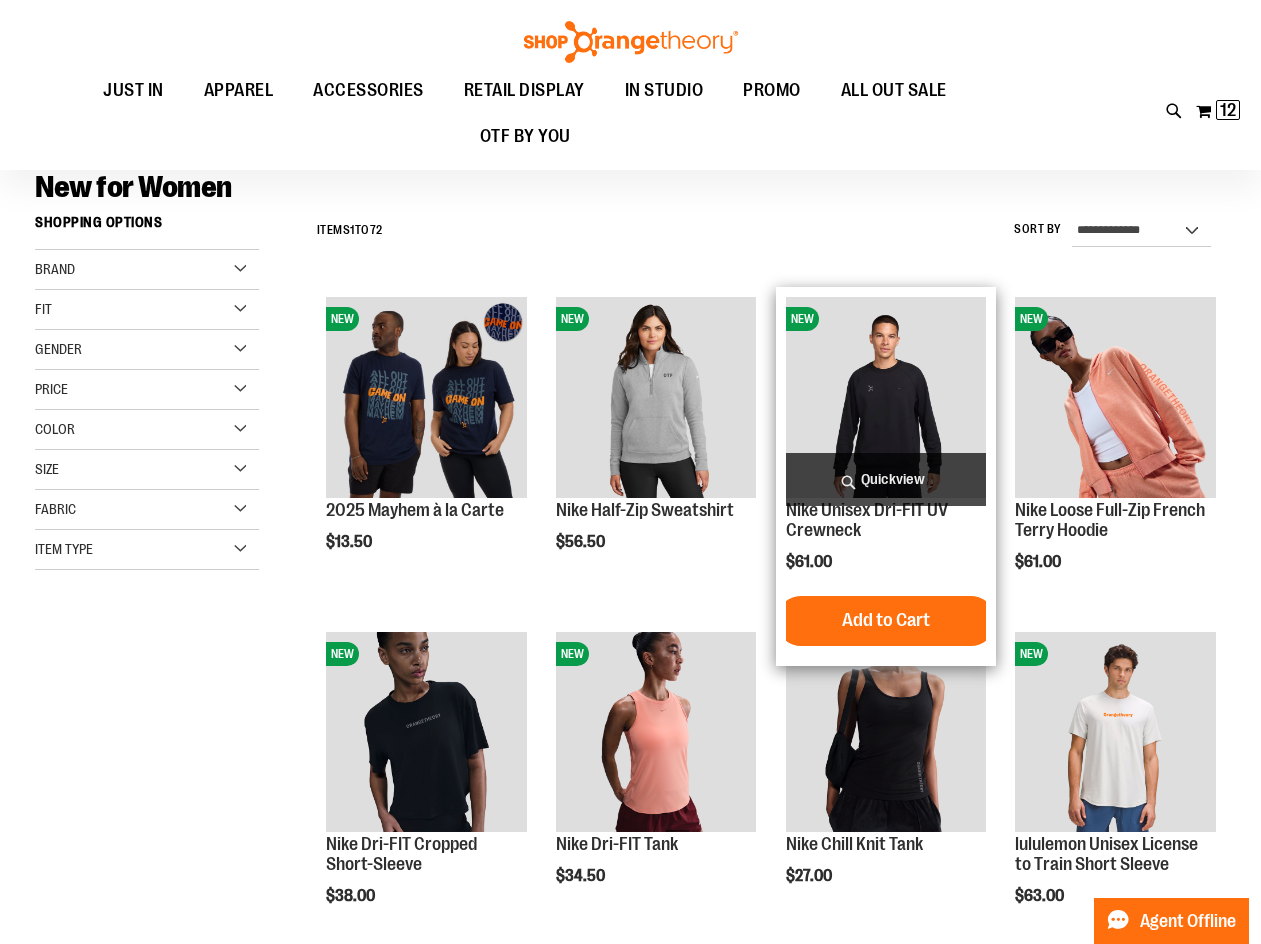 click on "Quickview" at bounding box center (886, 479) 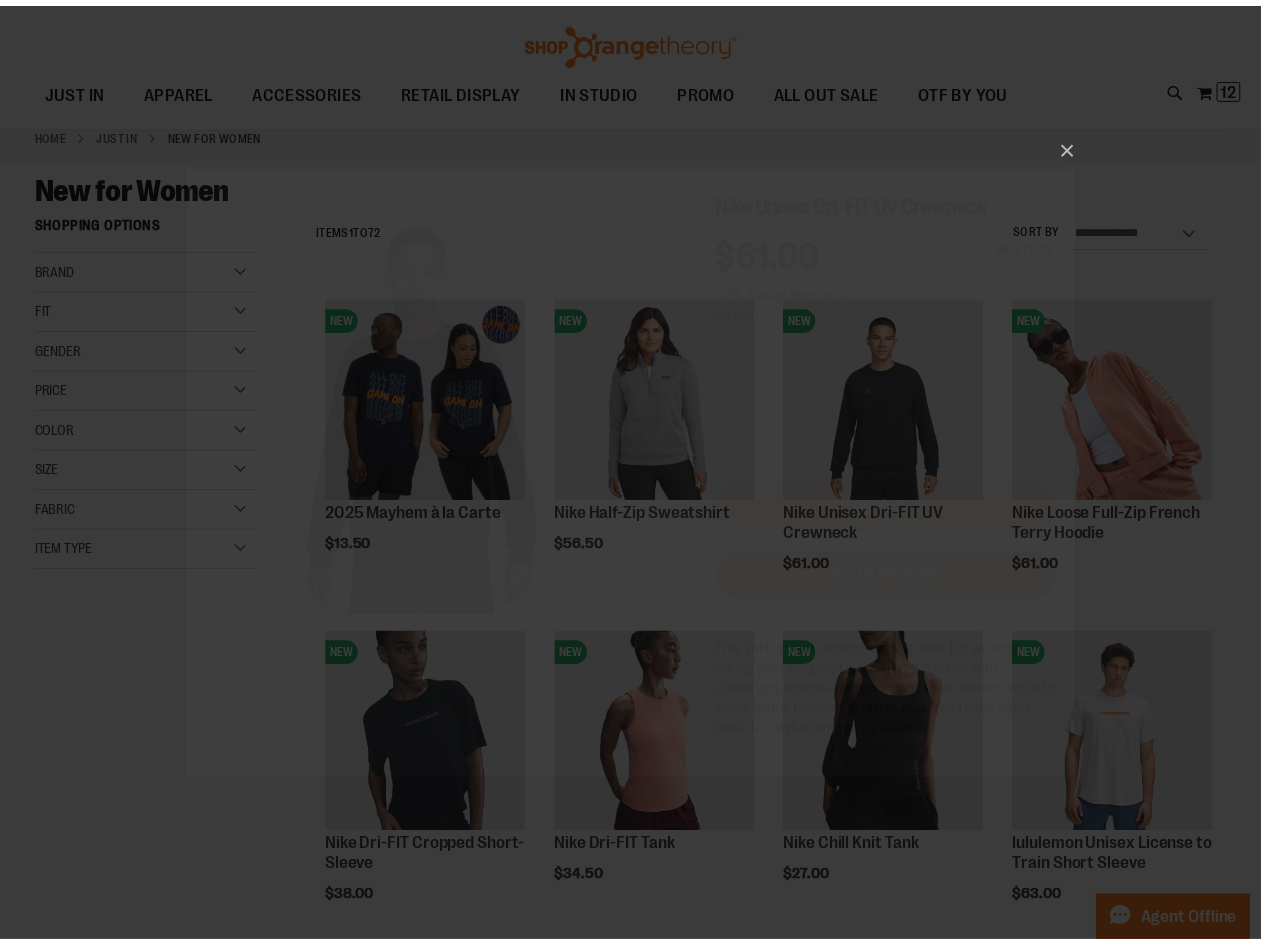 scroll, scrollTop: 0, scrollLeft: 0, axis: both 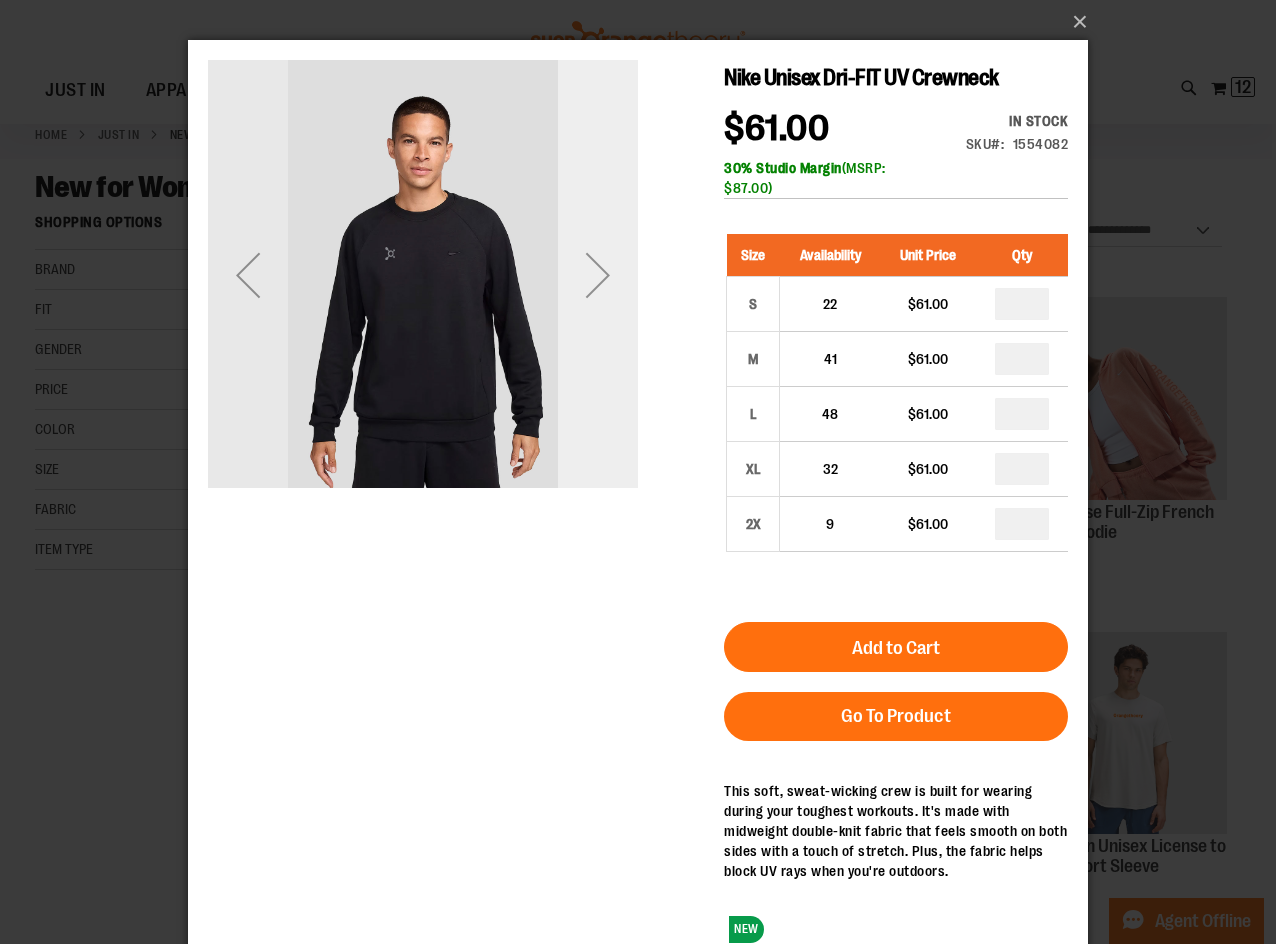 click at bounding box center (598, 275) 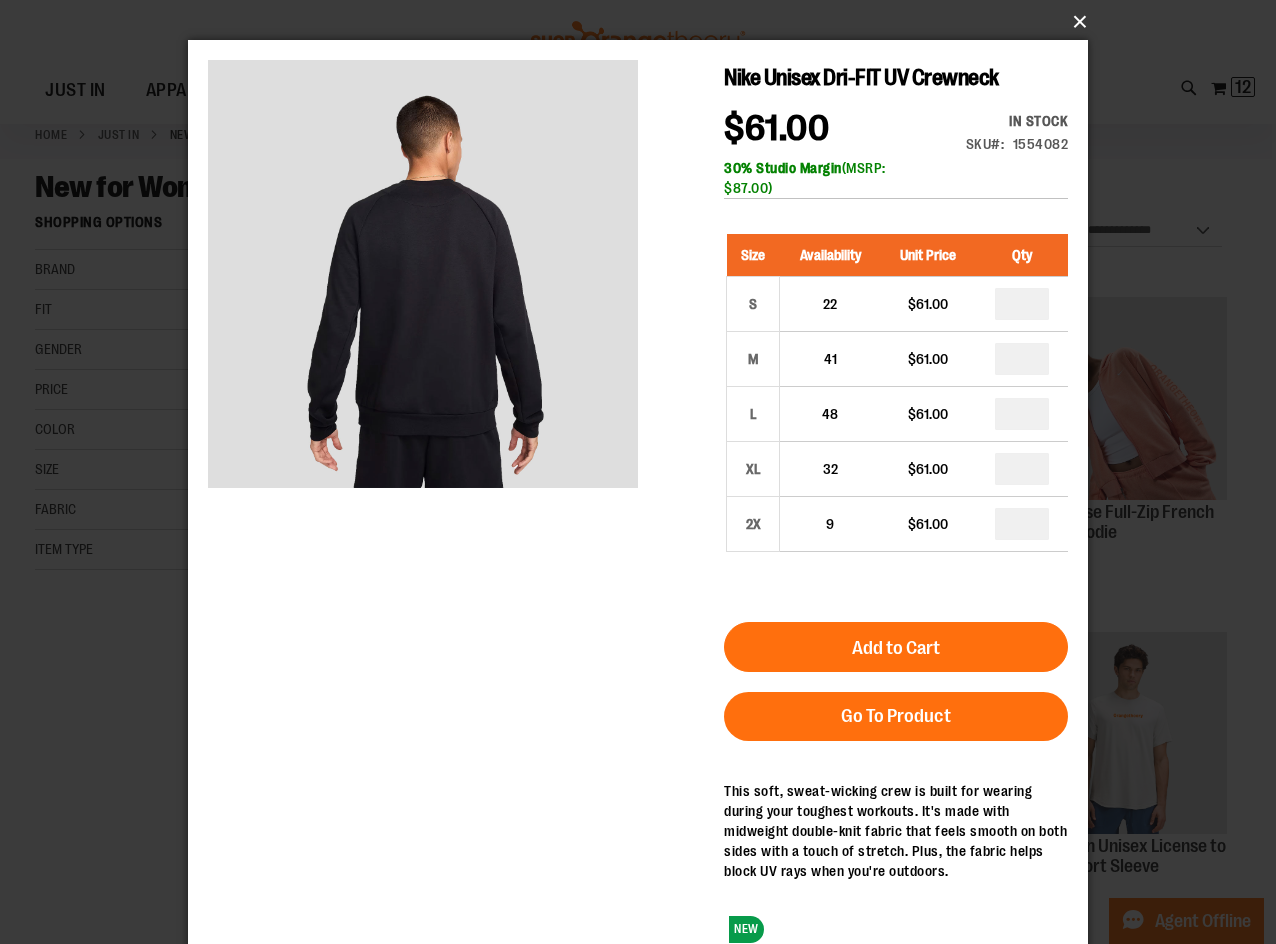 click on "×" at bounding box center [644, 22] 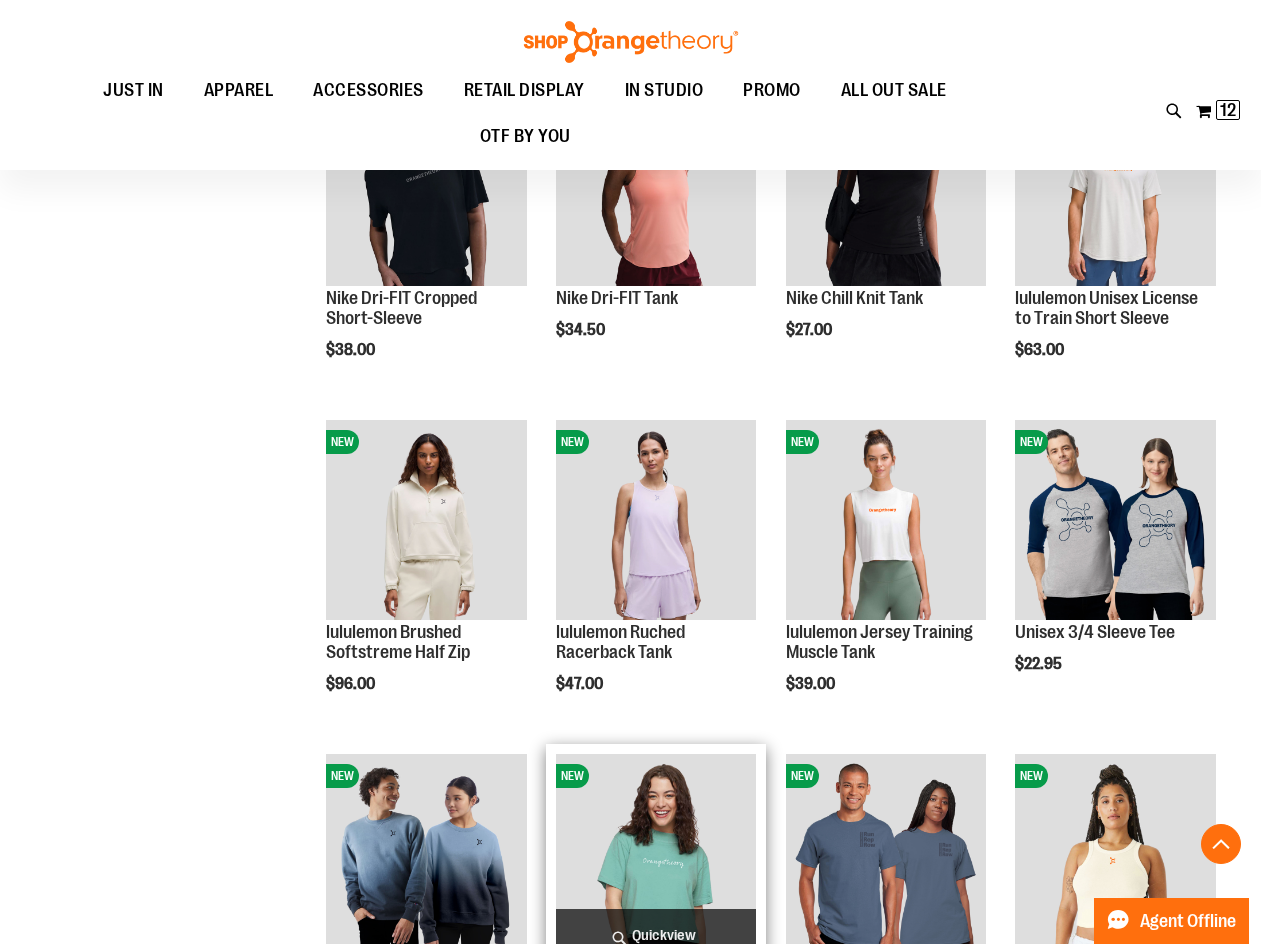 scroll, scrollTop: 799, scrollLeft: 0, axis: vertical 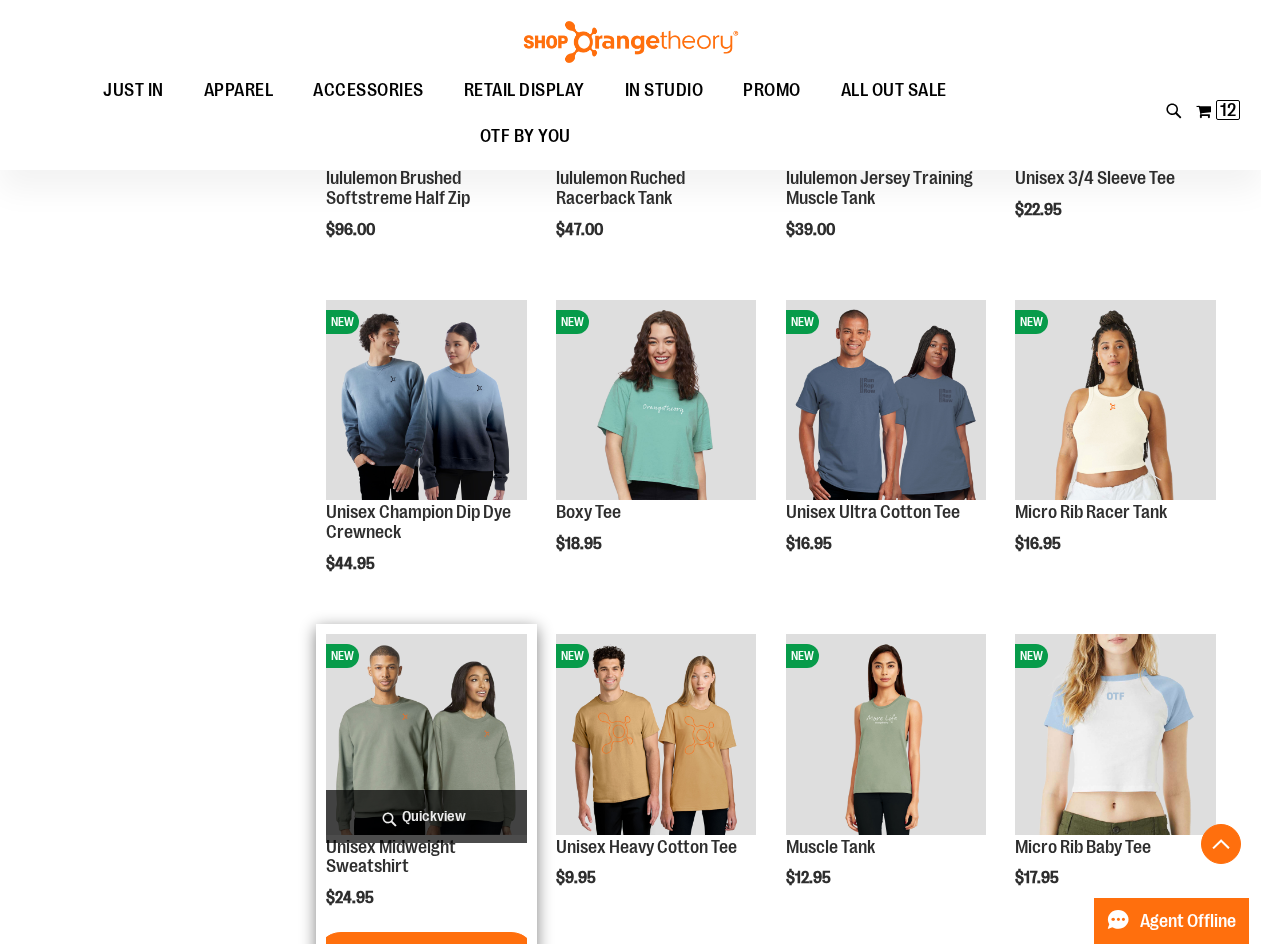 click on "Quickview" at bounding box center (426, 816) 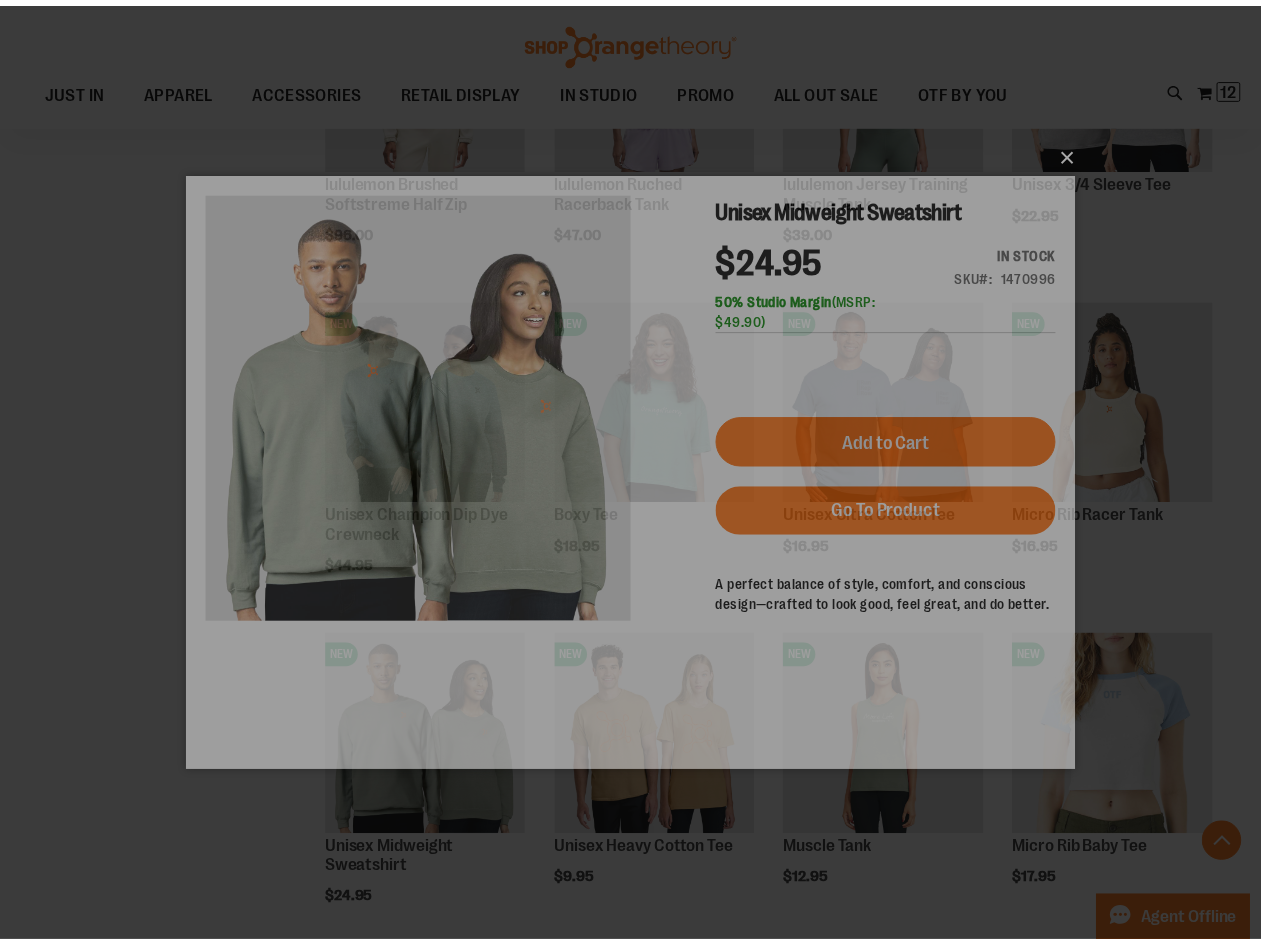 scroll, scrollTop: 0, scrollLeft: 0, axis: both 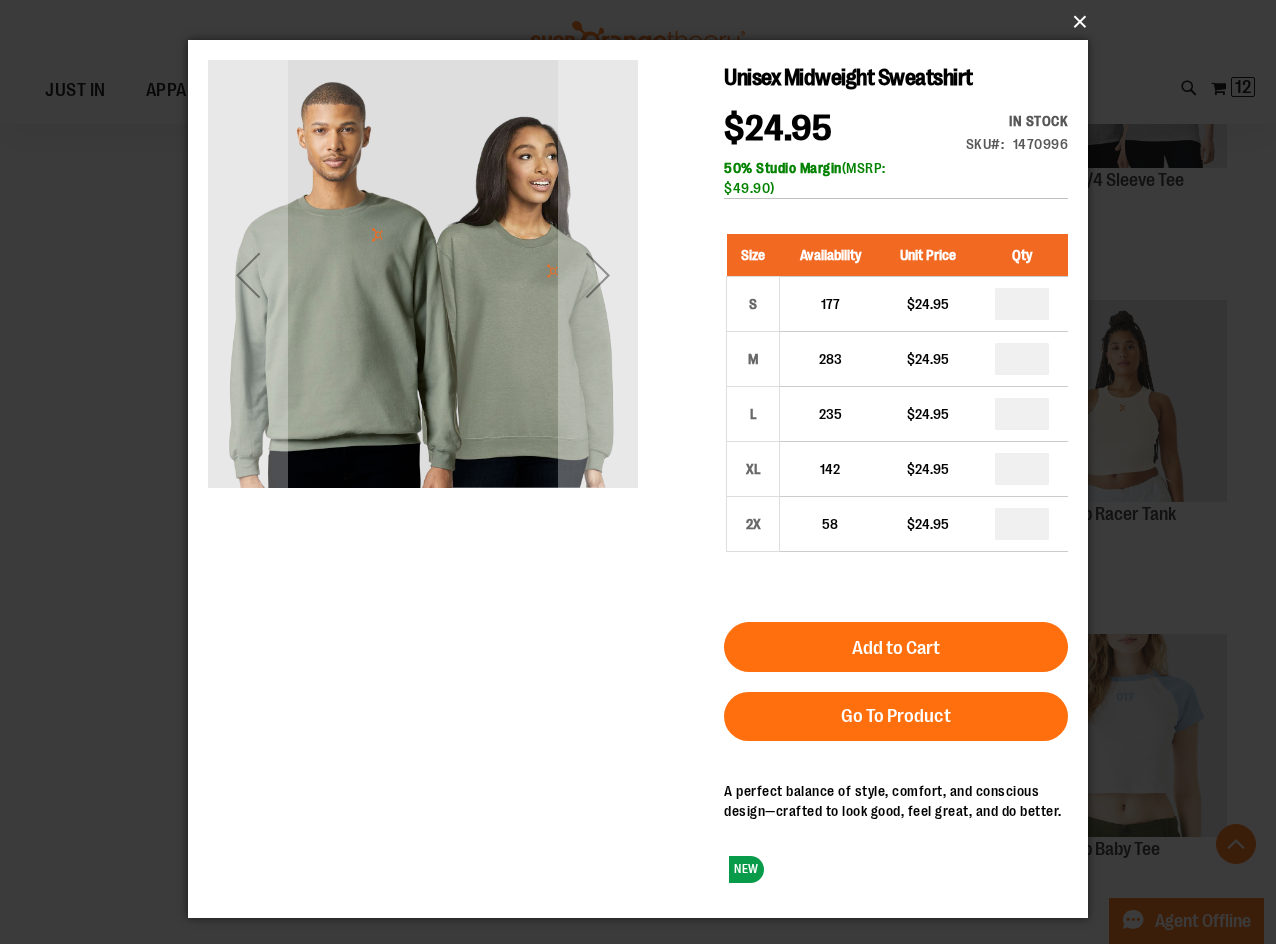 click on "×" at bounding box center (644, 22) 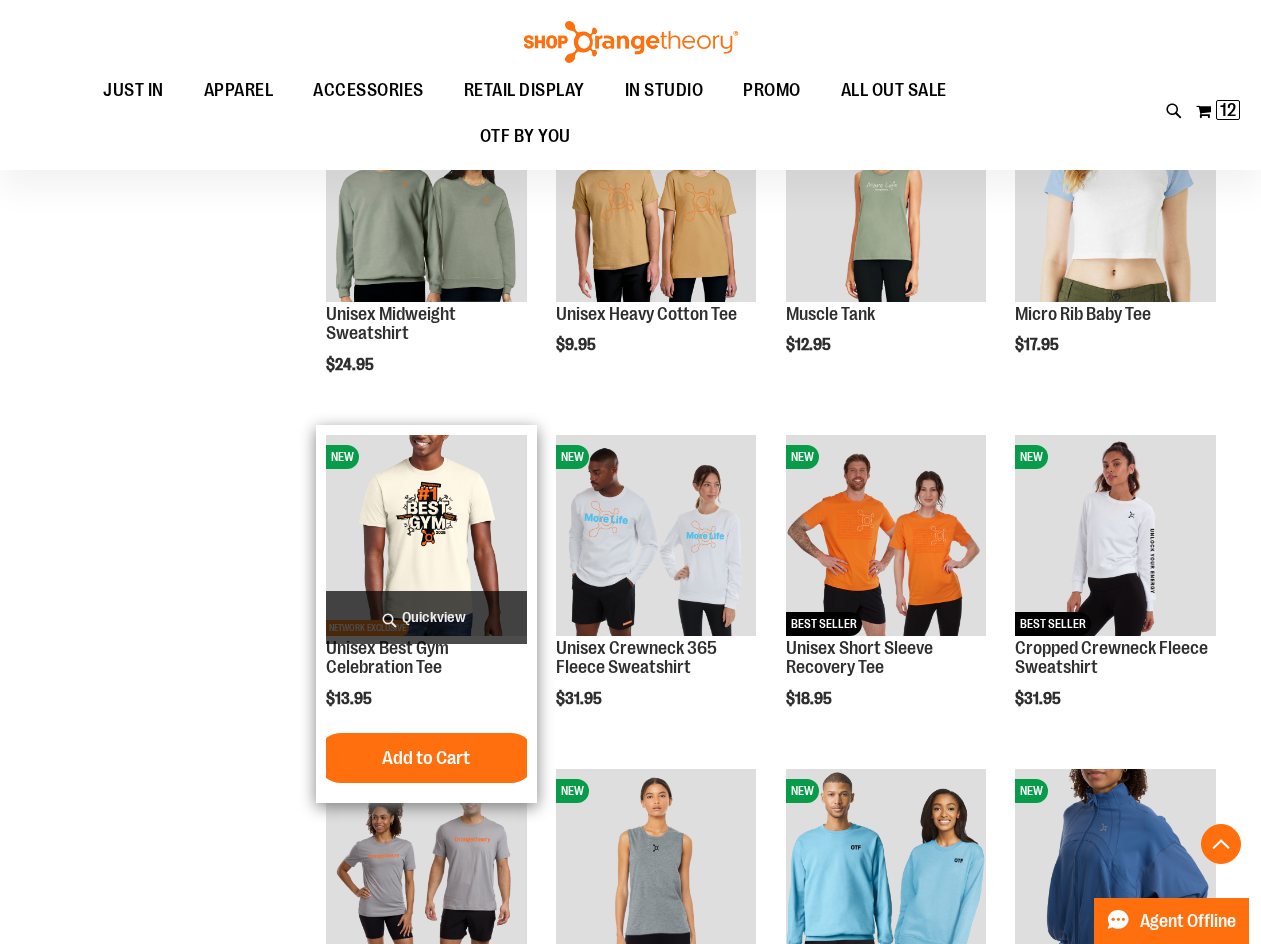 scroll, scrollTop: 1699, scrollLeft: 0, axis: vertical 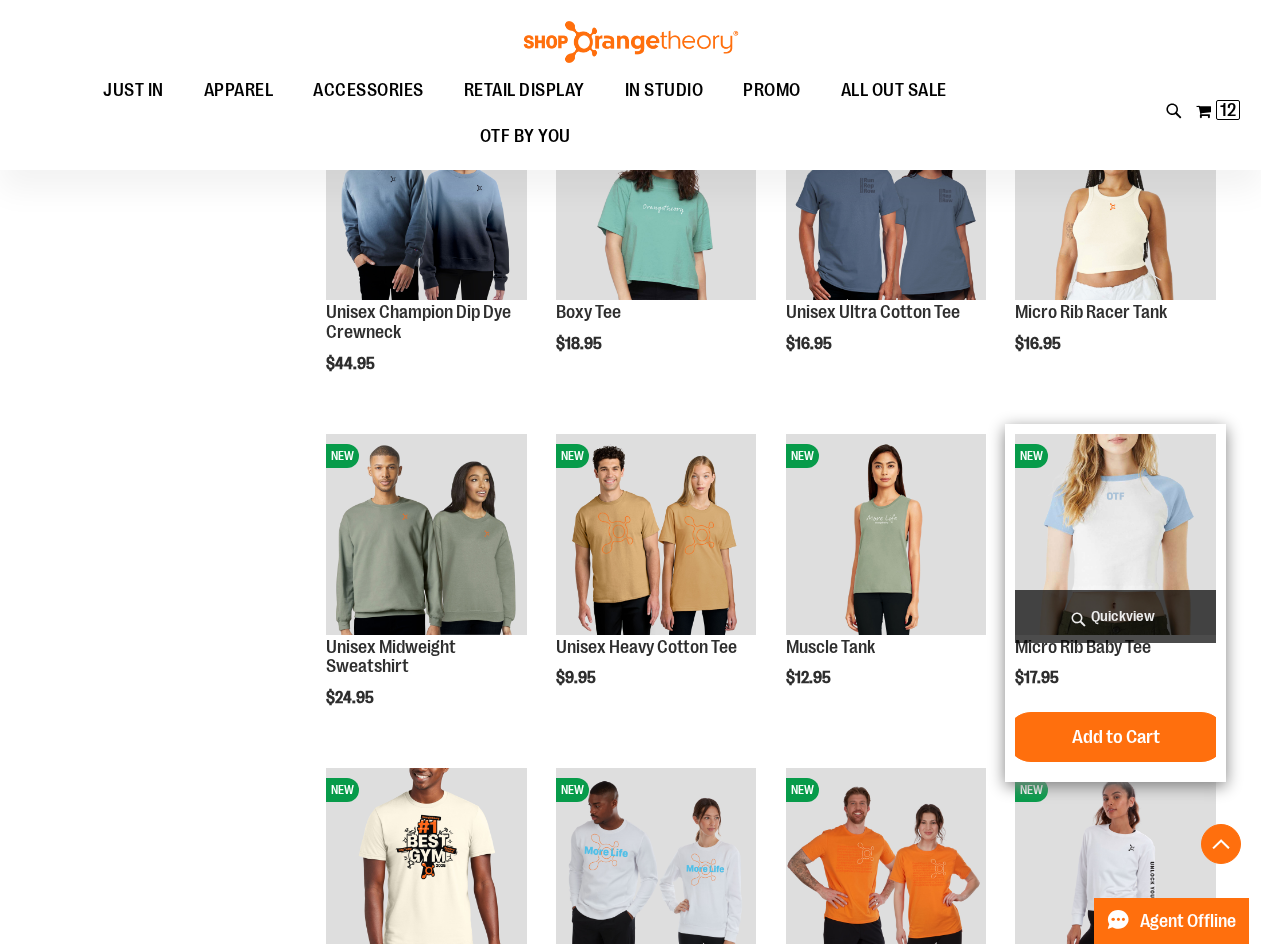 click on "Quickview" at bounding box center [1115, 616] 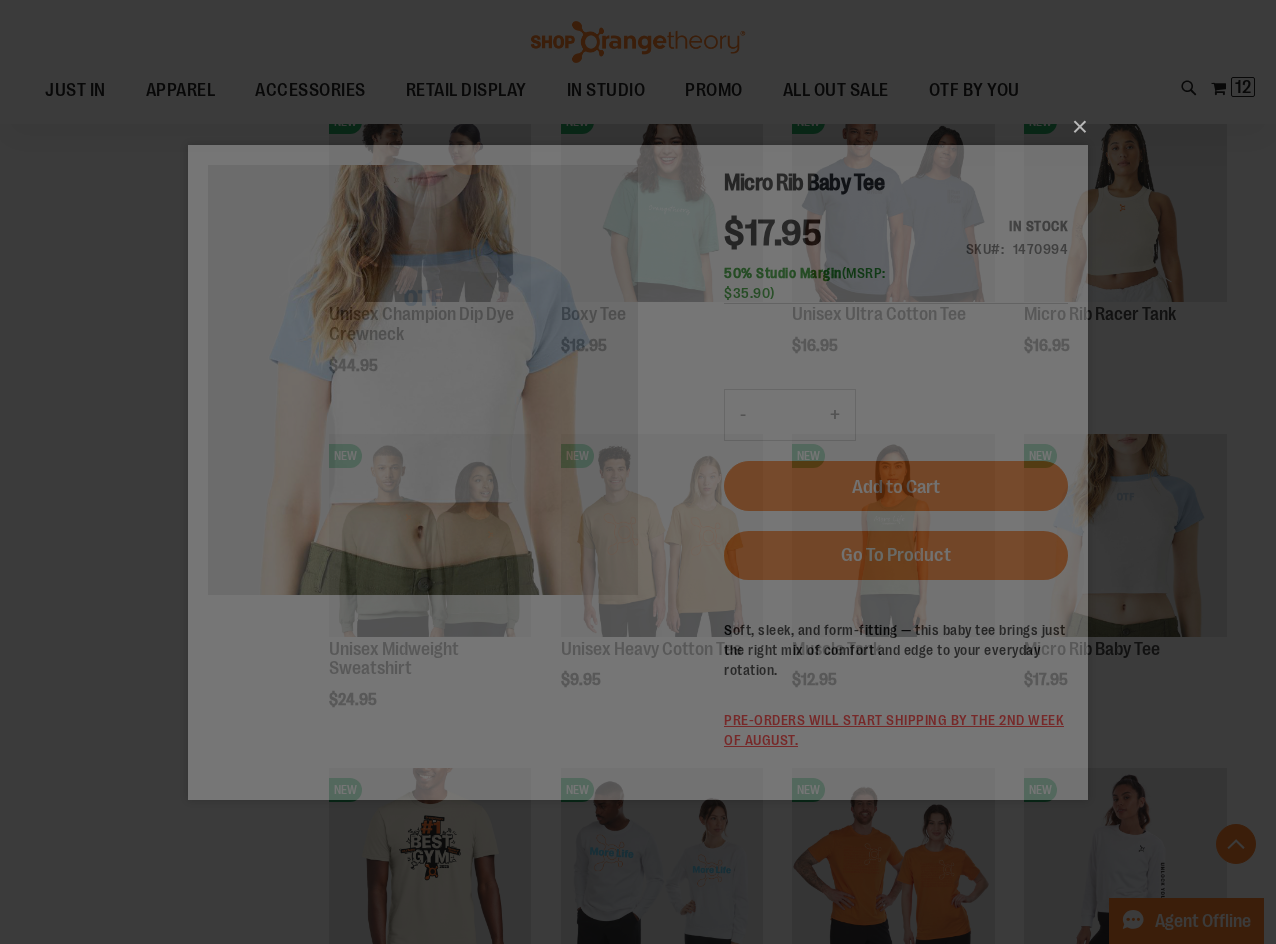 scroll, scrollTop: 0, scrollLeft: 0, axis: both 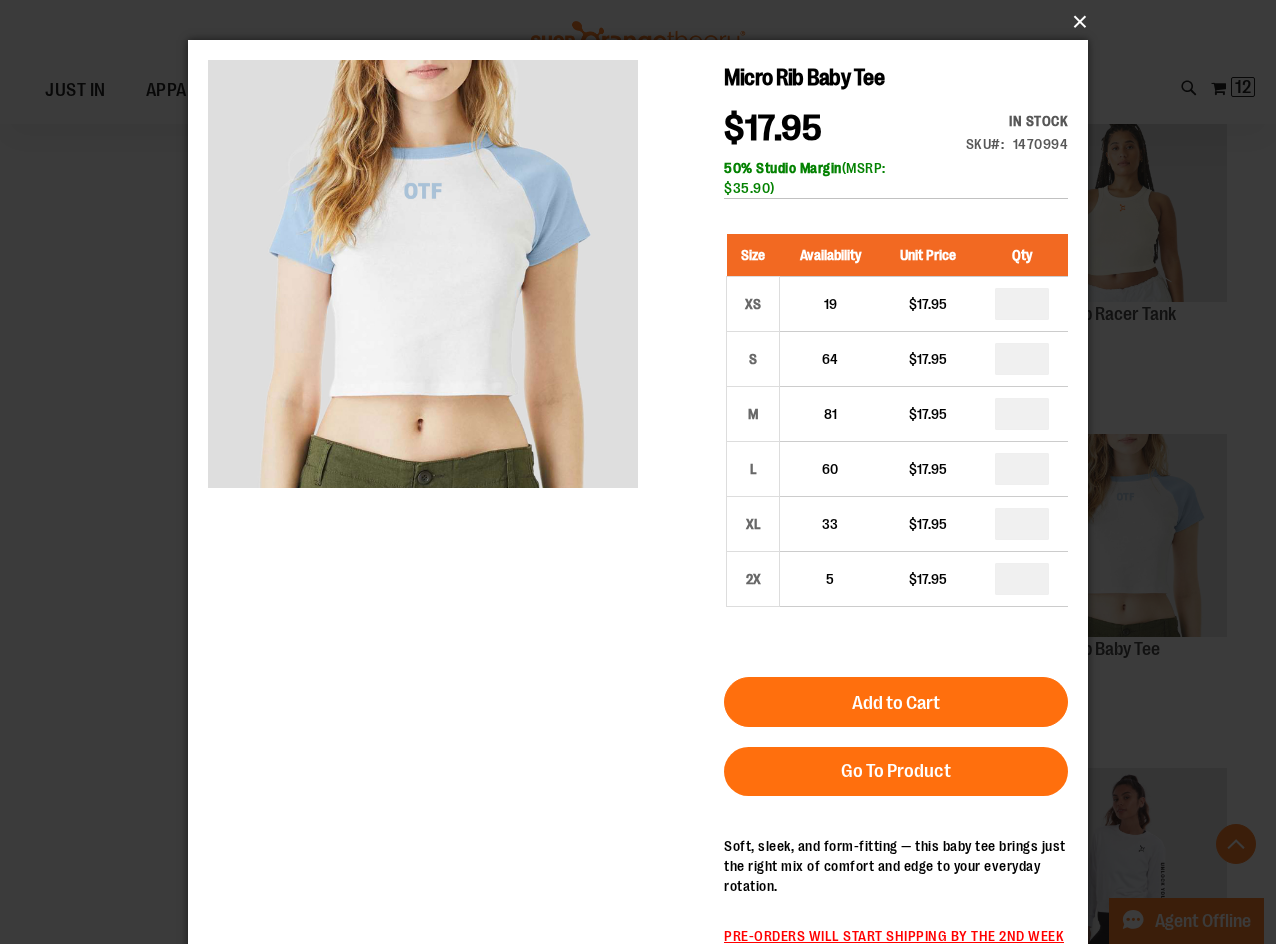 click on "×" at bounding box center (644, 22) 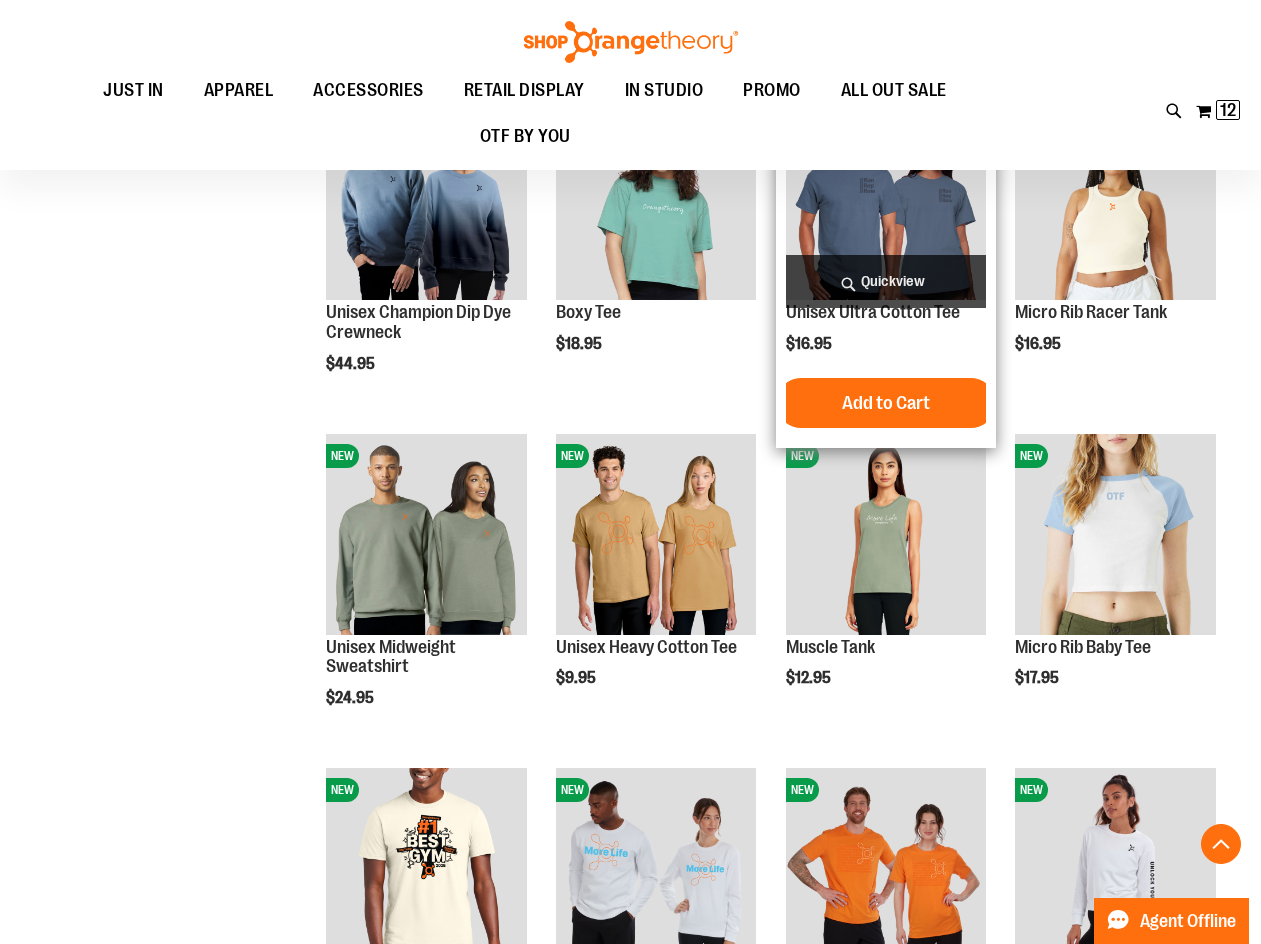 click on "Quickview" at bounding box center (886, 281) 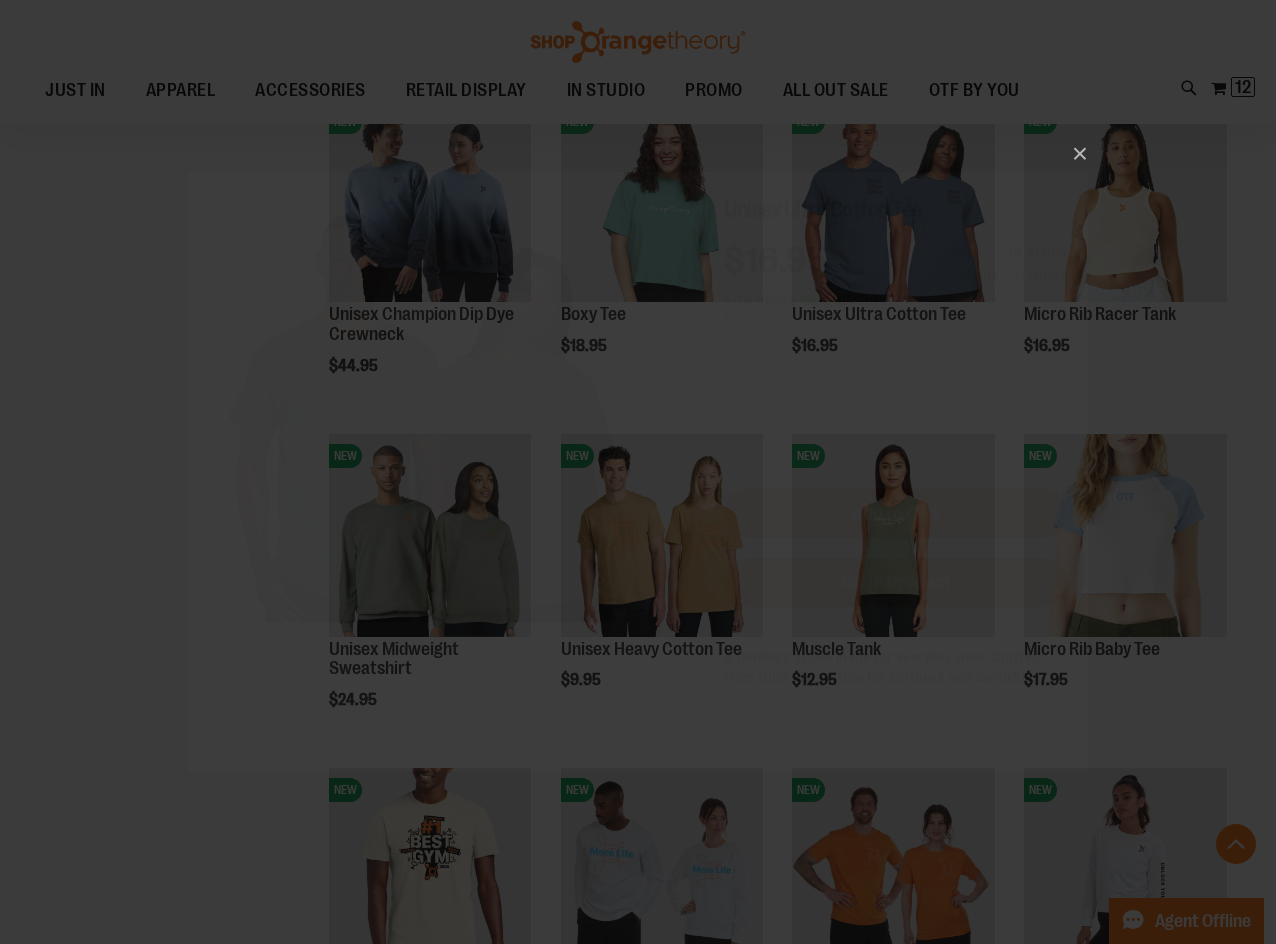 scroll, scrollTop: 0, scrollLeft: 0, axis: both 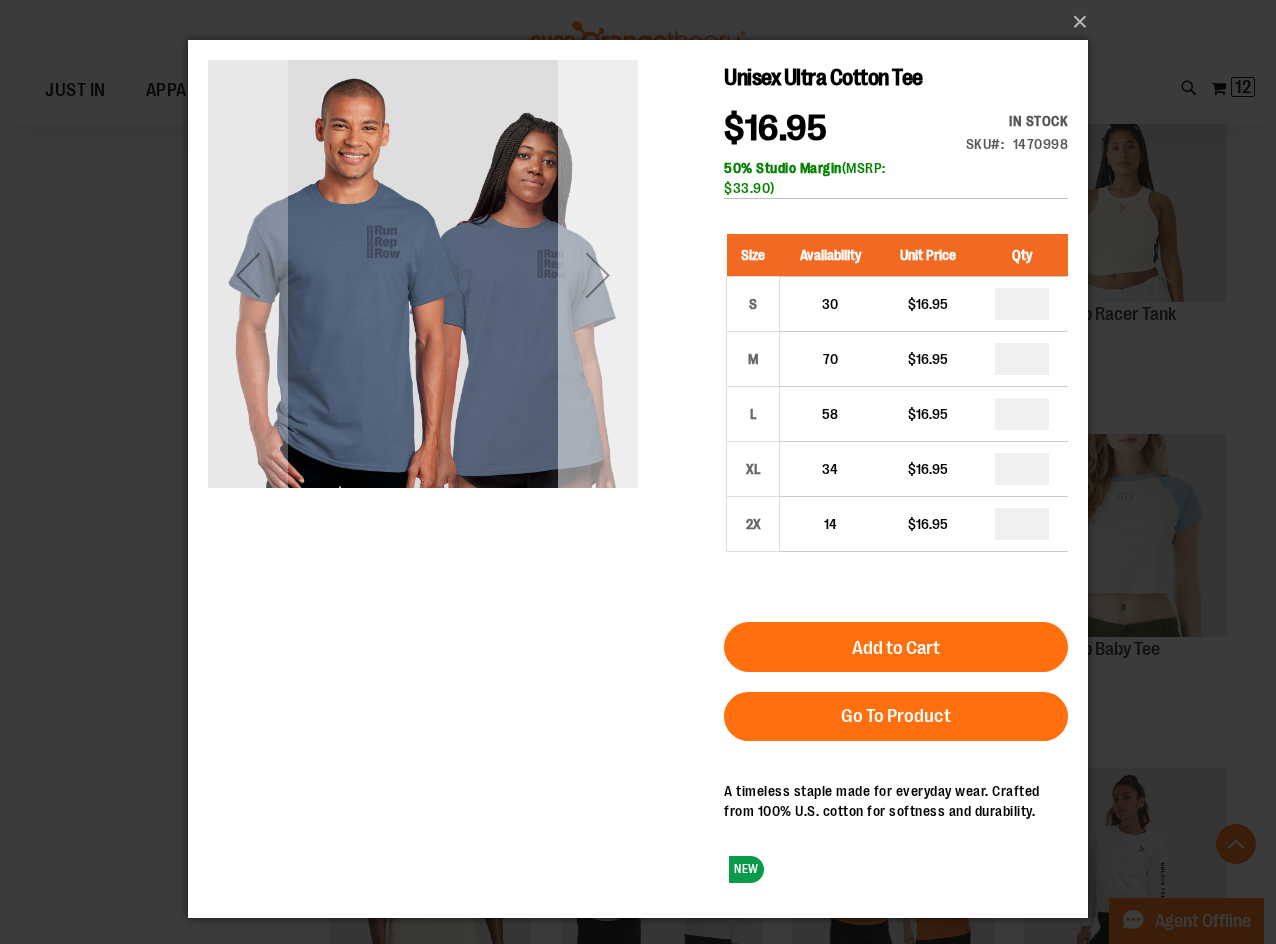 click at bounding box center [598, 275] 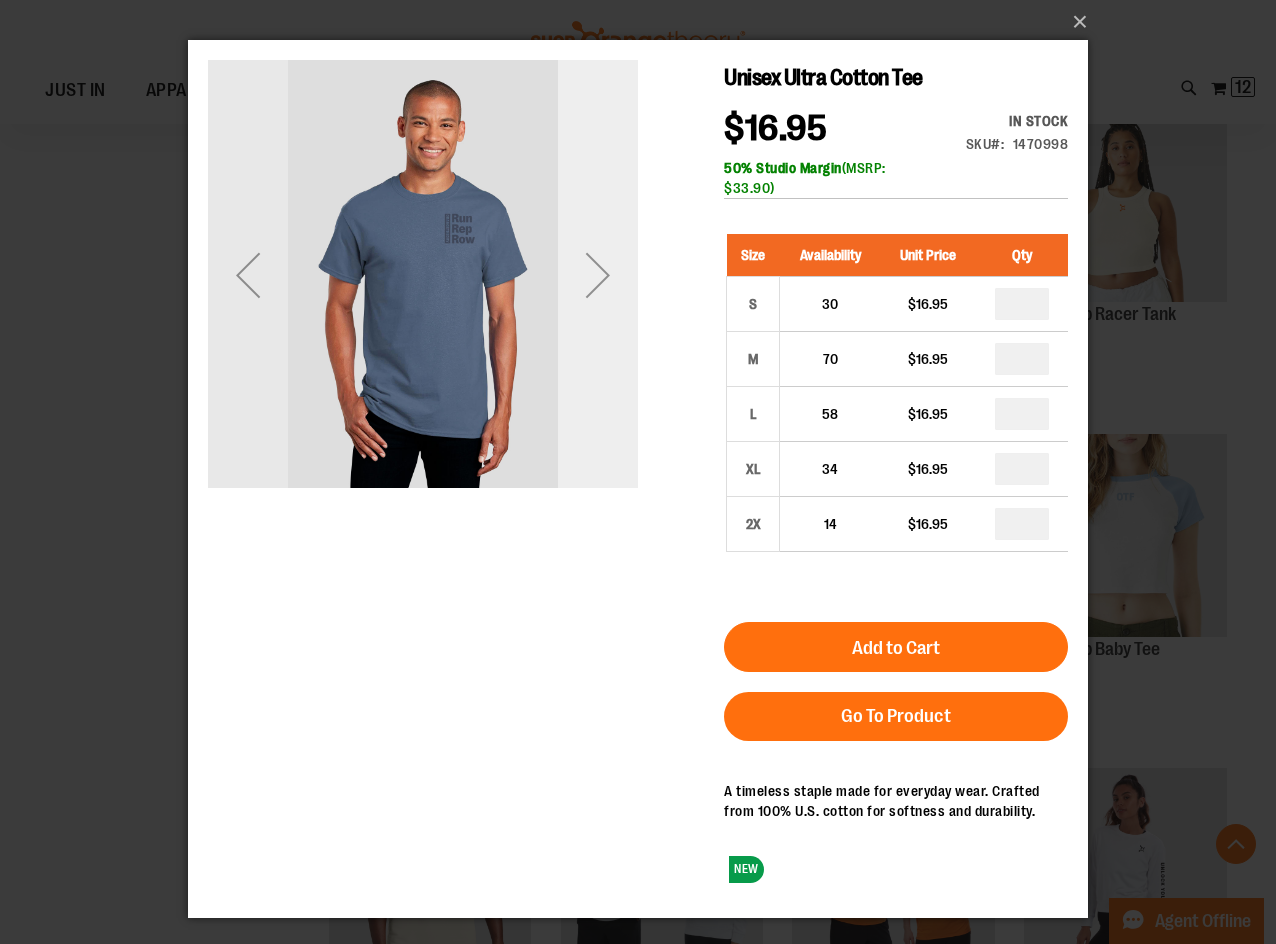 click at bounding box center (598, 275) 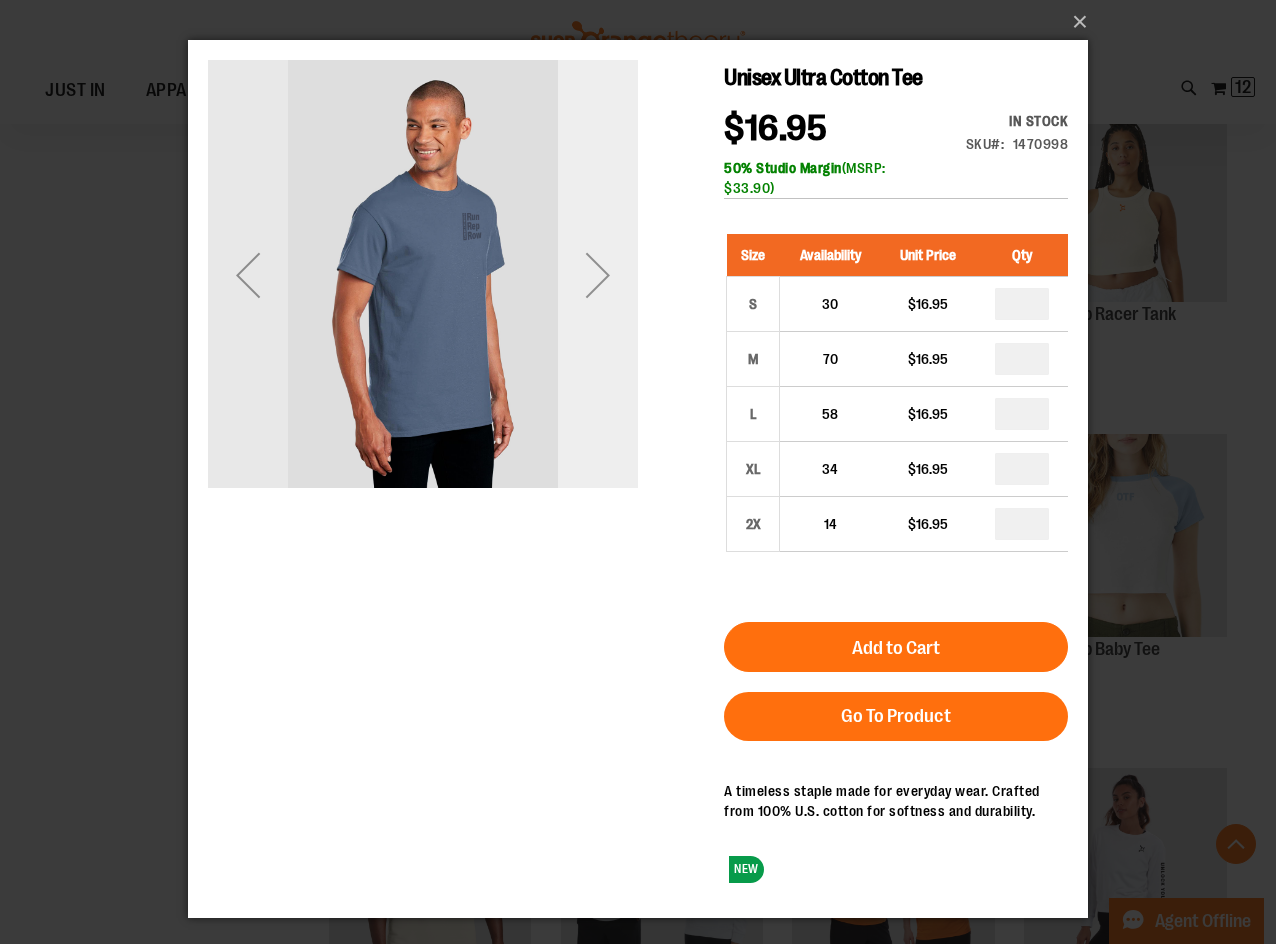 click at bounding box center [598, 275] 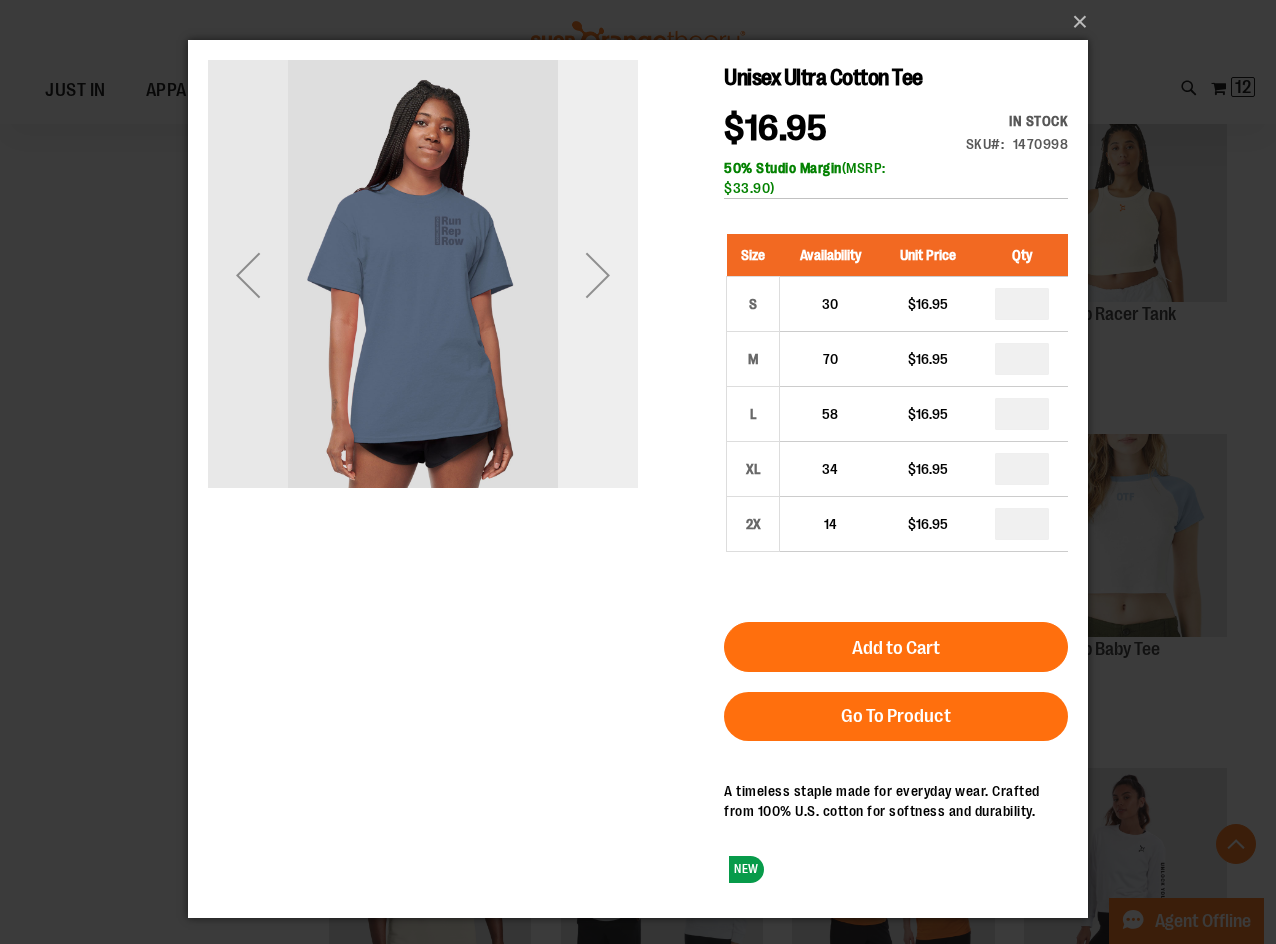 click at bounding box center (598, 275) 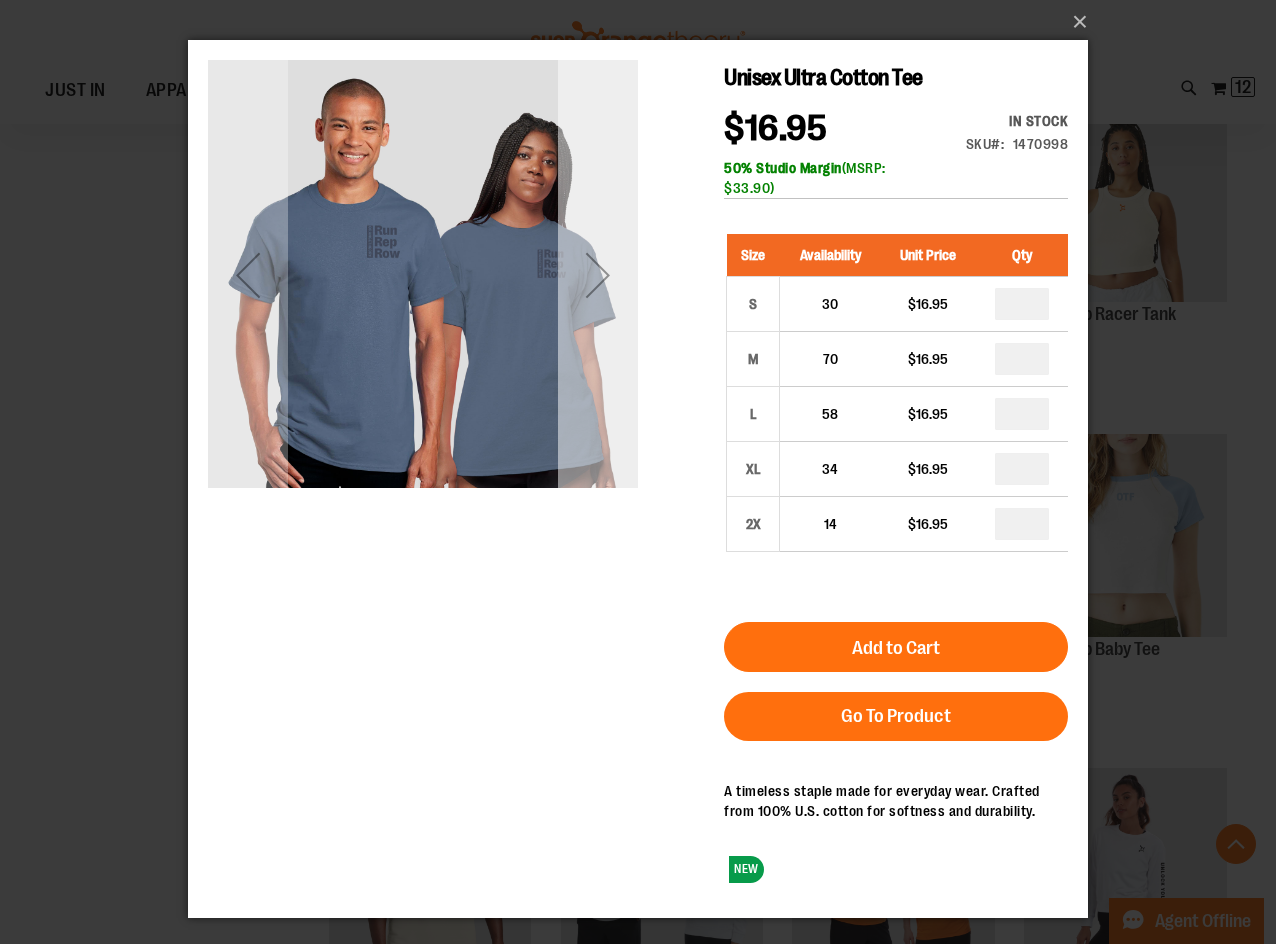 click at bounding box center (598, 275) 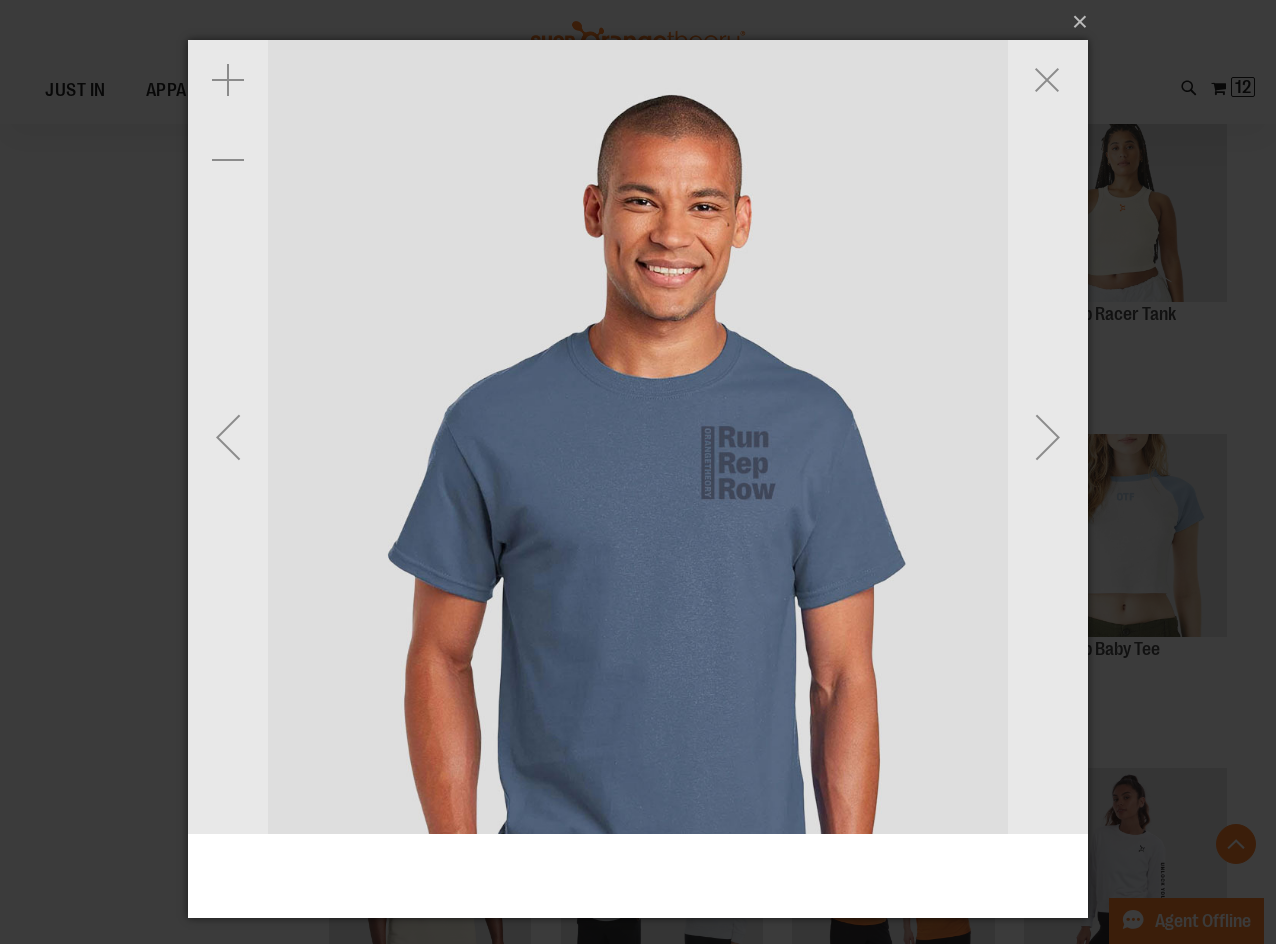 drag, startPoint x: 775, startPoint y: 335, endPoint x: 780, endPoint y: 414, distance: 79.15807 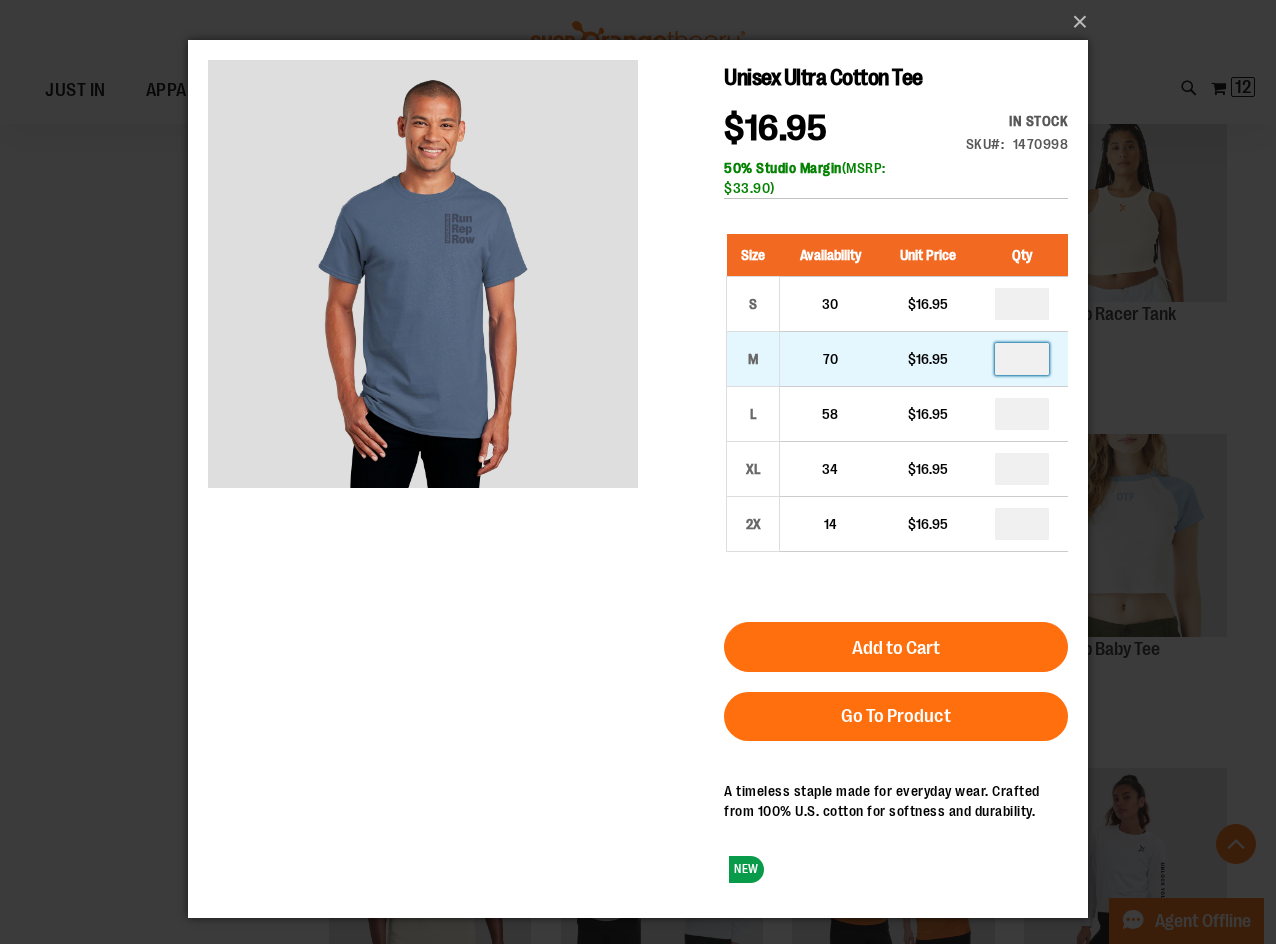 click at bounding box center (1022, 359) 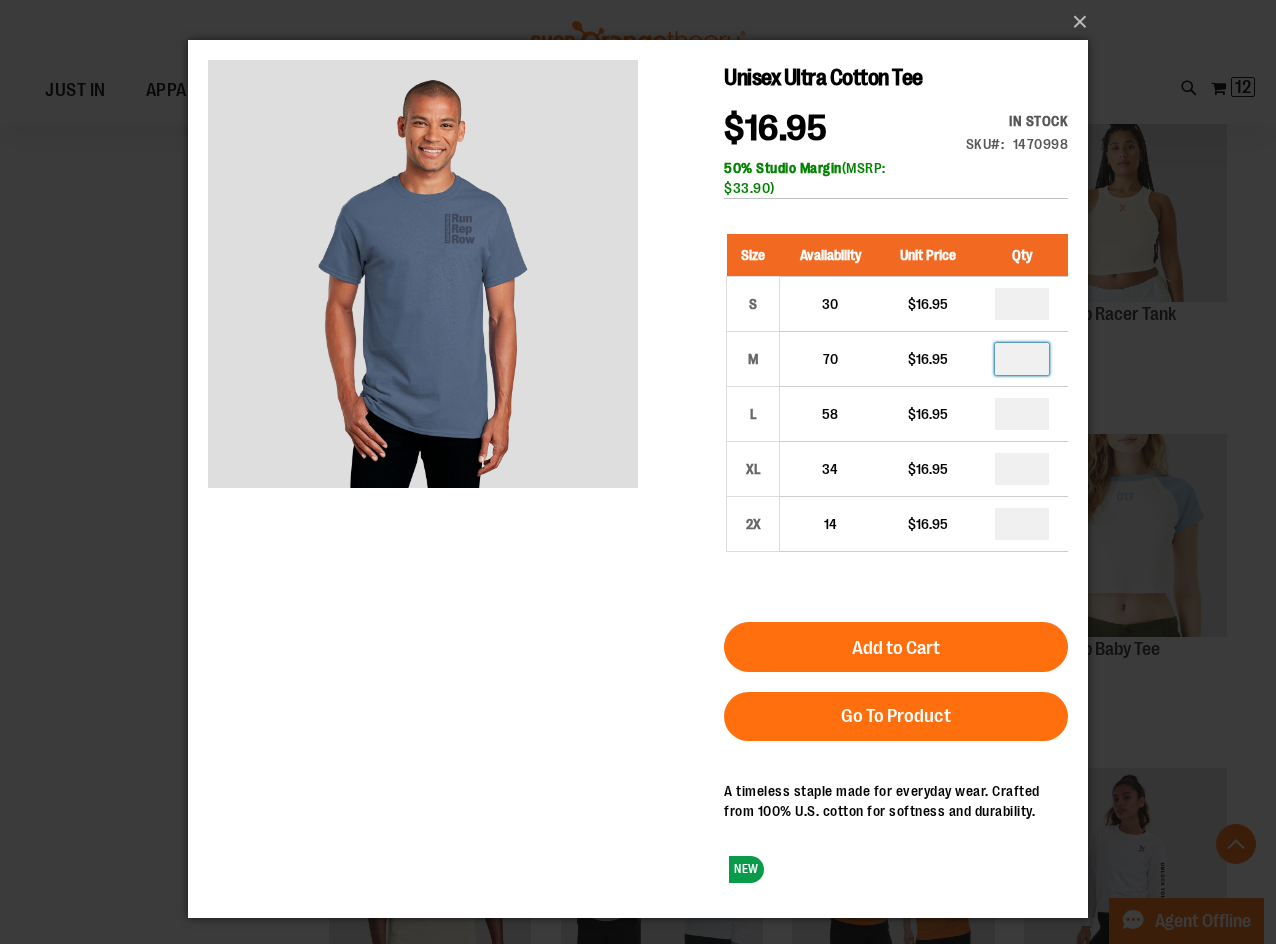 type on "*" 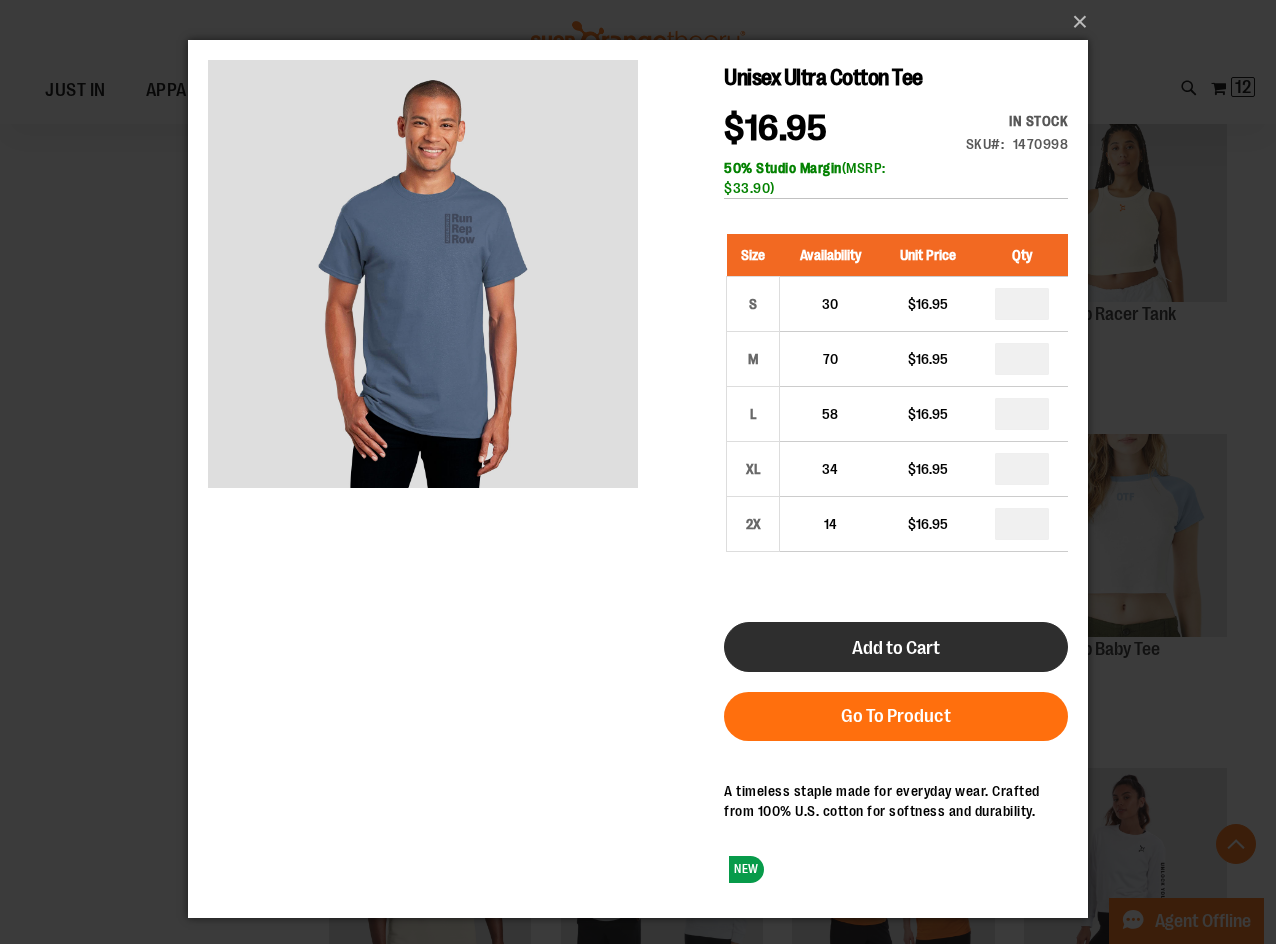click on "Add to Cart" at bounding box center (896, 648) 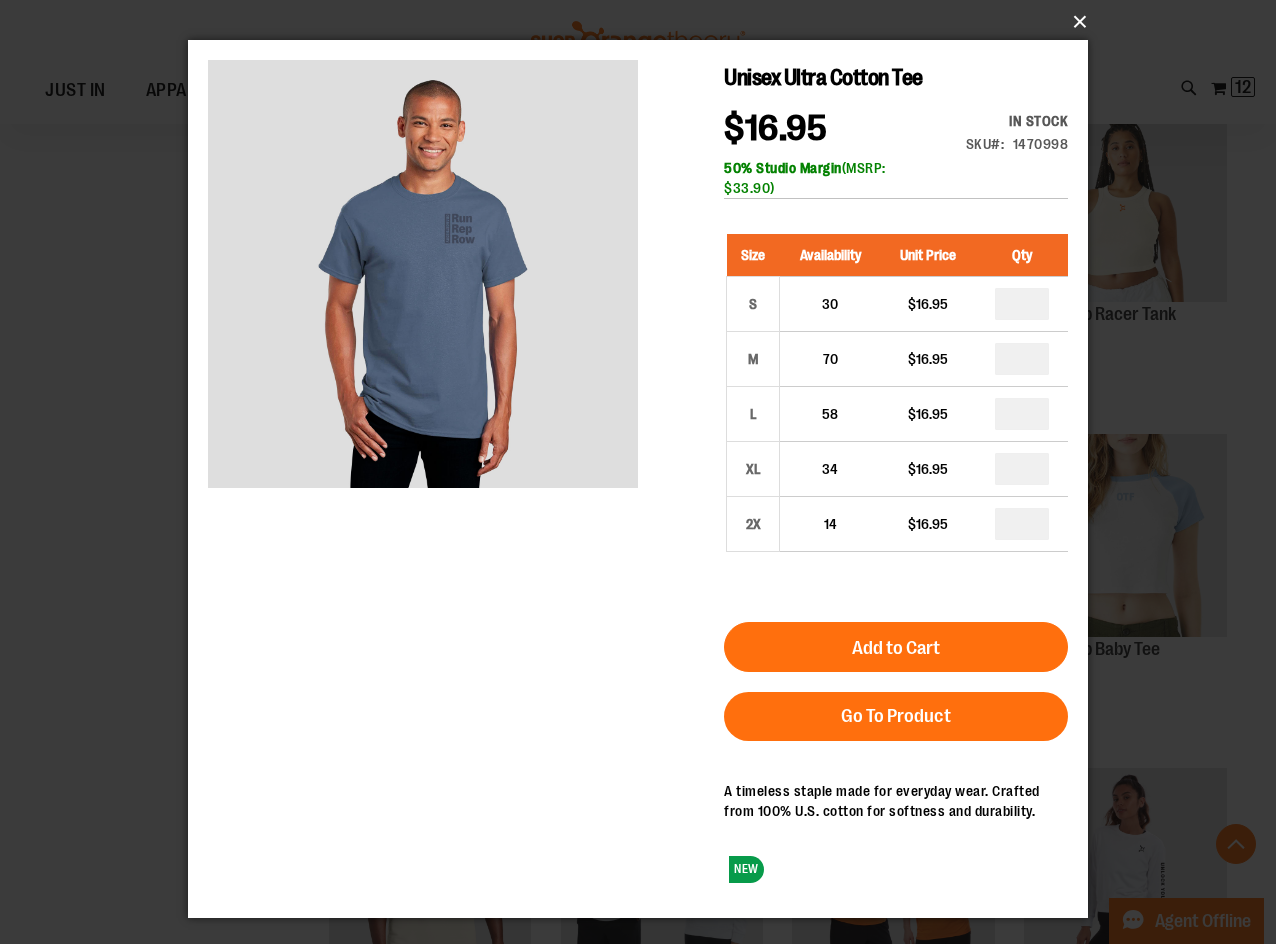 click on "×" at bounding box center (644, 22) 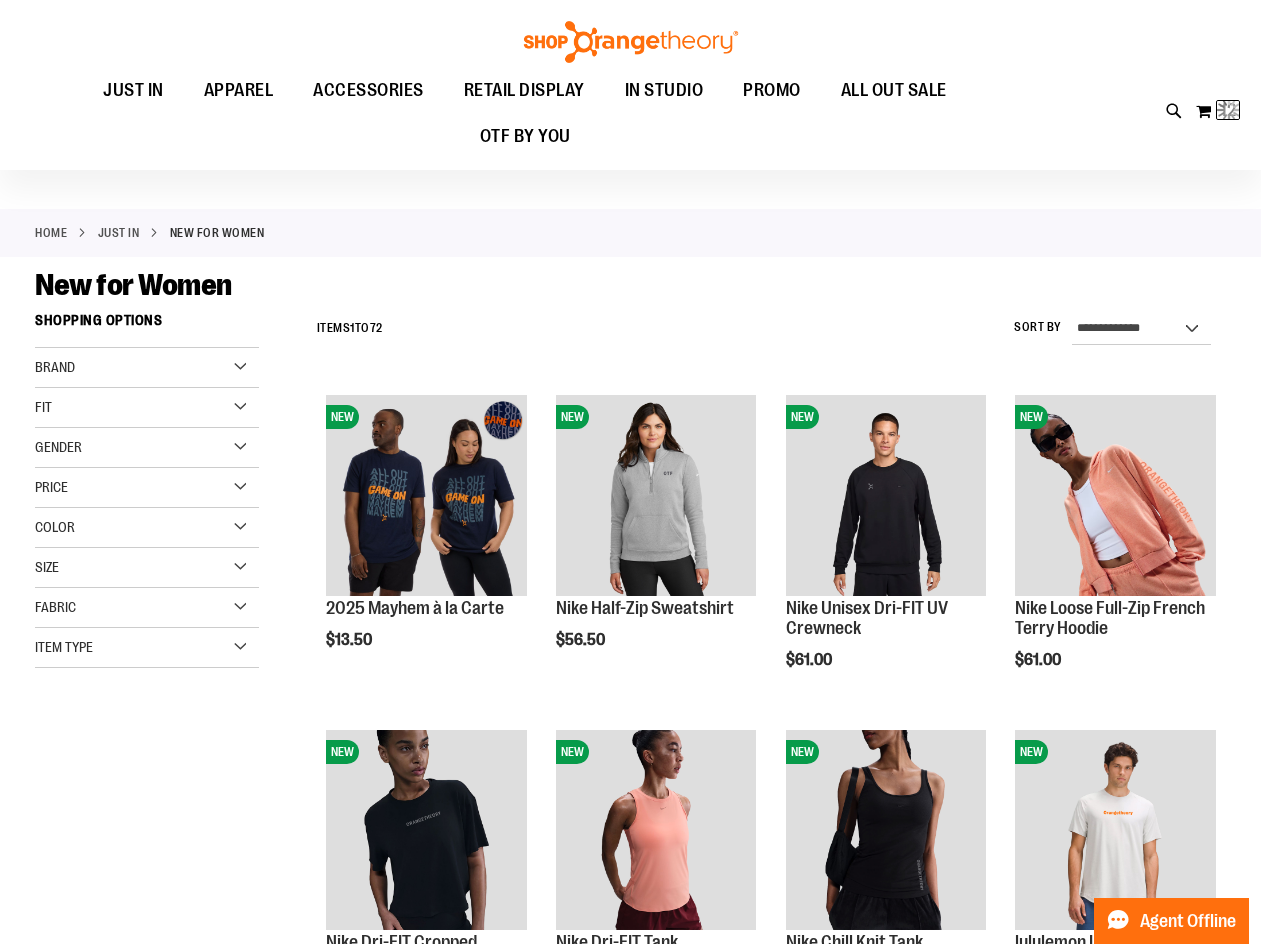 scroll, scrollTop: 0, scrollLeft: 0, axis: both 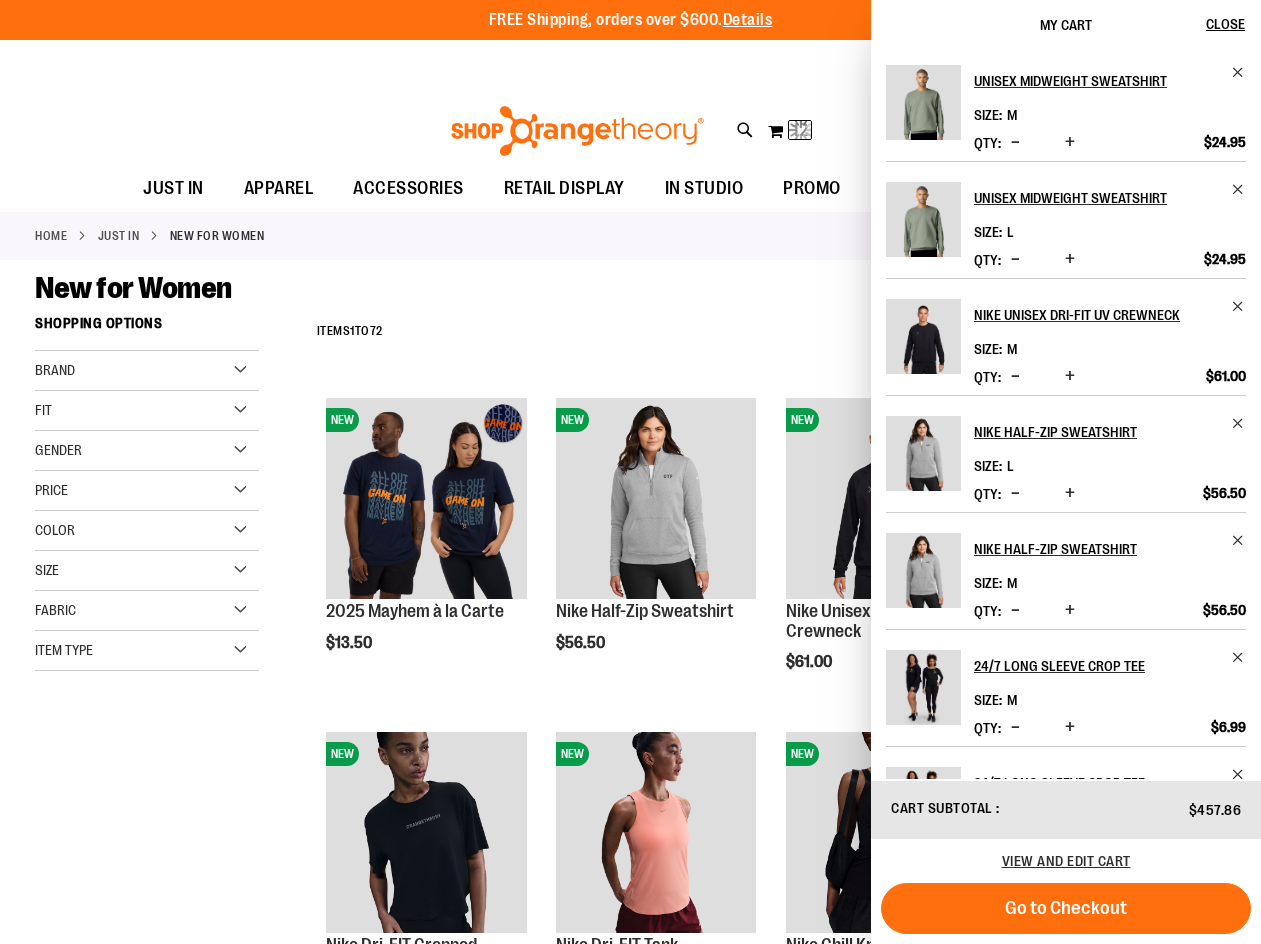 click on "**********" at bounding box center (630, 1928) 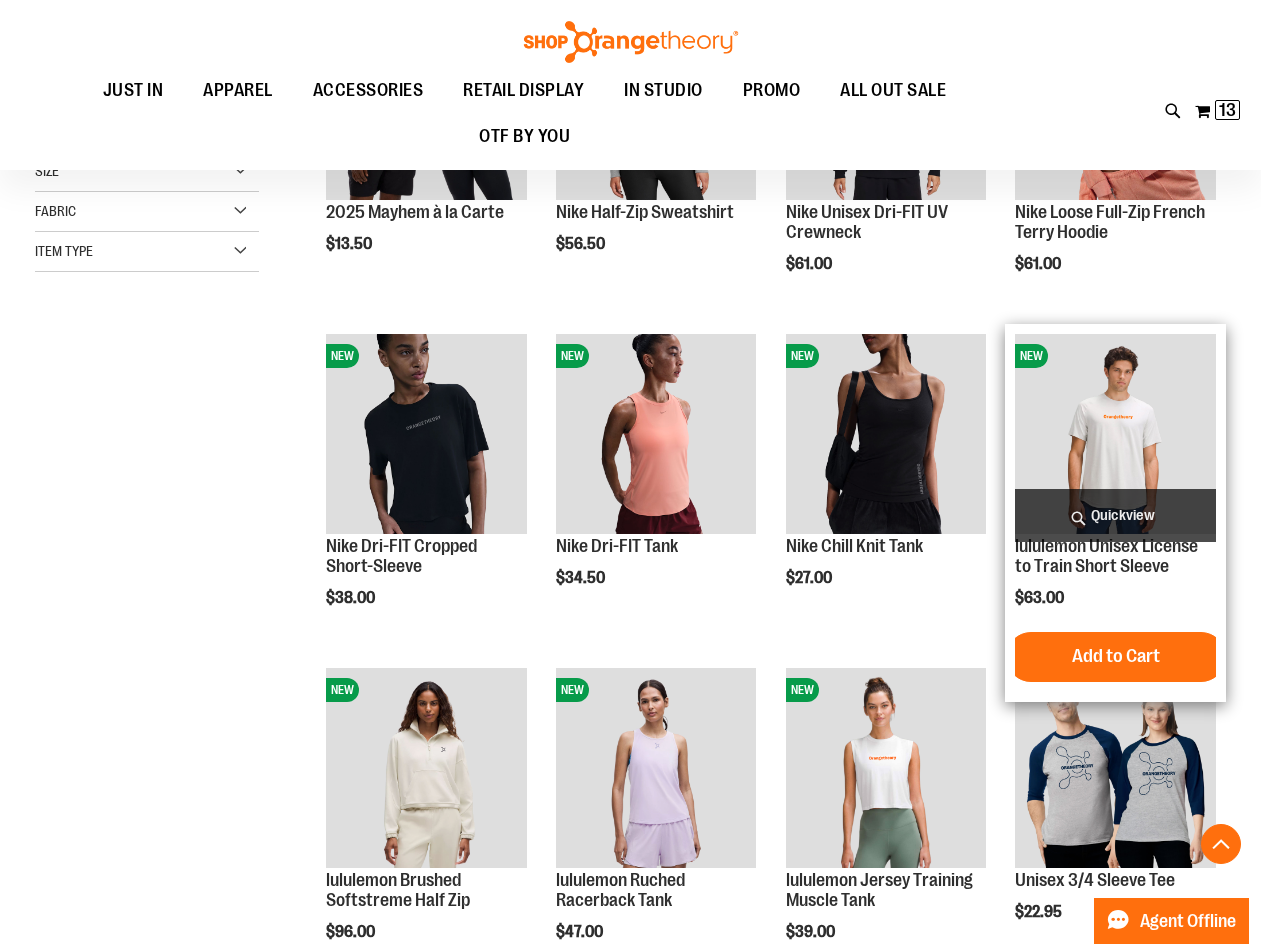 scroll, scrollTop: 399, scrollLeft: 0, axis: vertical 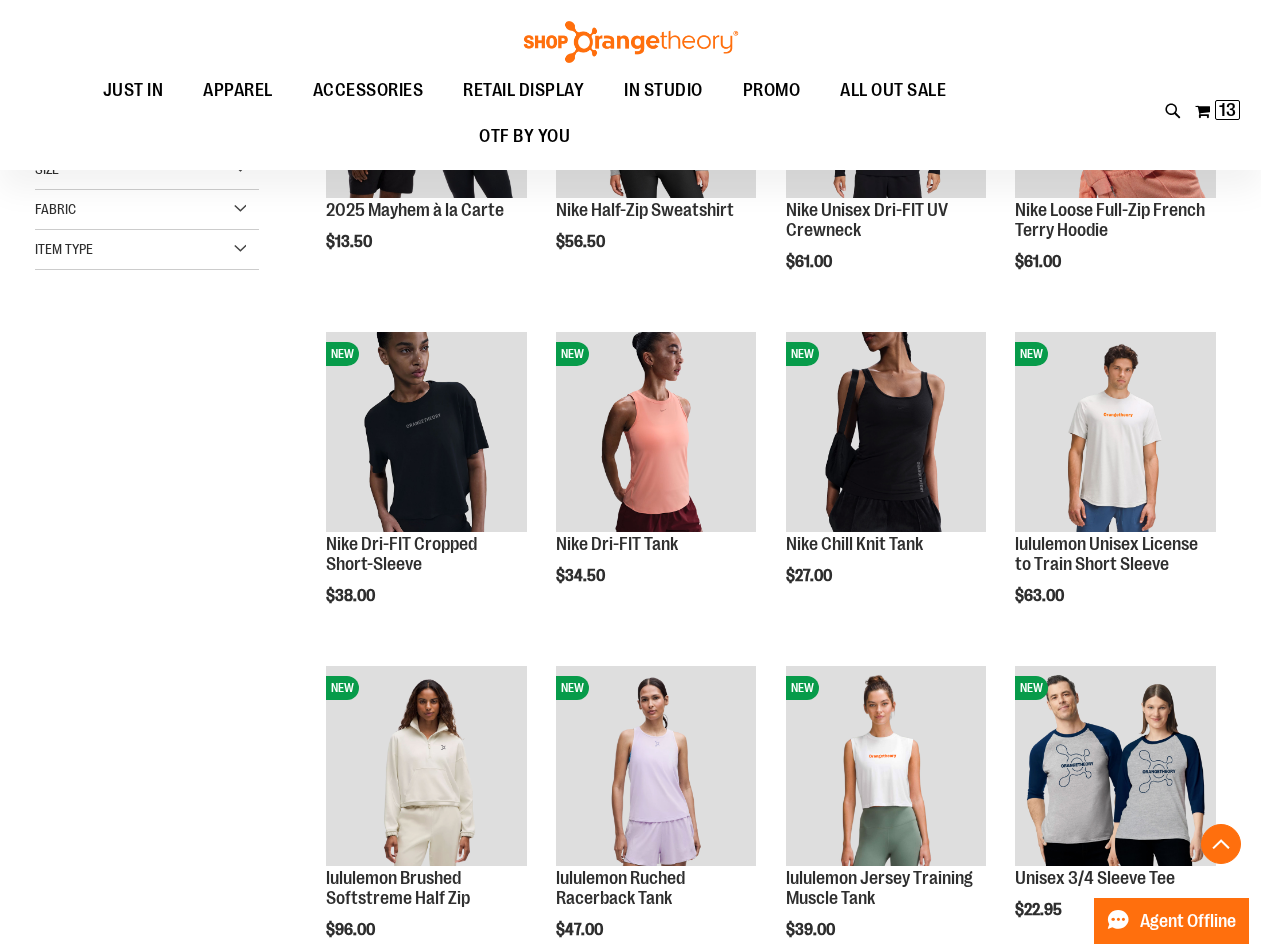 click on "**********" at bounding box center [630, 1527] 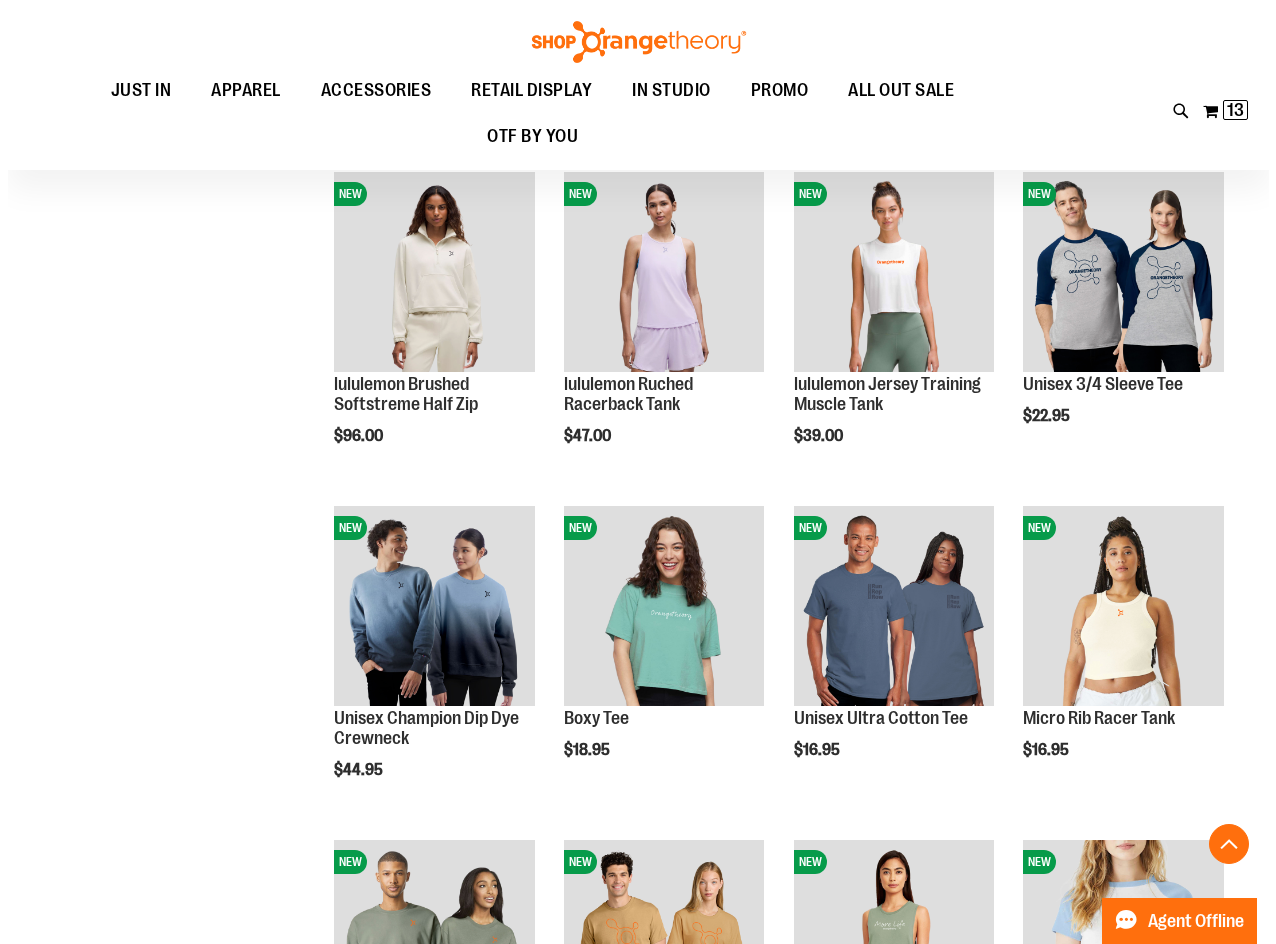 scroll, scrollTop: 899, scrollLeft: 0, axis: vertical 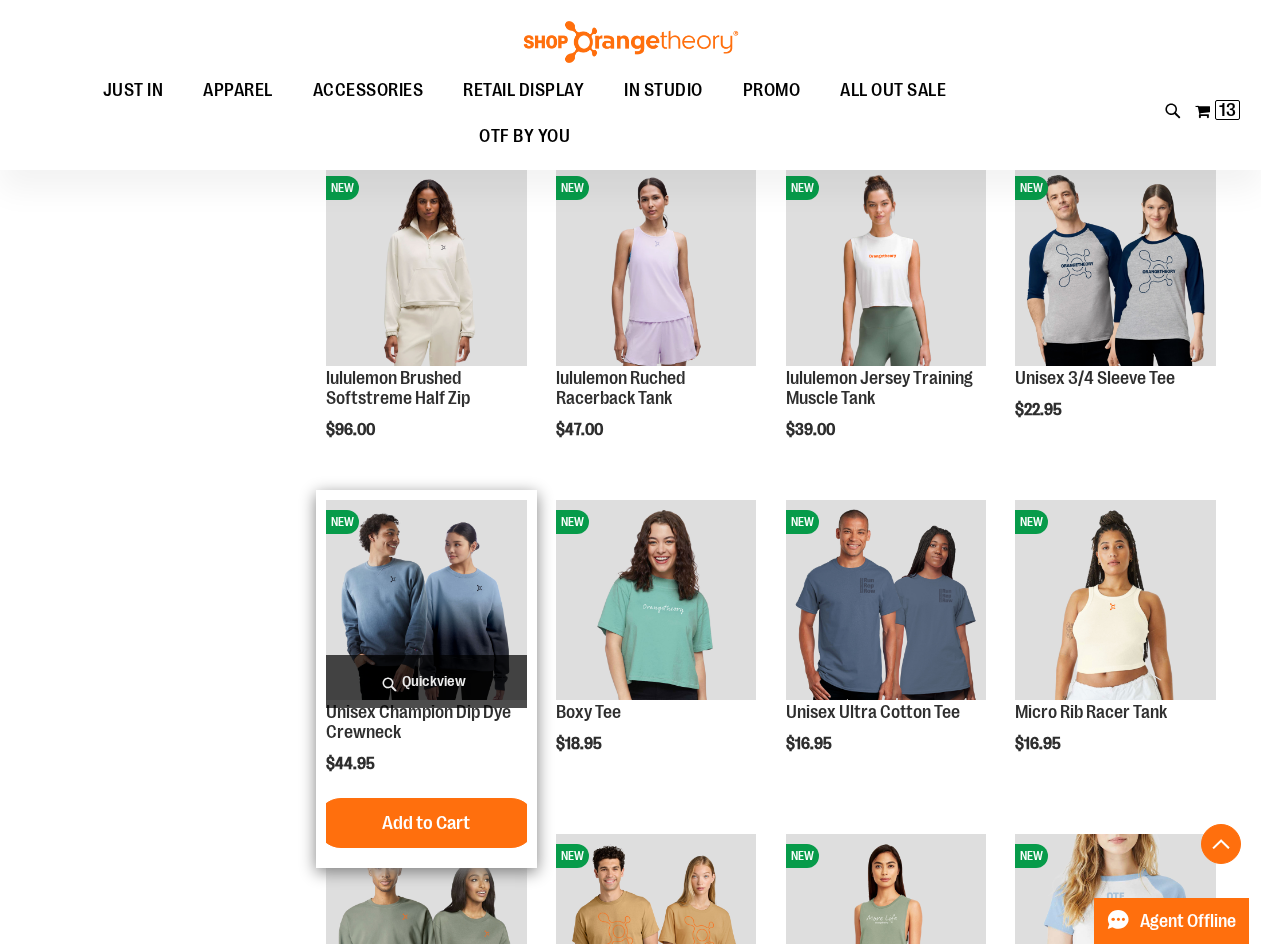 click on "Quickview" at bounding box center (426, 681) 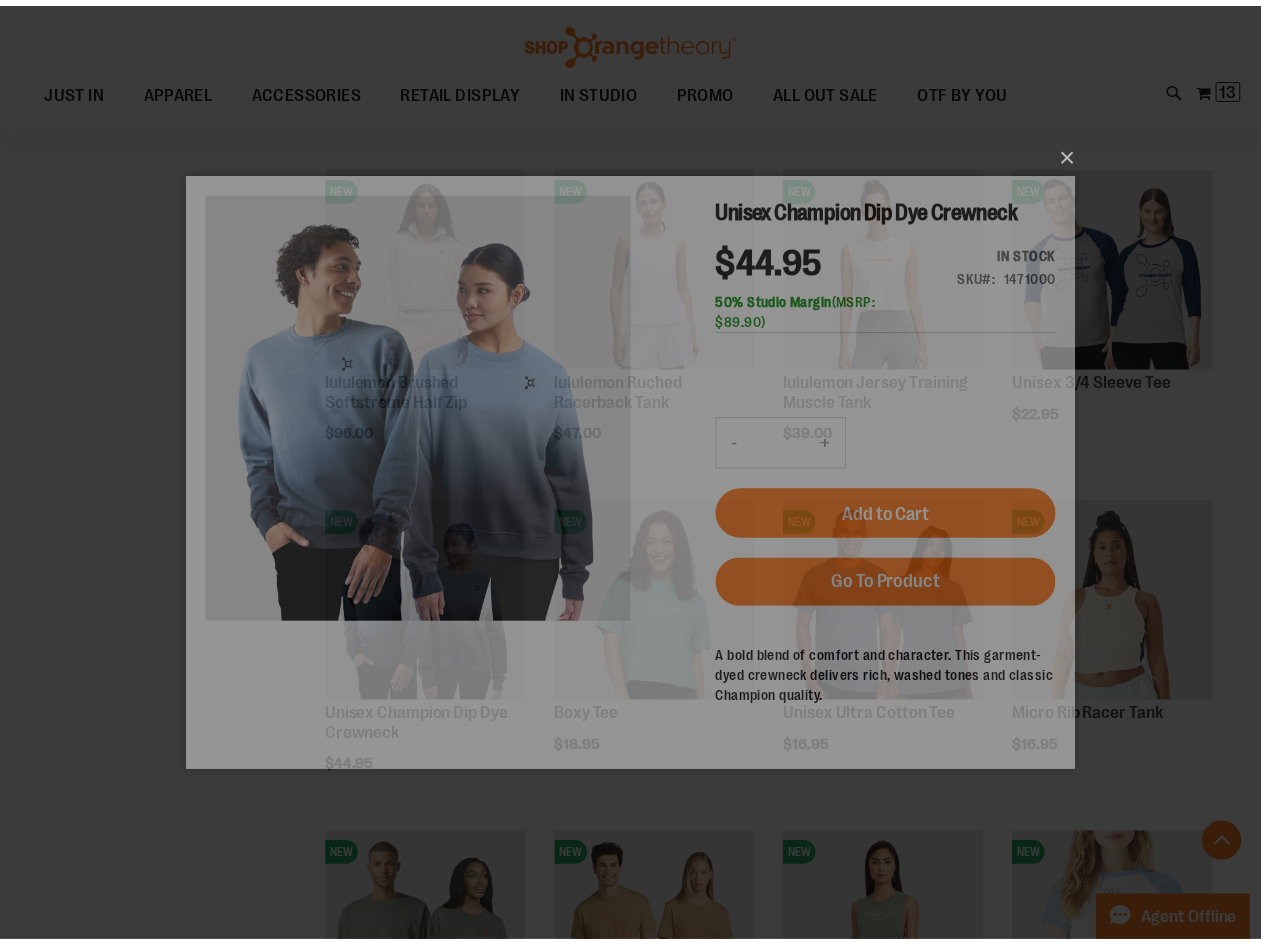 scroll, scrollTop: 0, scrollLeft: 0, axis: both 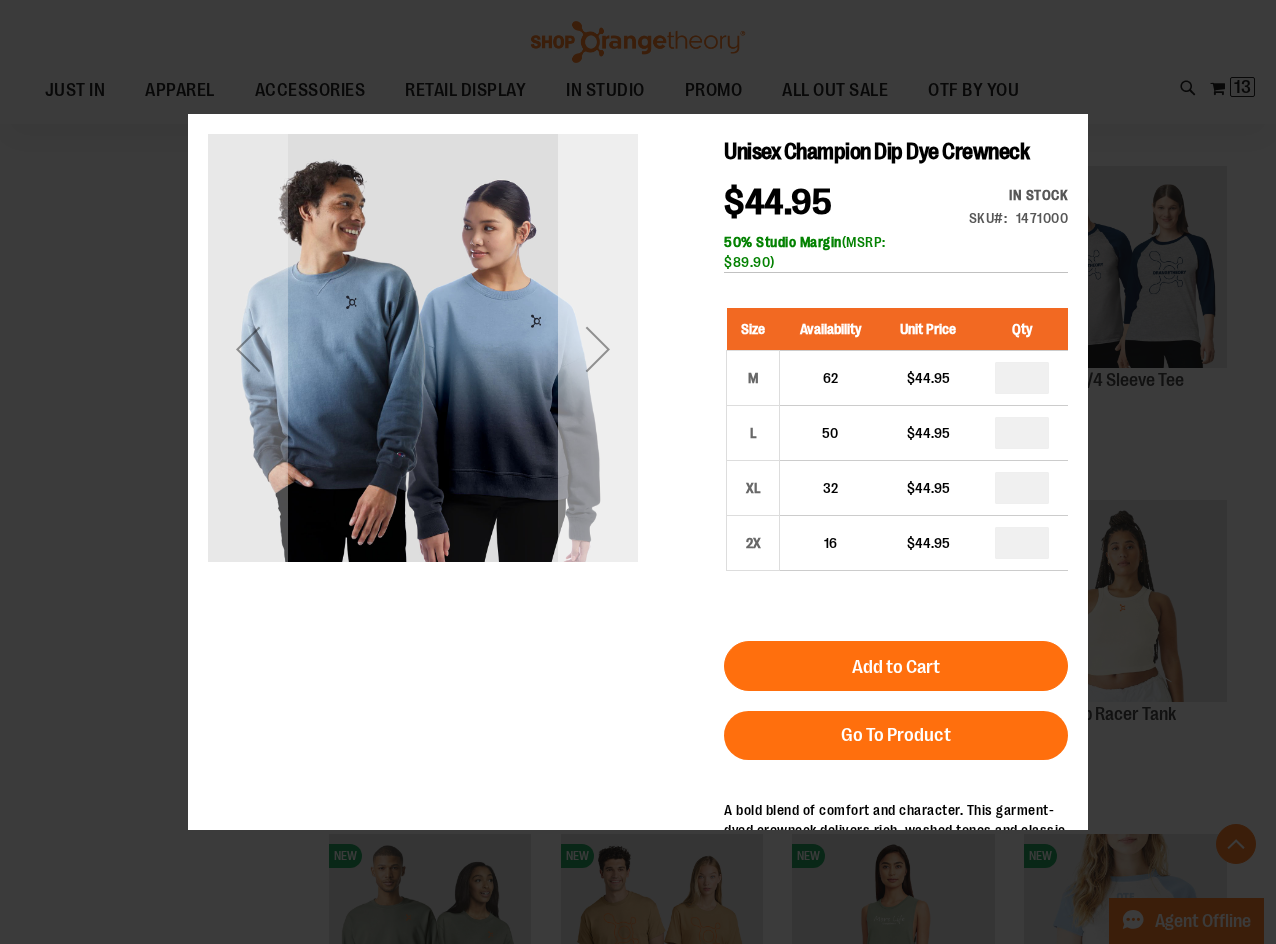 click at bounding box center [598, 349] 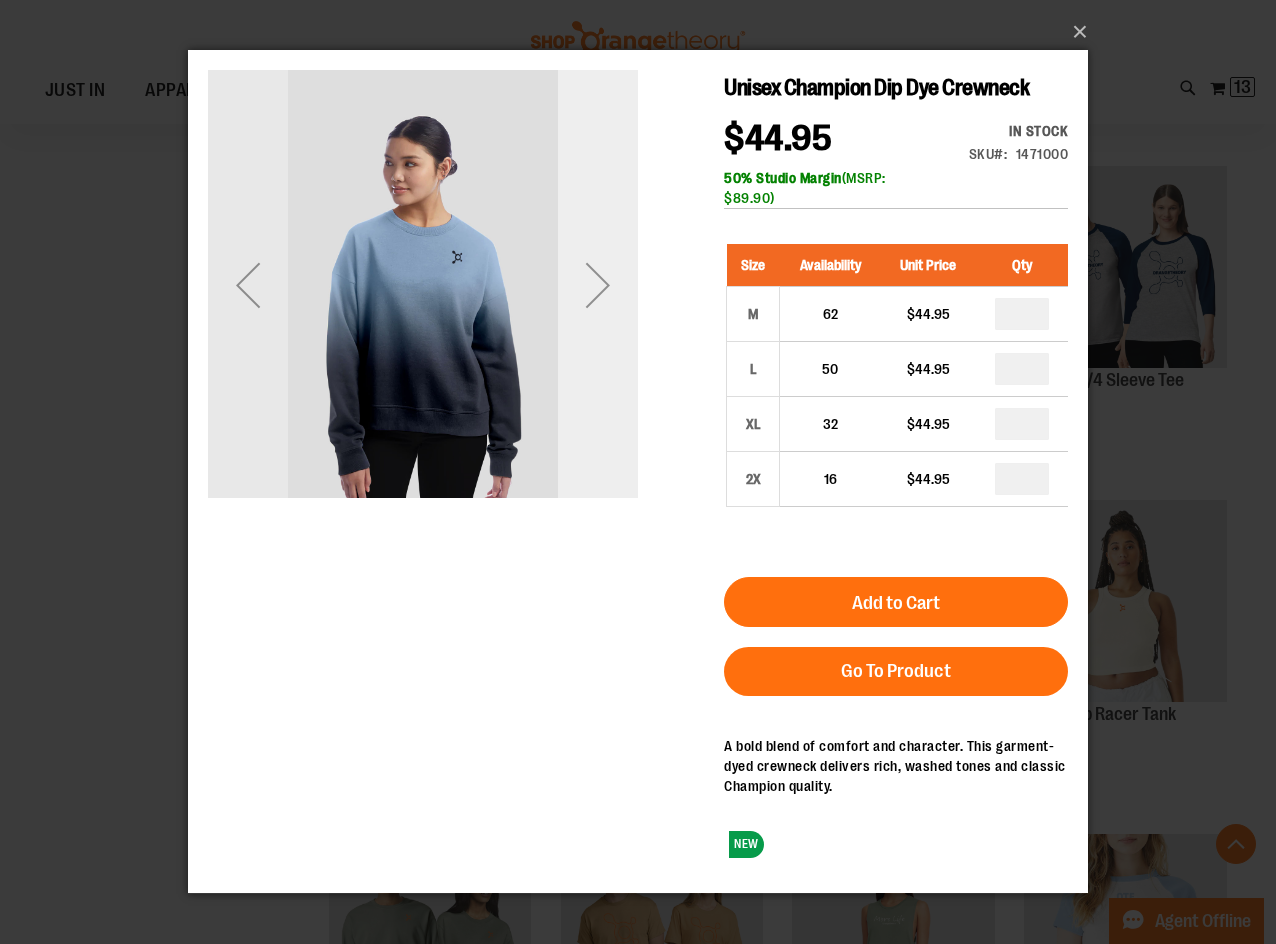 click at bounding box center (598, 285) 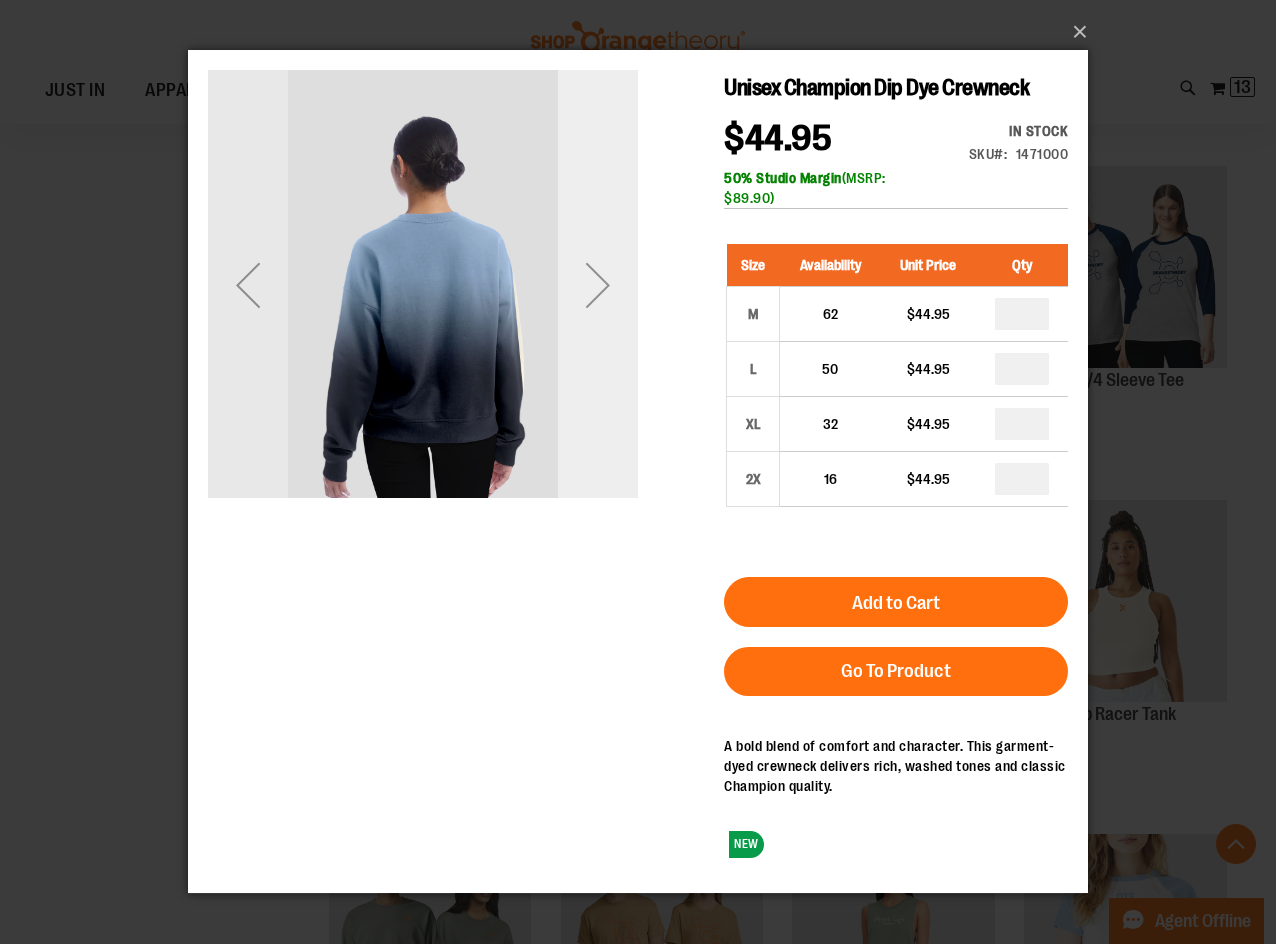 click at bounding box center [598, 285] 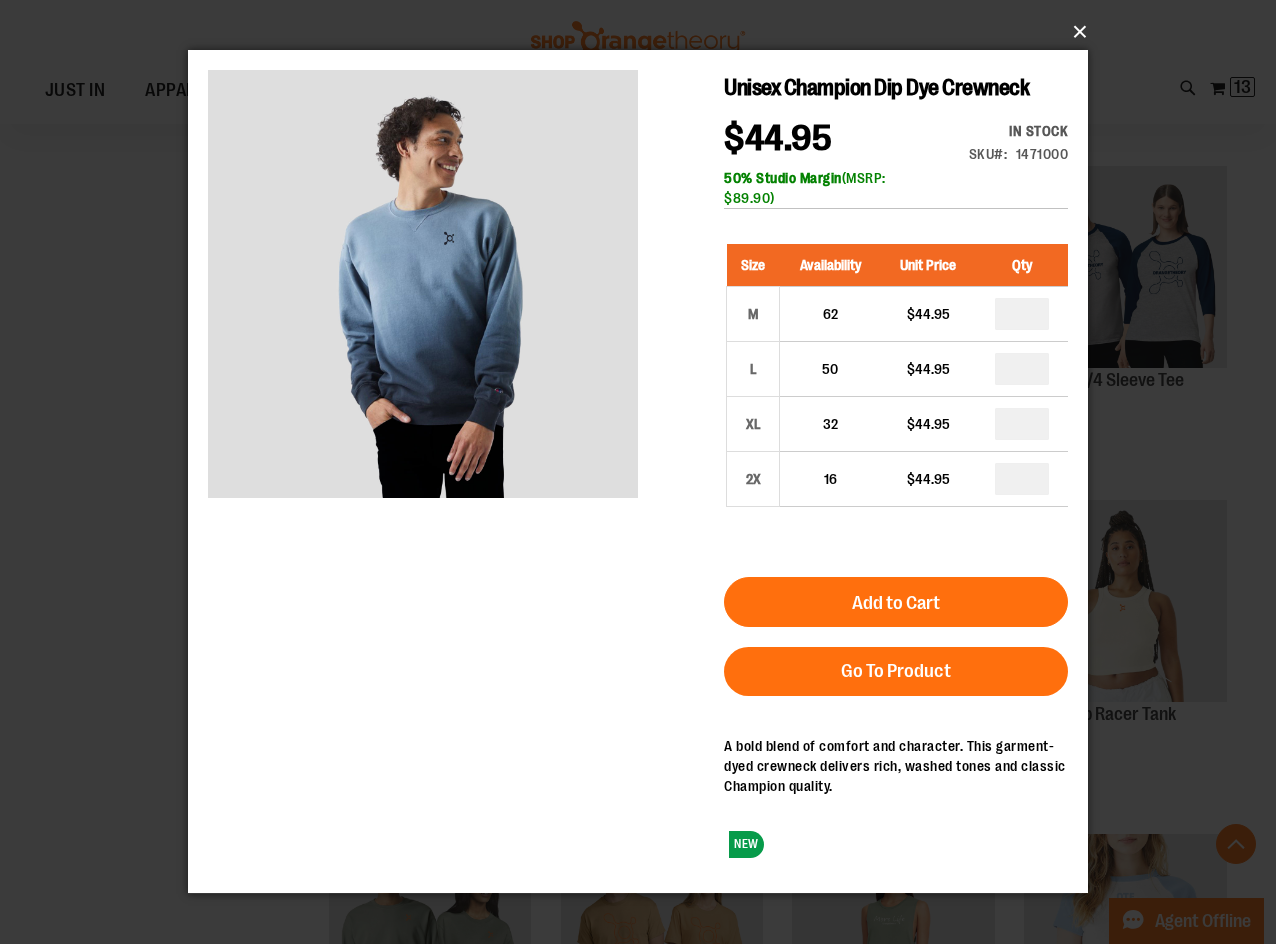 click on "×" at bounding box center (644, 32) 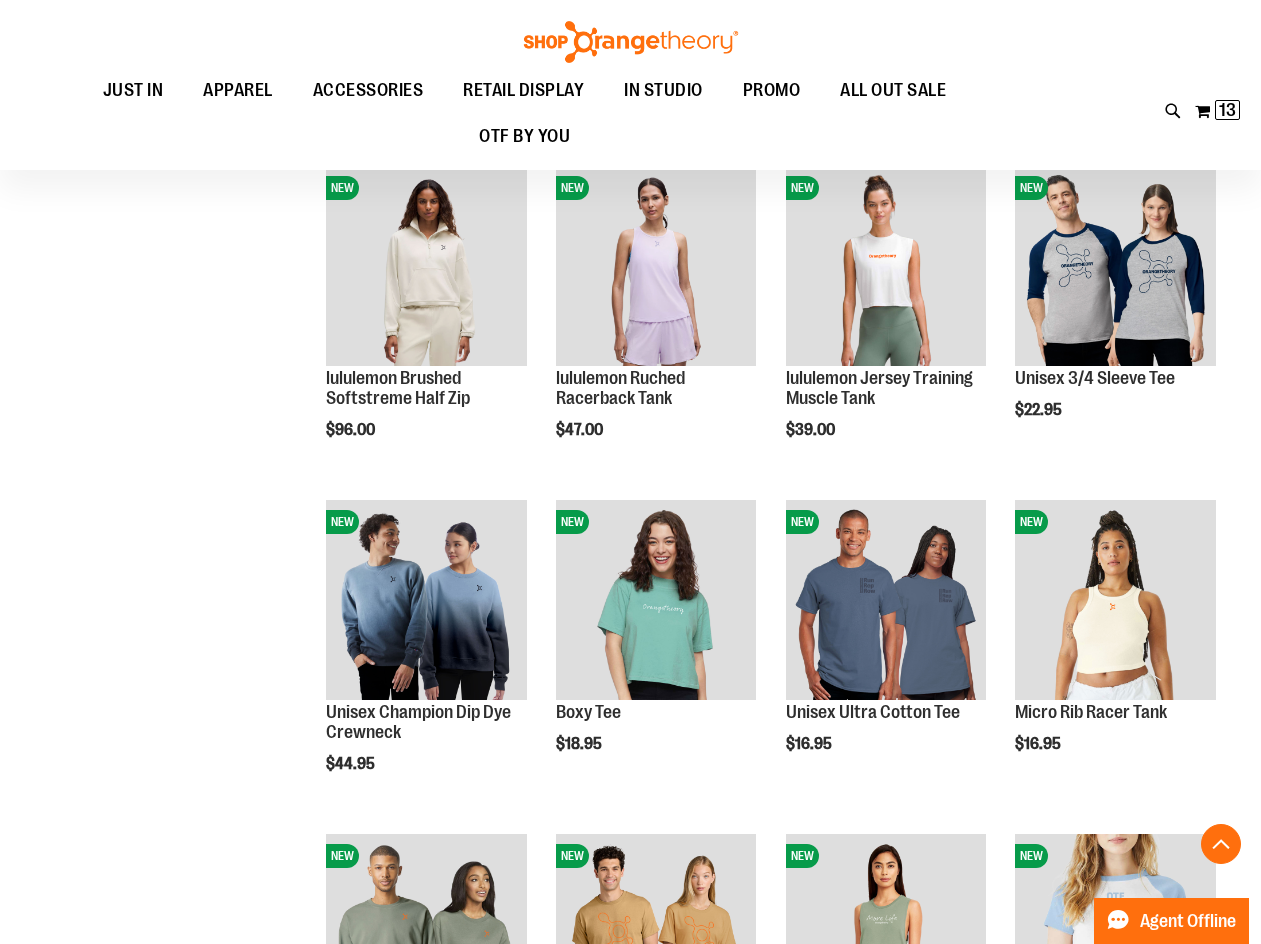 click on "**********" at bounding box center (630, 1027) 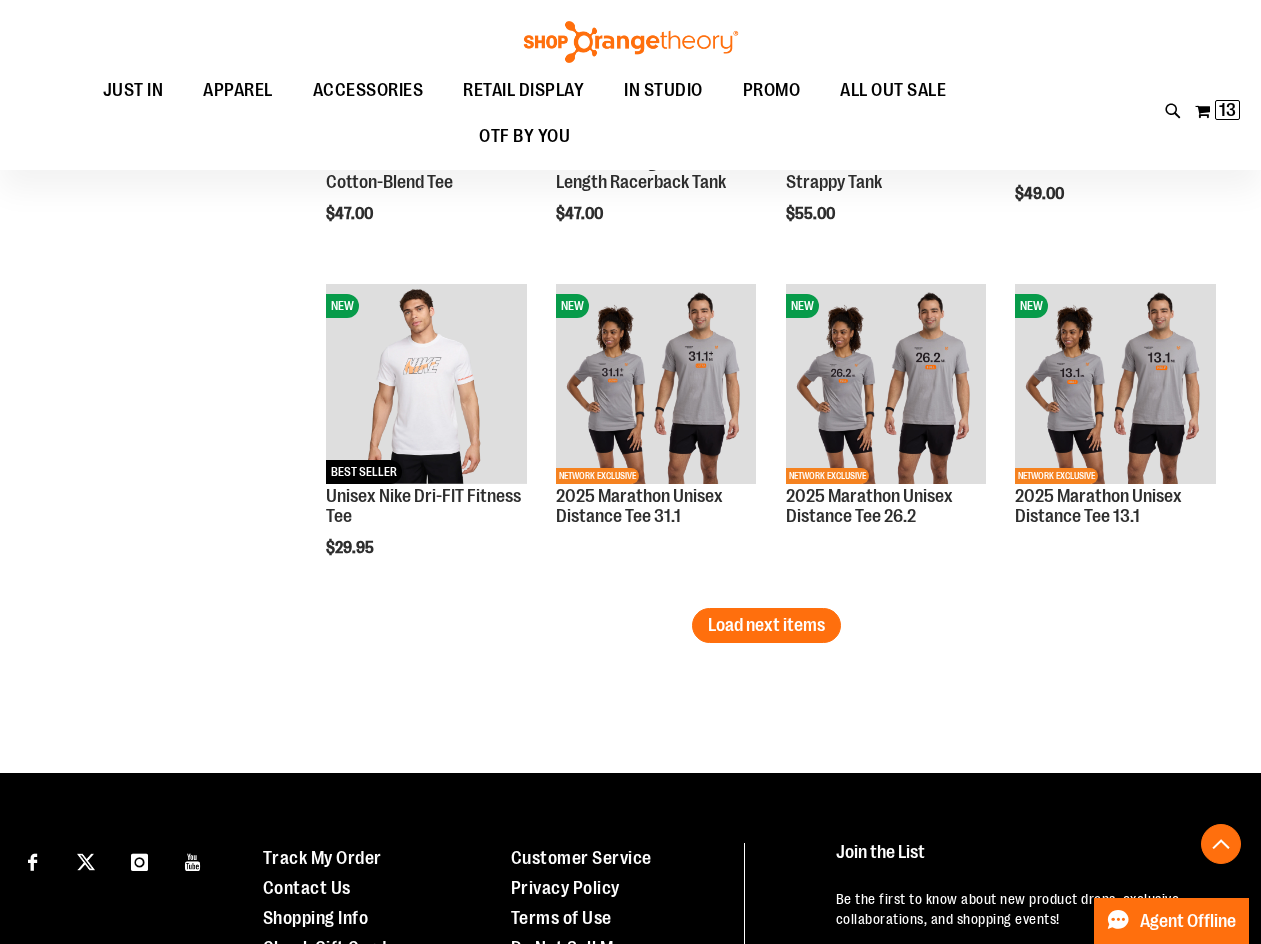 scroll, scrollTop: 2799, scrollLeft: 0, axis: vertical 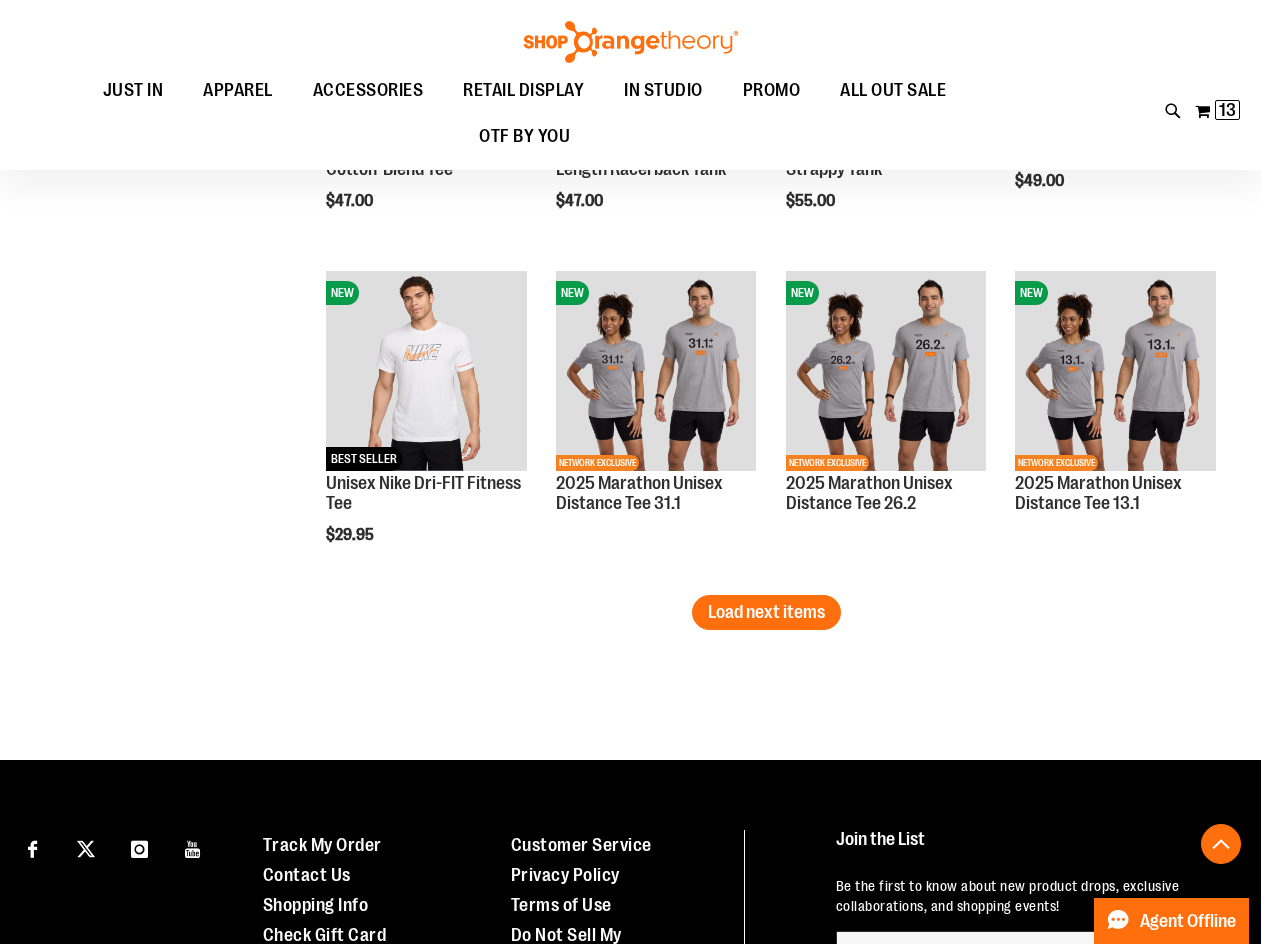 click on "Load next items" at bounding box center [766, 612] 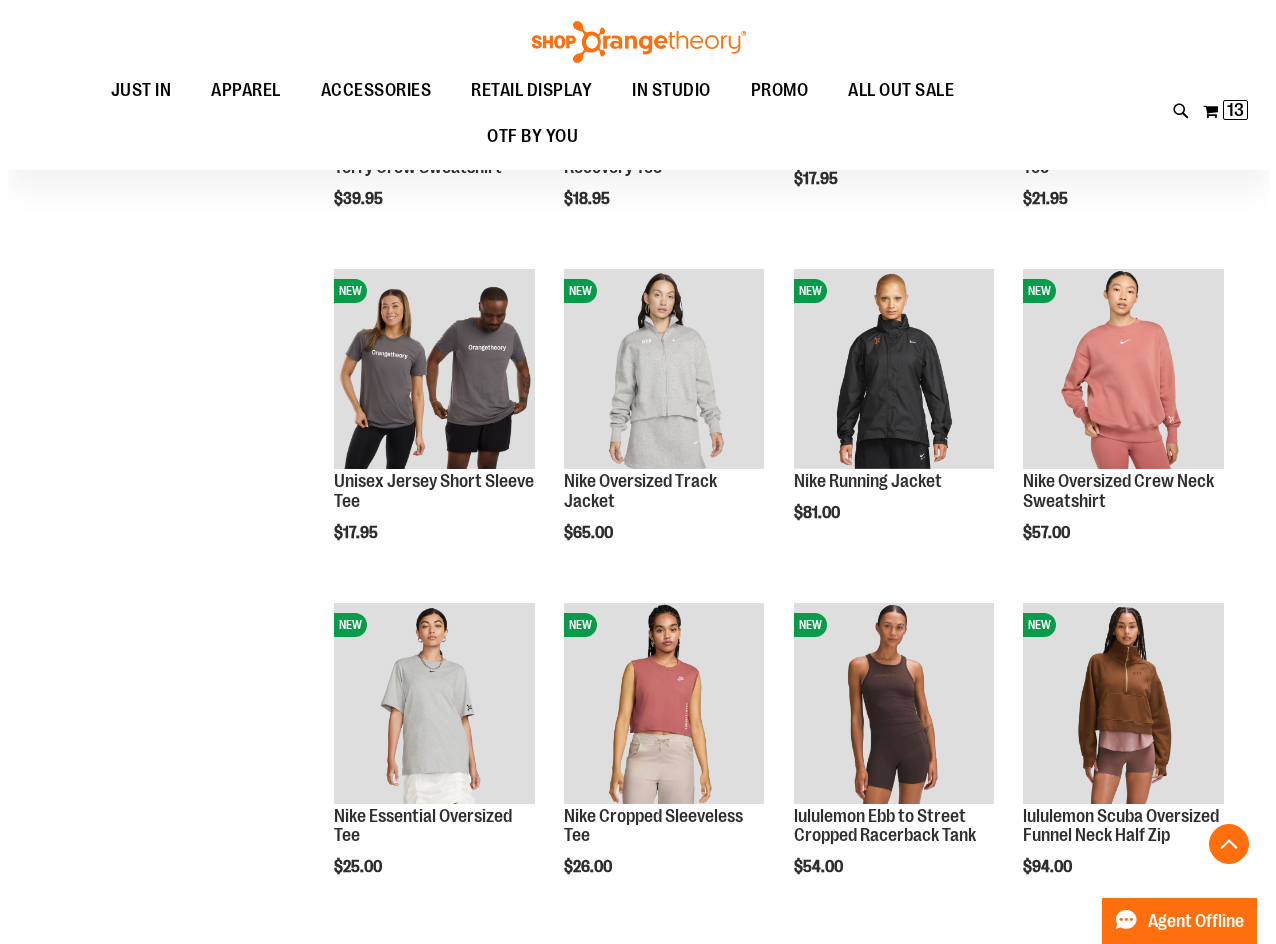 scroll, scrollTop: 3499, scrollLeft: 0, axis: vertical 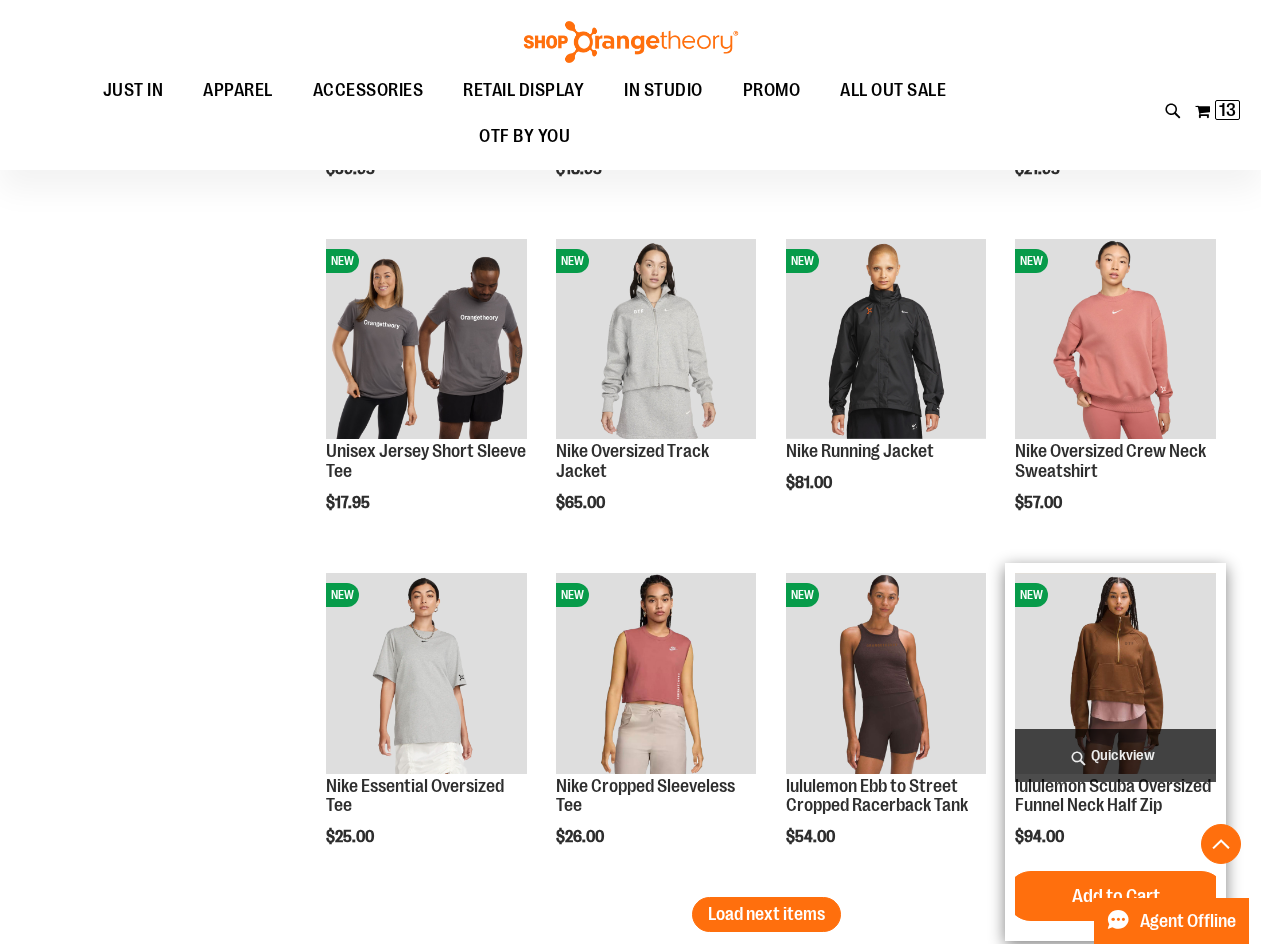 click on "Quickview" at bounding box center (1115, 755) 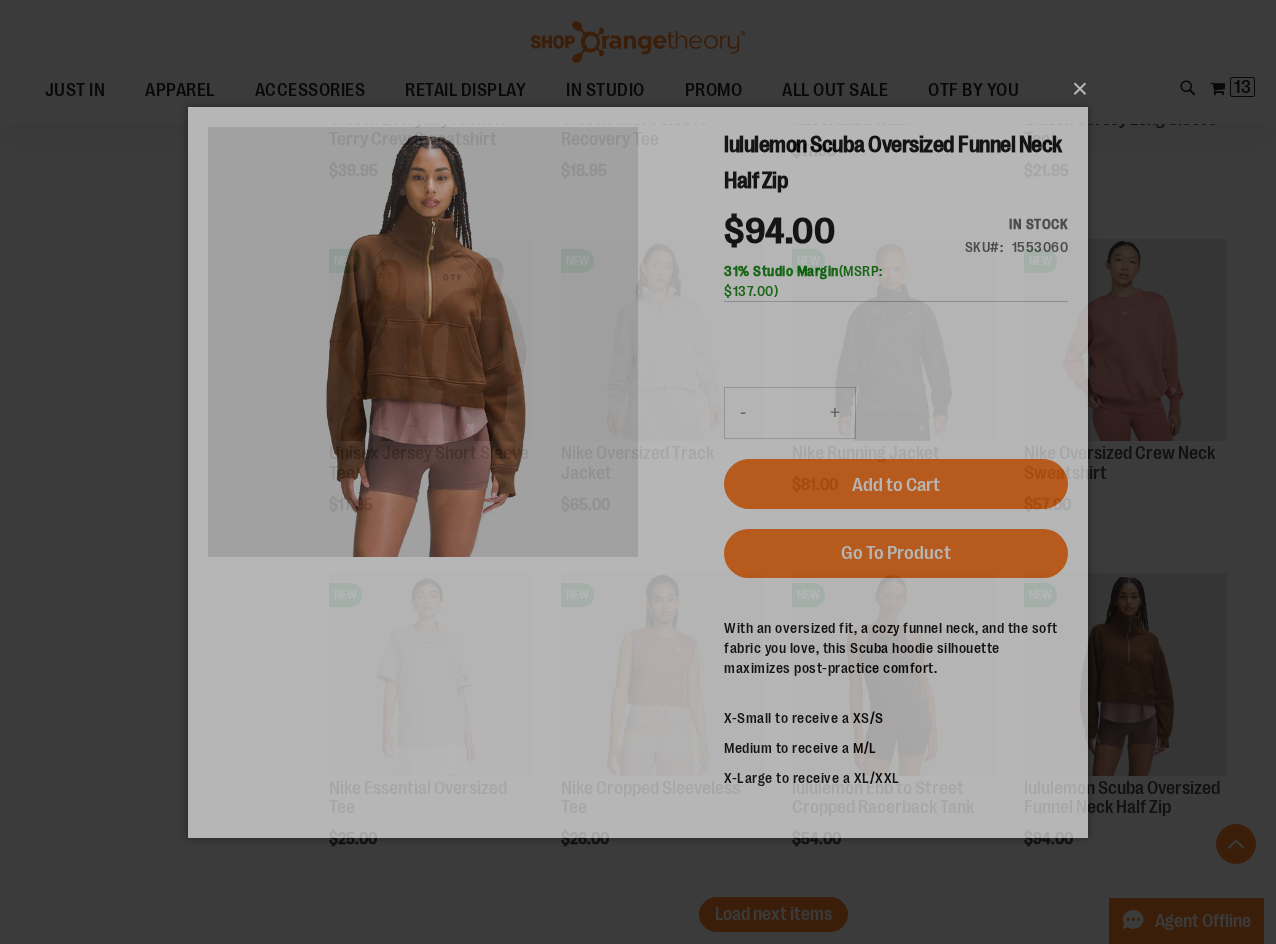 scroll, scrollTop: 0, scrollLeft: 0, axis: both 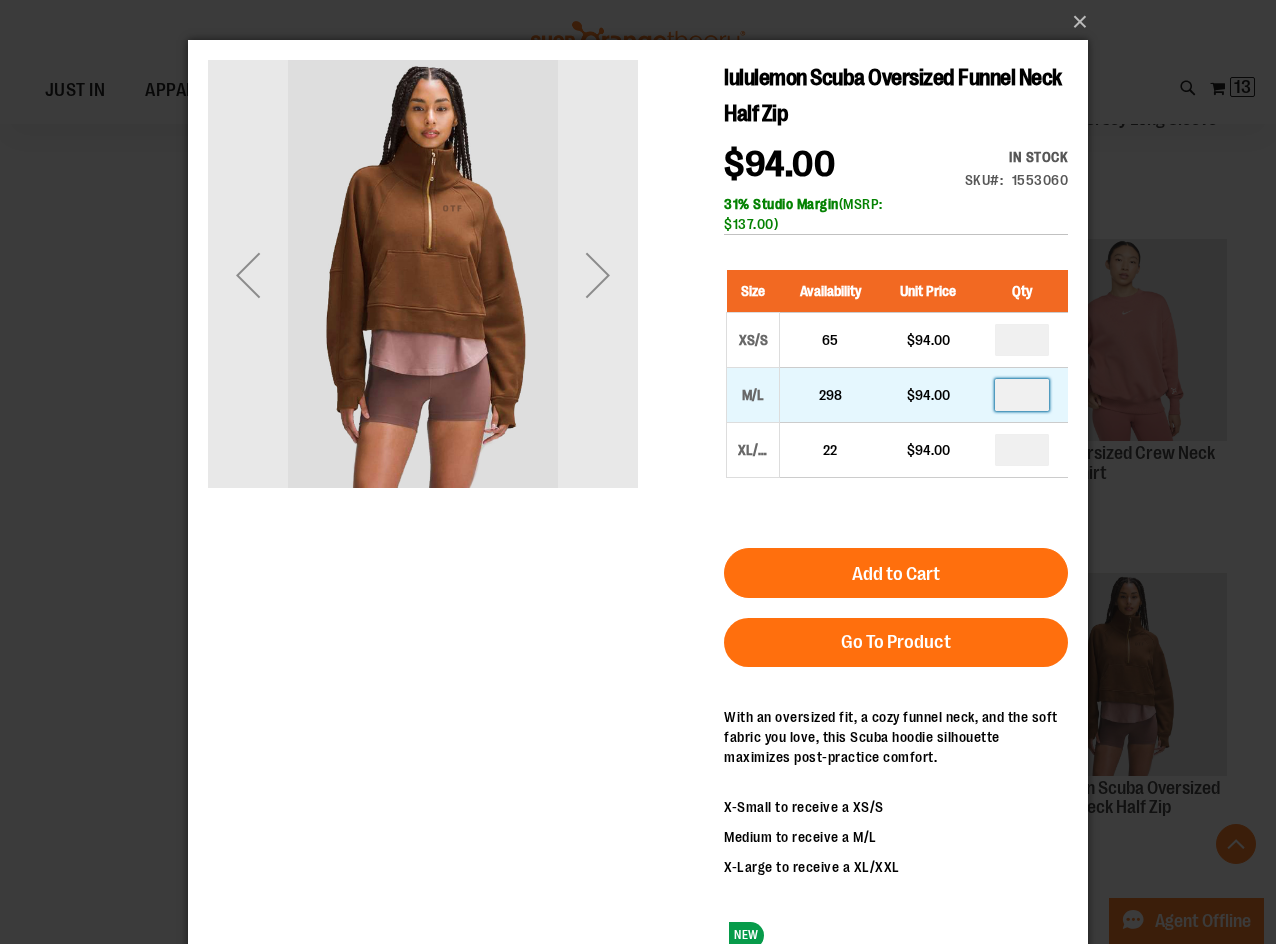 click at bounding box center (1022, 395) 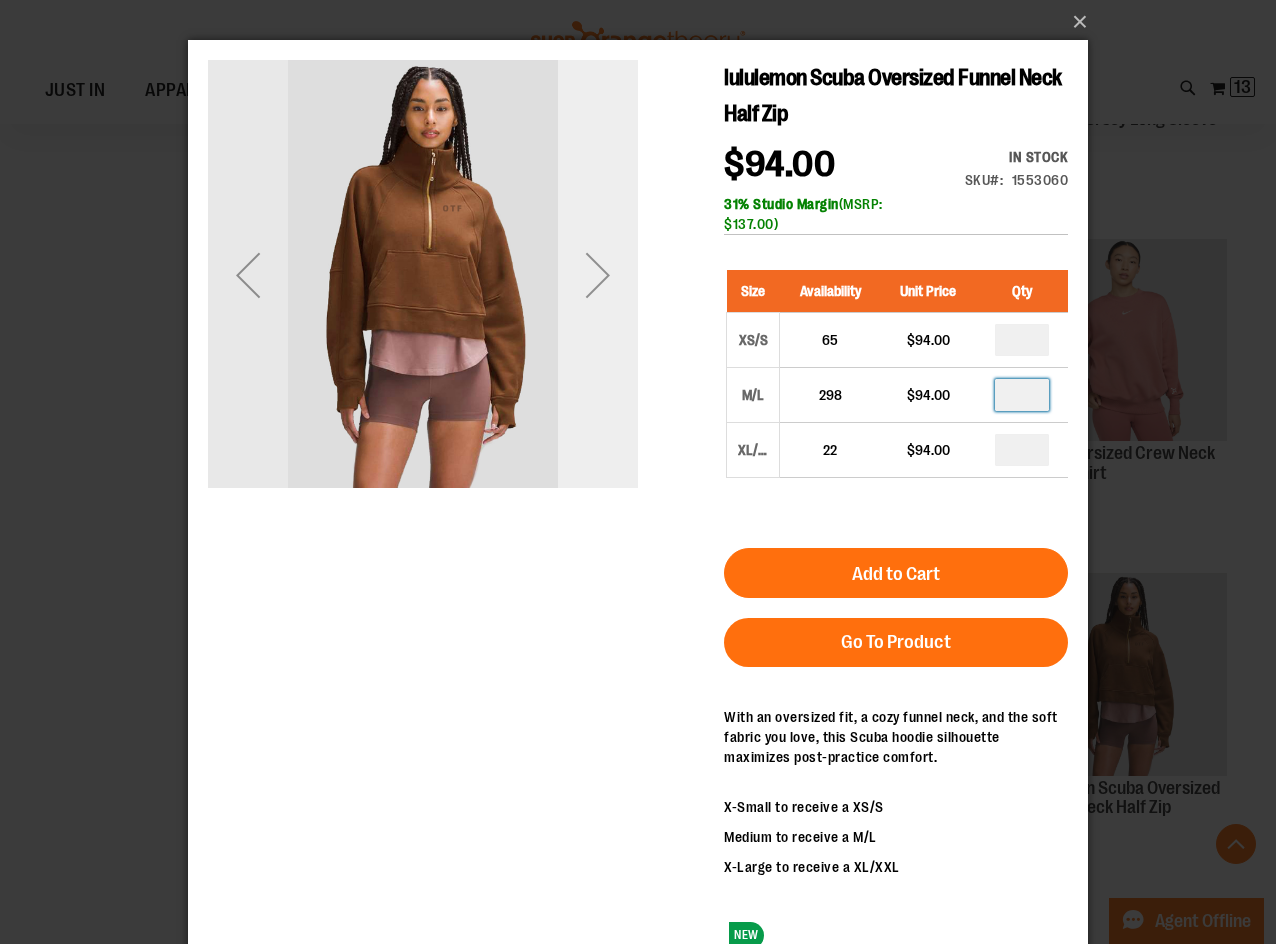 click at bounding box center [598, 275] 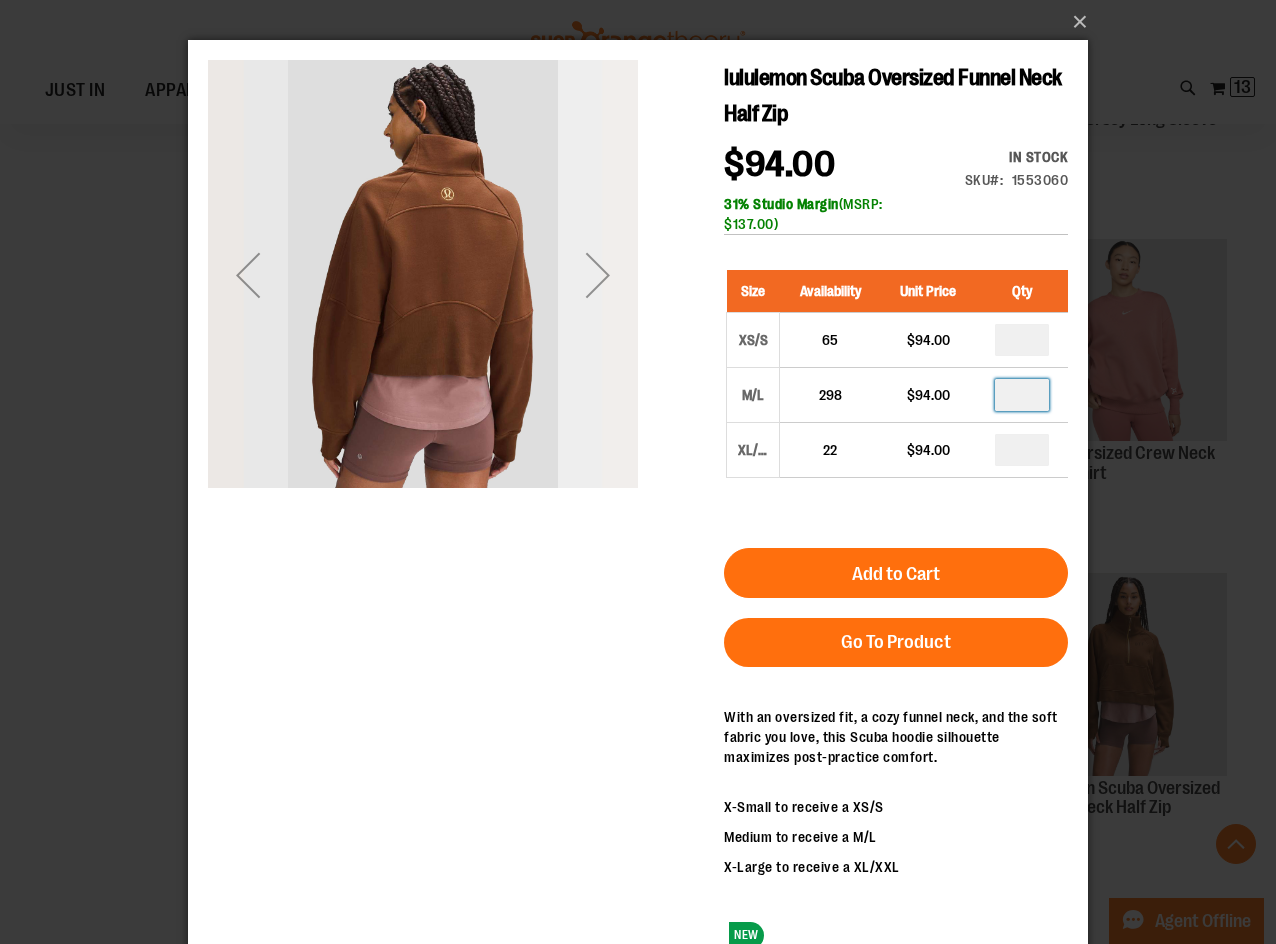 click at bounding box center (598, 275) 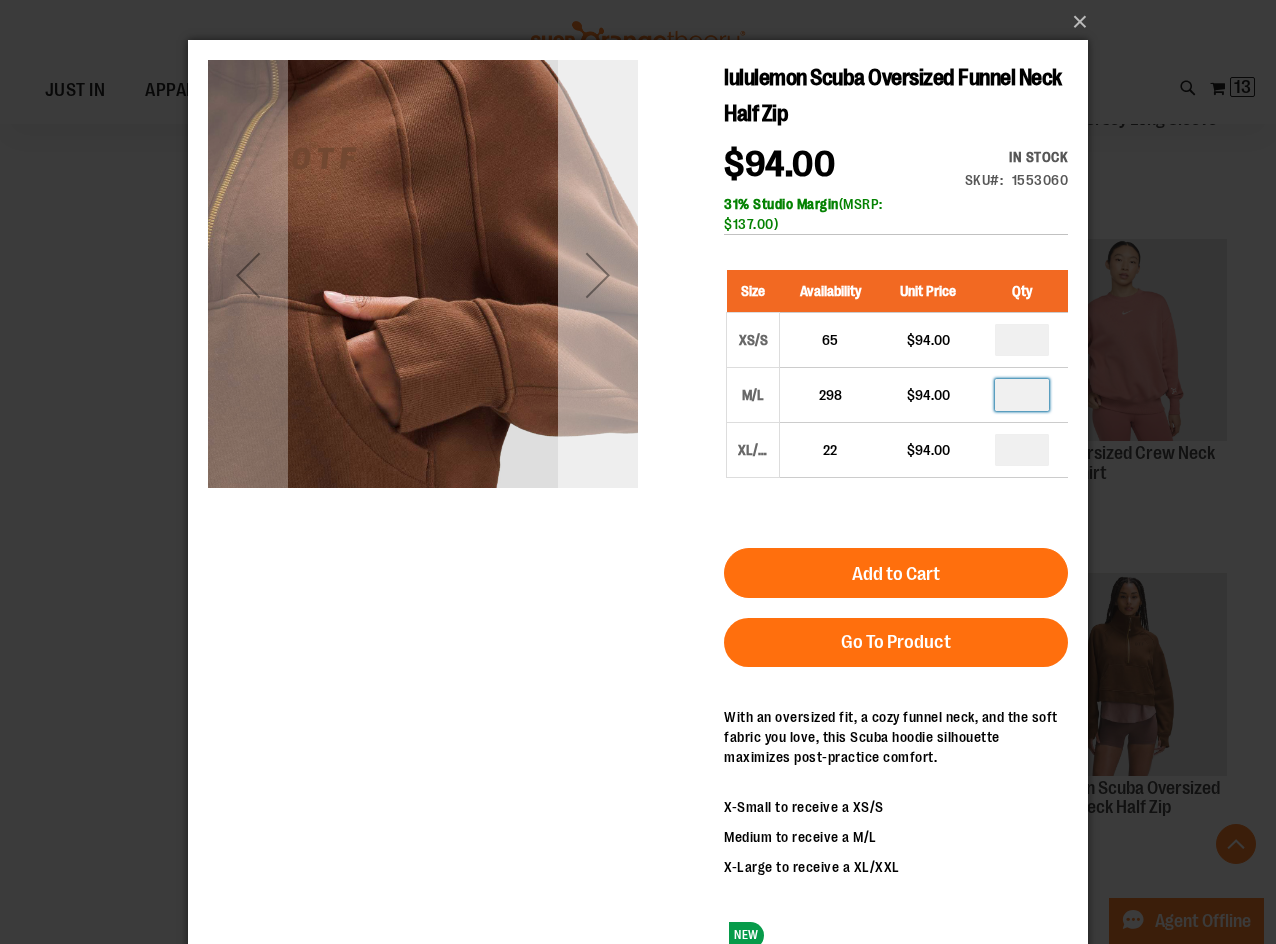 click at bounding box center [598, 275] 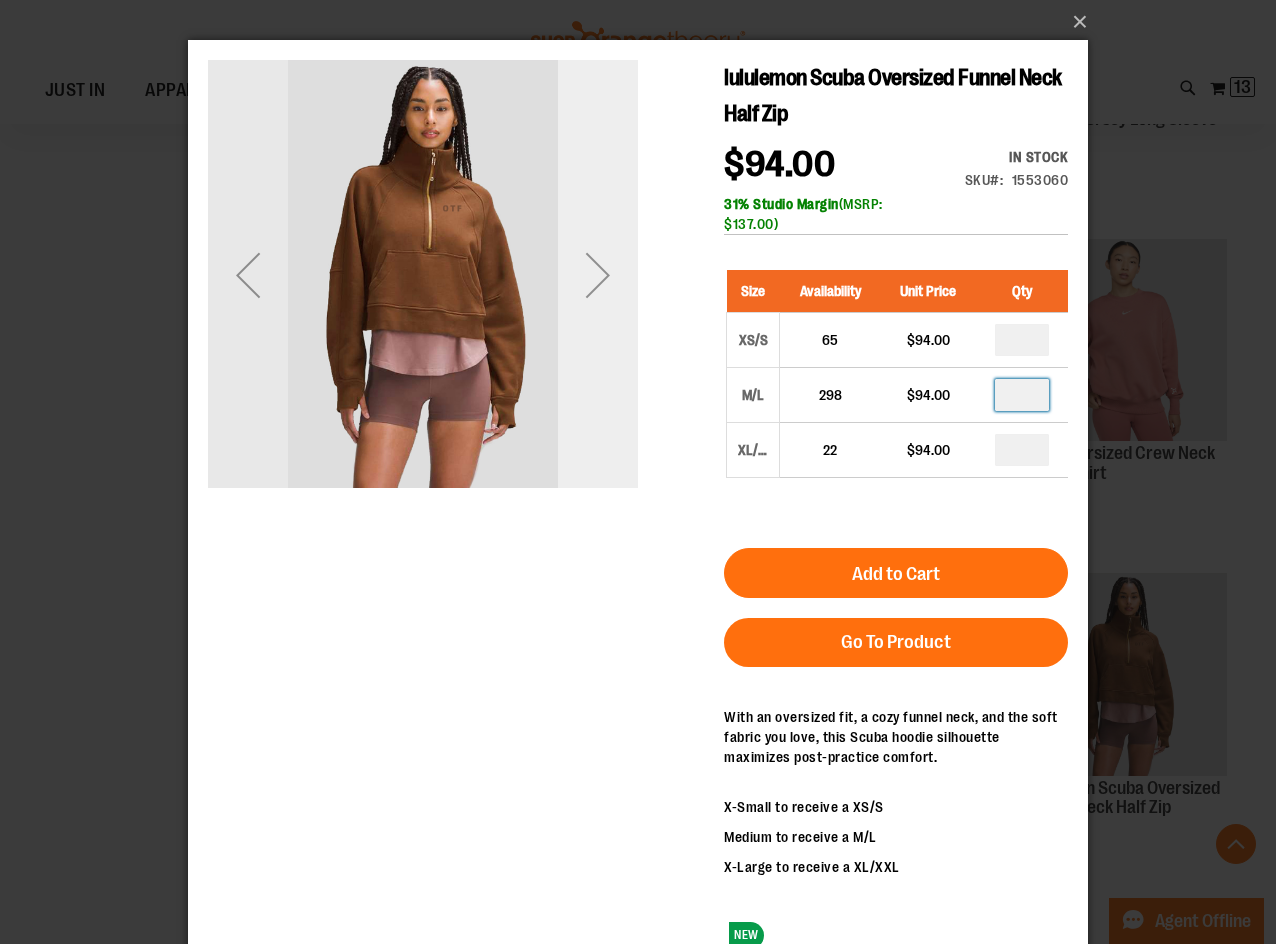 click at bounding box center (598, 275) 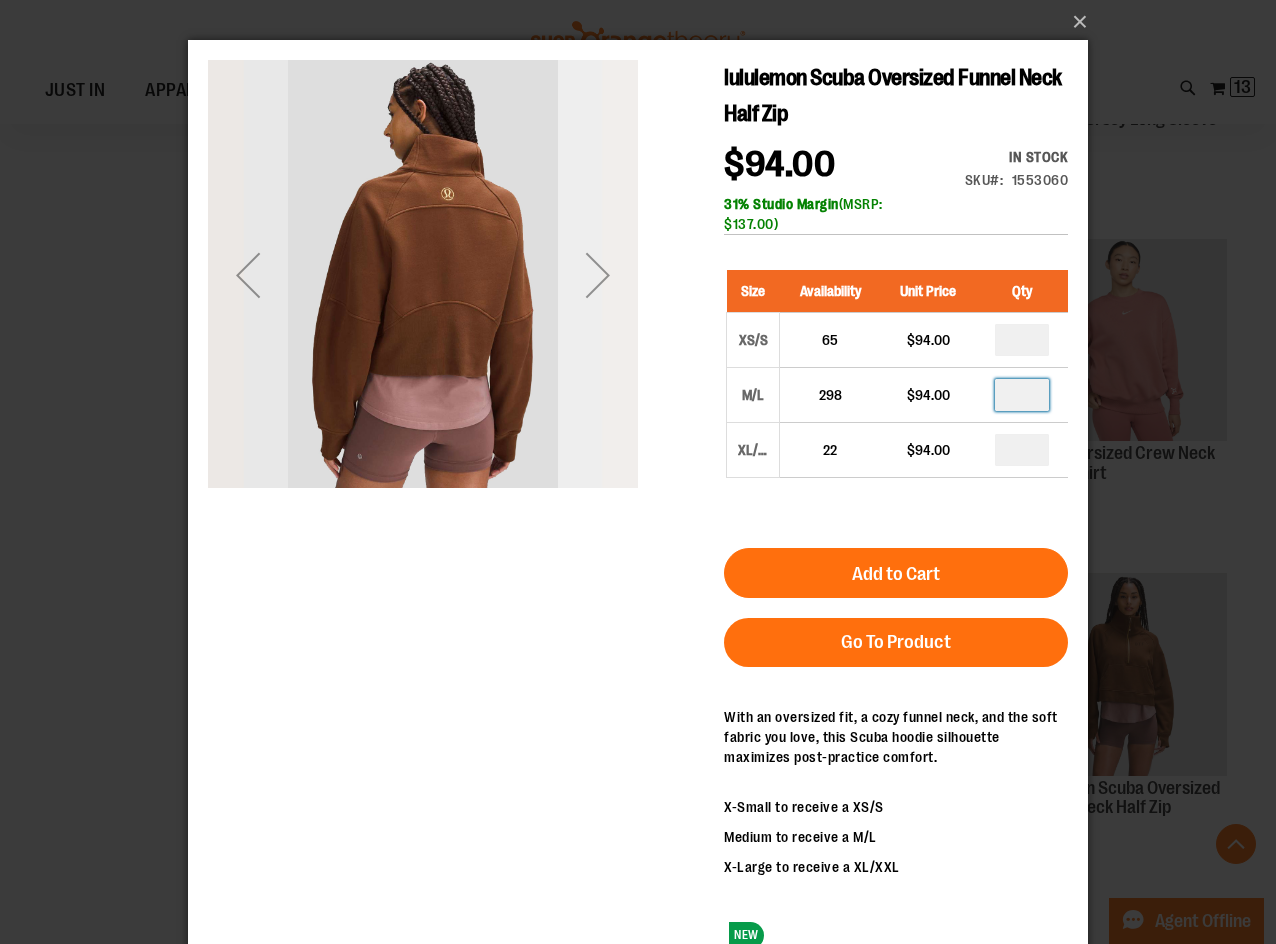 click at bounding box center (598, 275) 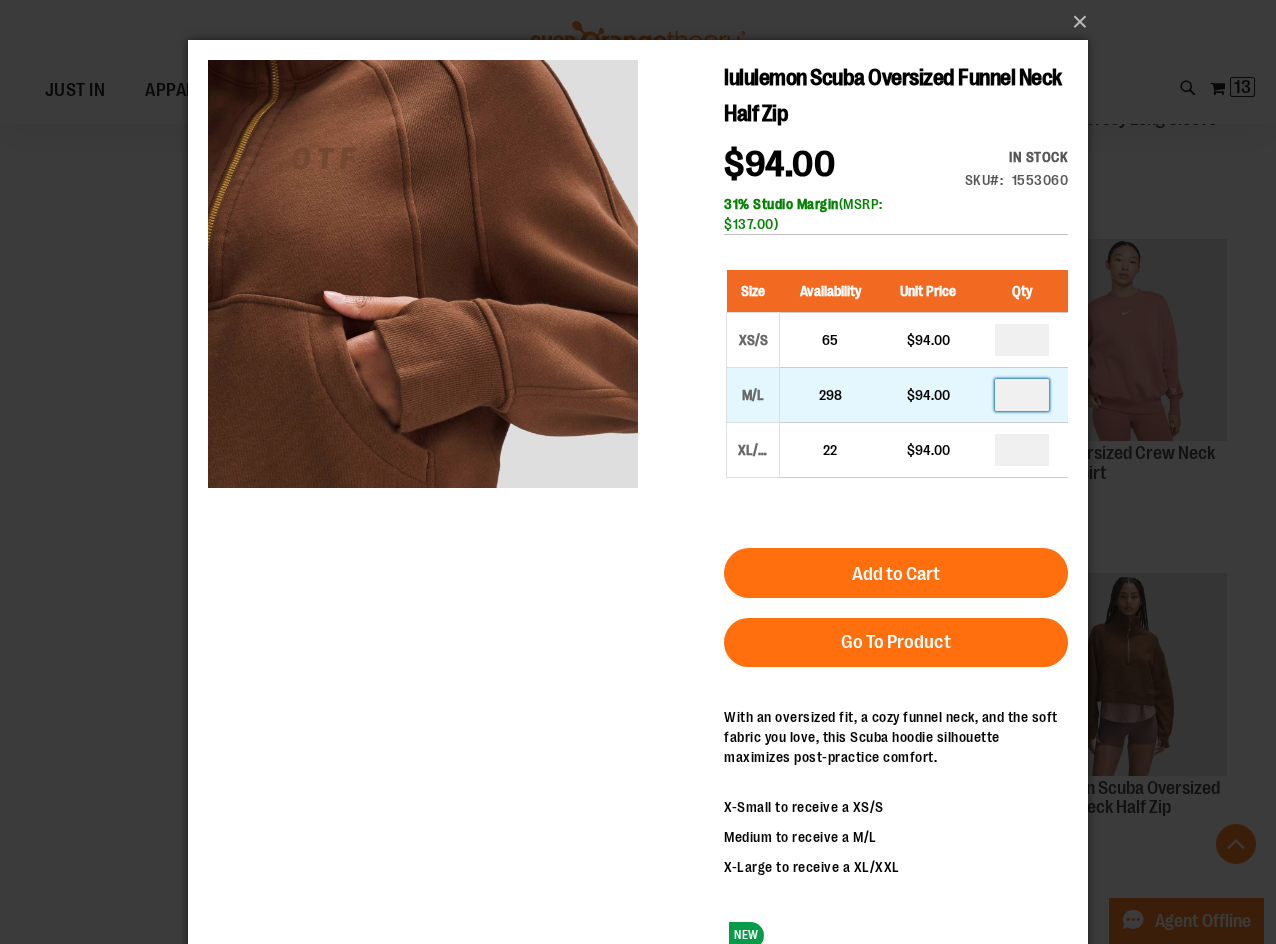 type on "*" 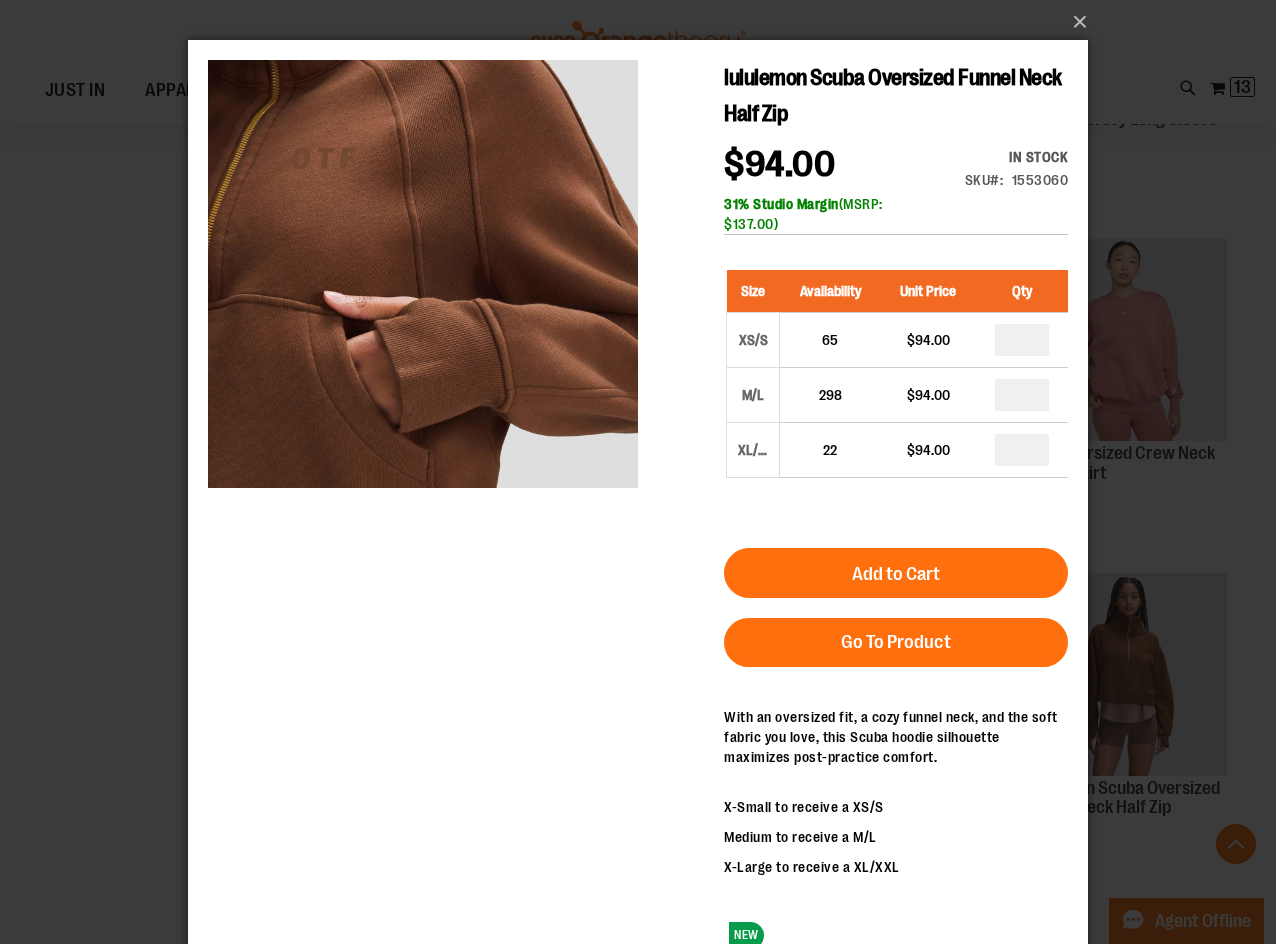 drag, startPoint x: 924, startPoint y: 575, endPoint x: 1059, endPoint y: 574, distance: 135.00371 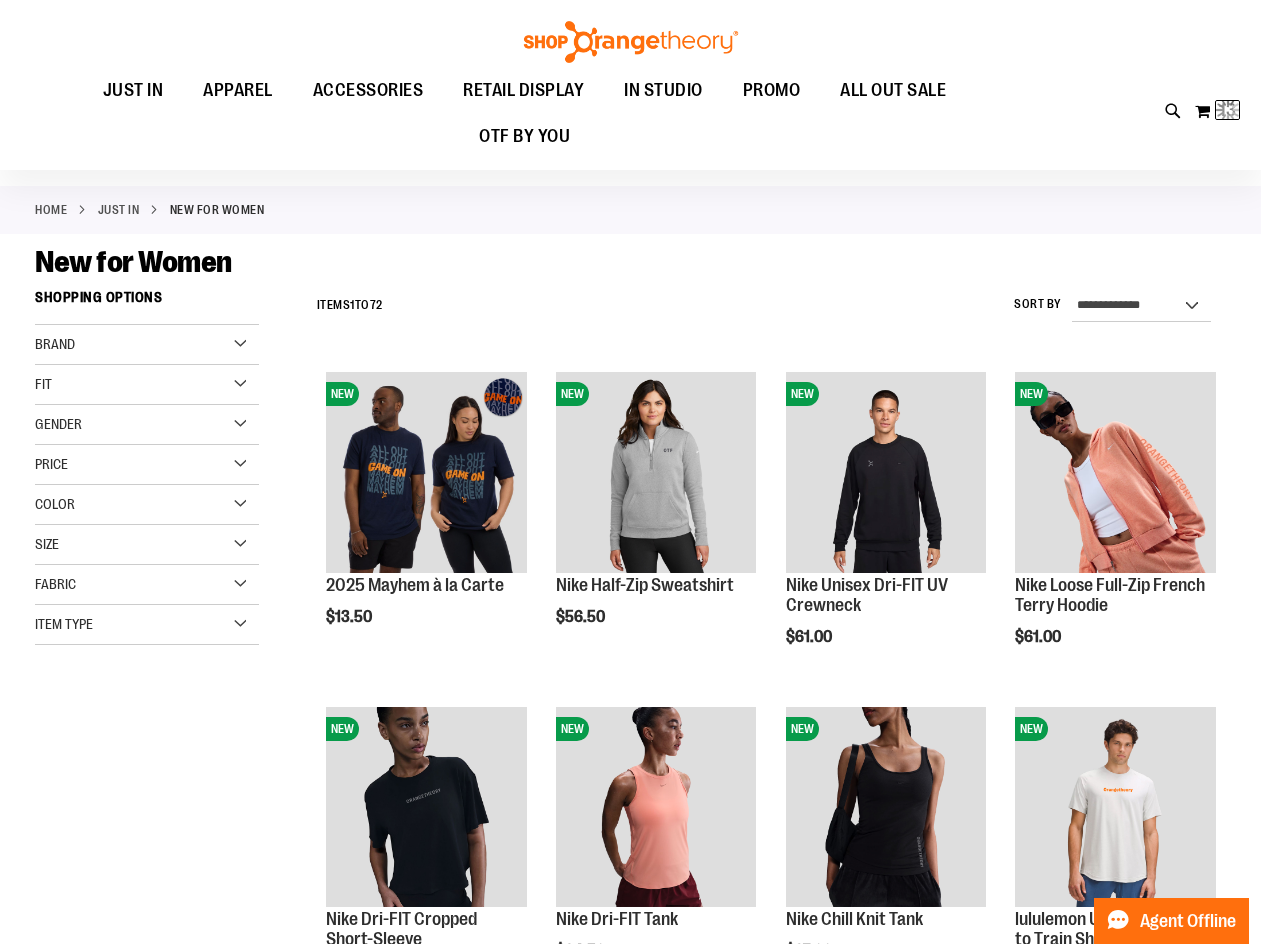 scroll, scrollTop: 0, scrollLeft: 0, axis: both 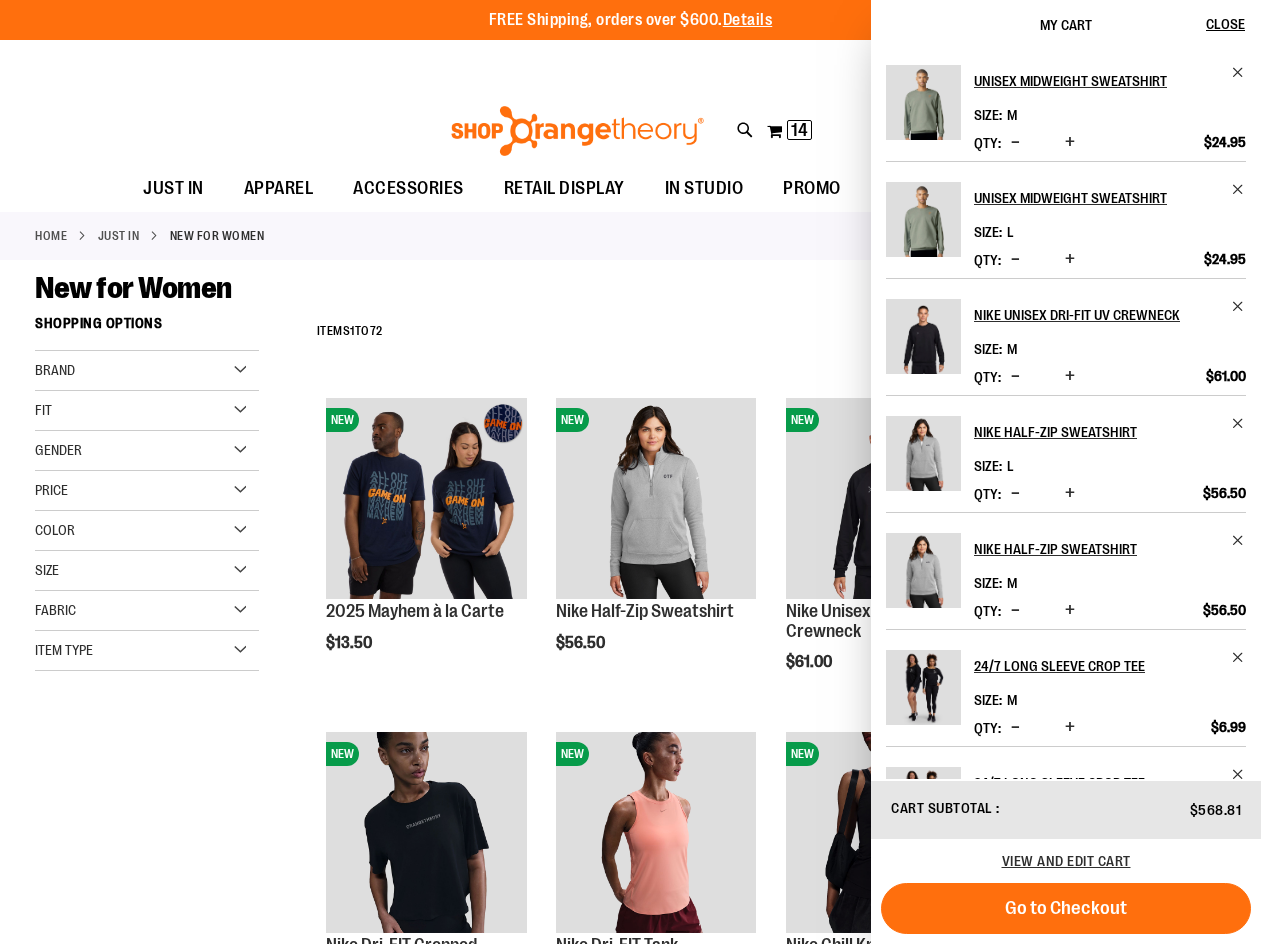 click on "My Cart" at bounding box center (1066, 25) 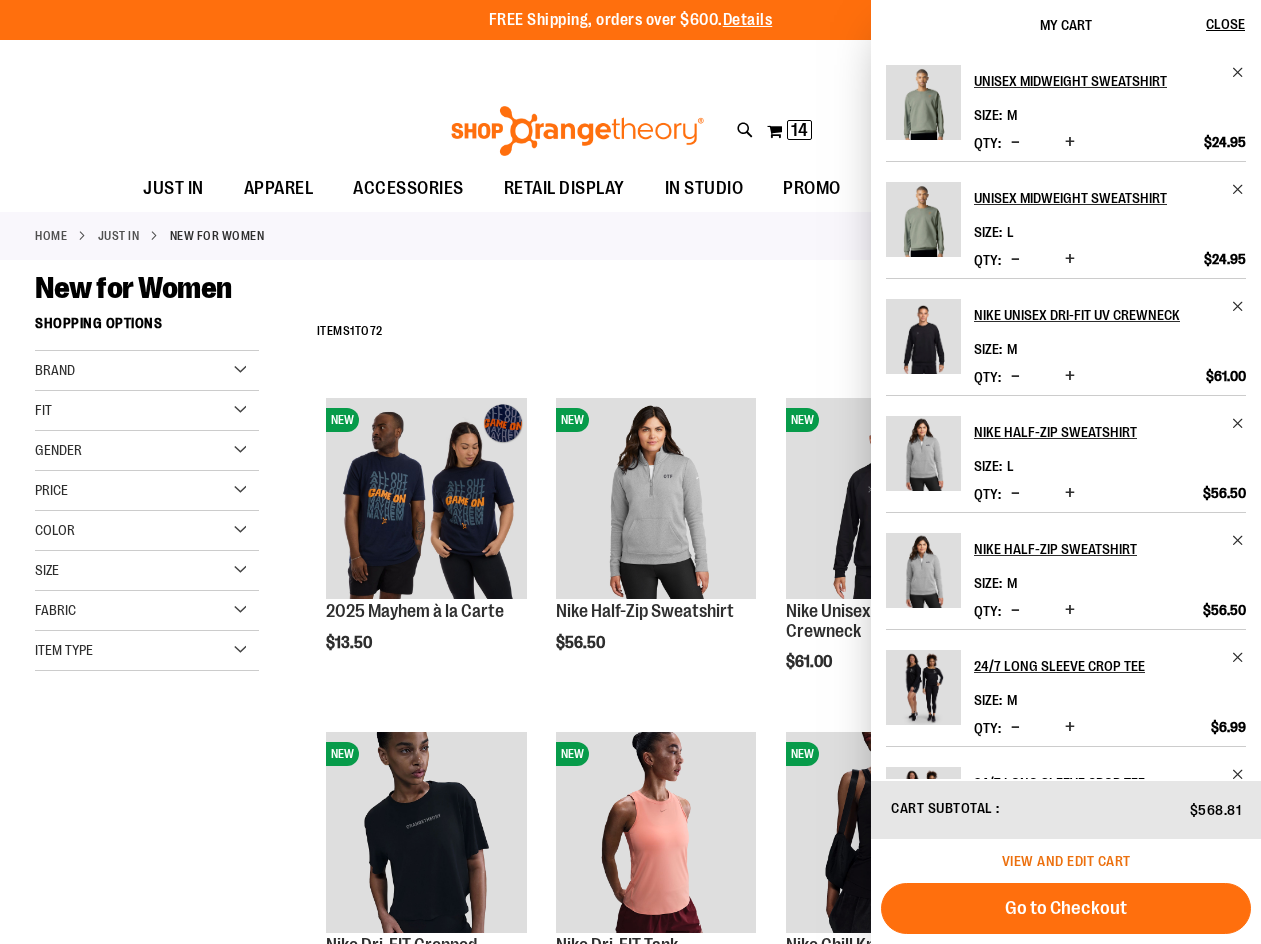 click on "View and edit cart" at bounding box center [1066, 861] 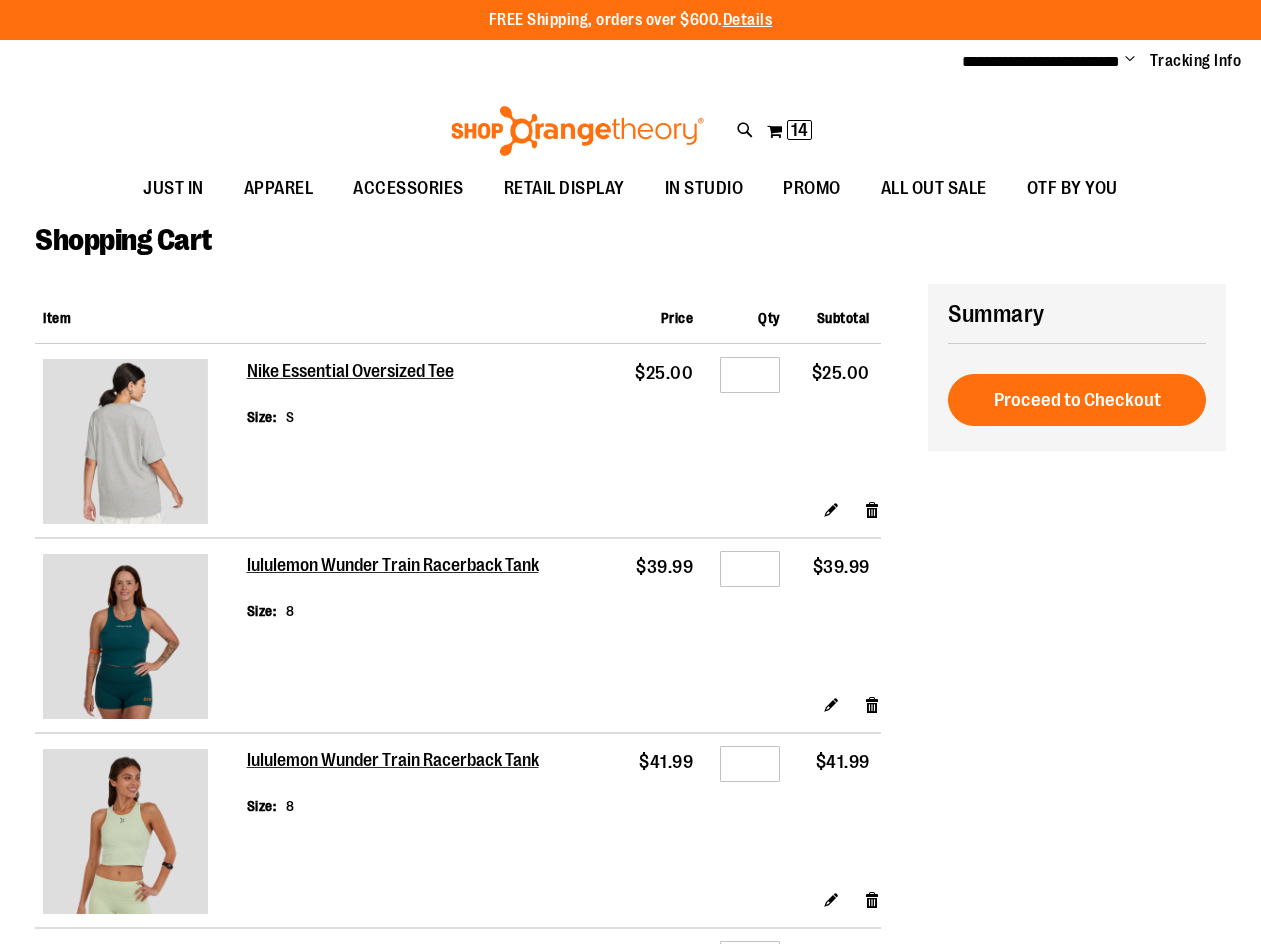 scroll, scrollTop: 0, scrollLeft: 0, axis: both 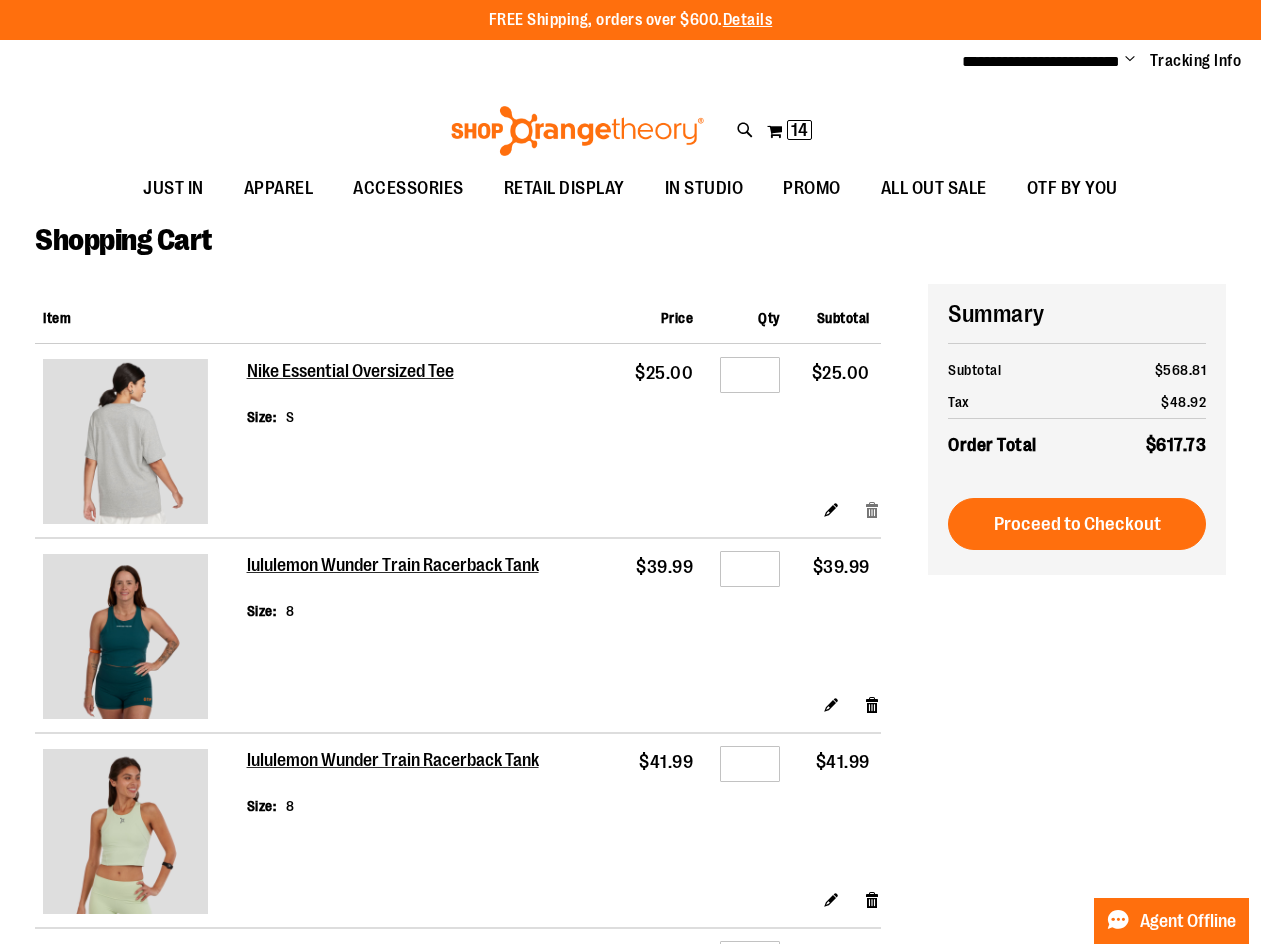 type on "**********" 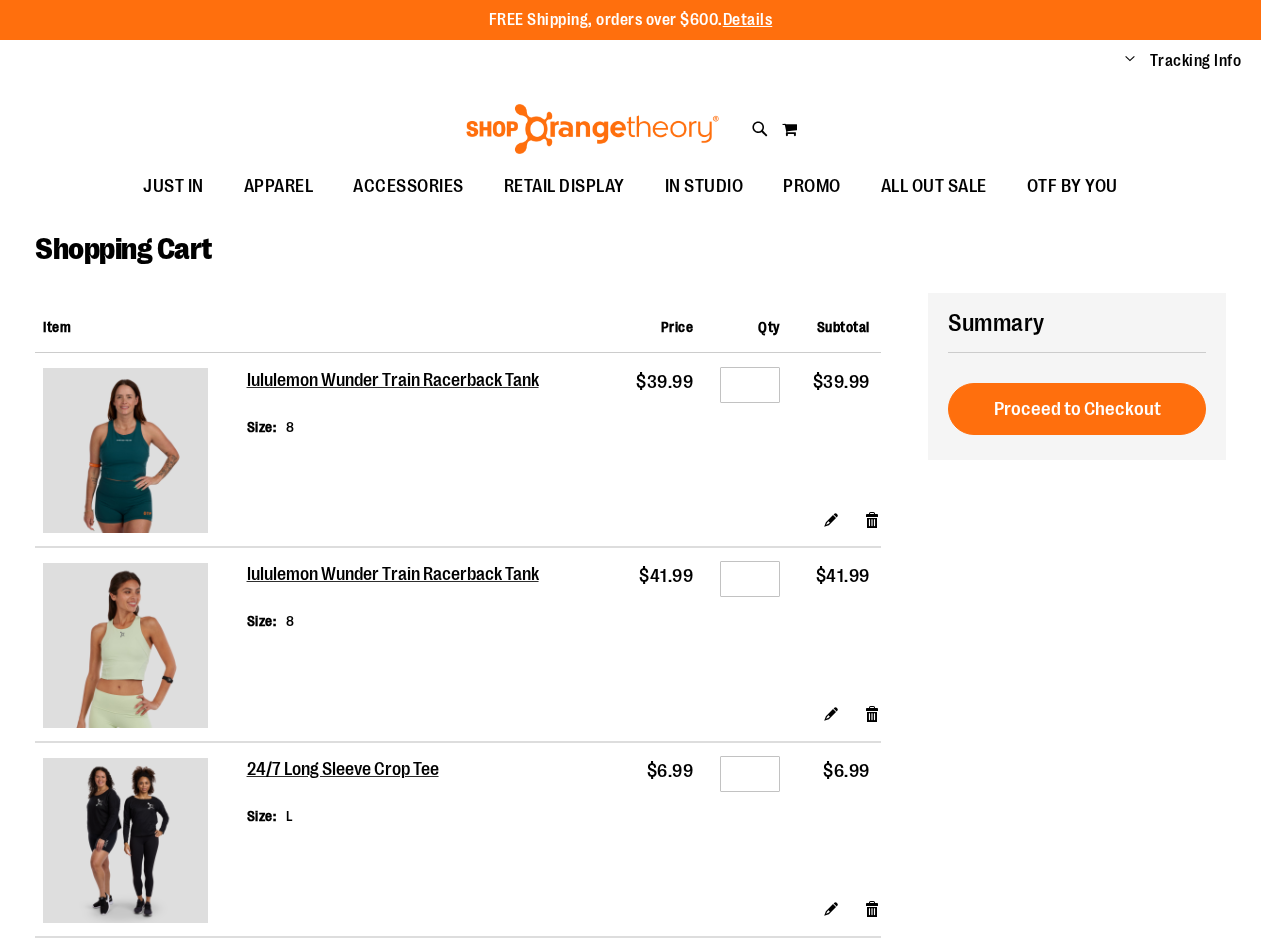 scroll, scrollTop: 0, scrollLeft: 0, axis: both 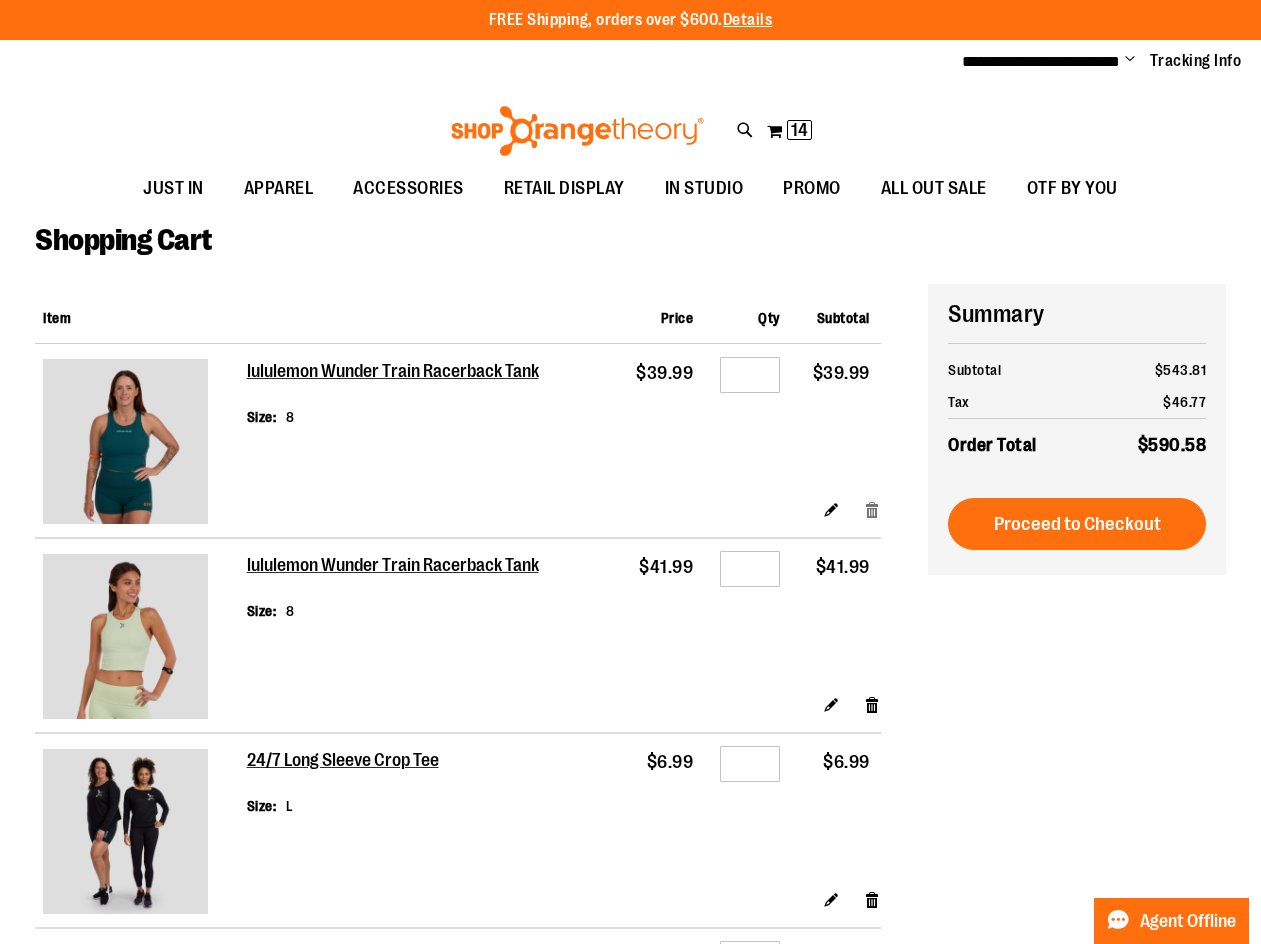 click on "Remove item" at bounding box center [872, 509] 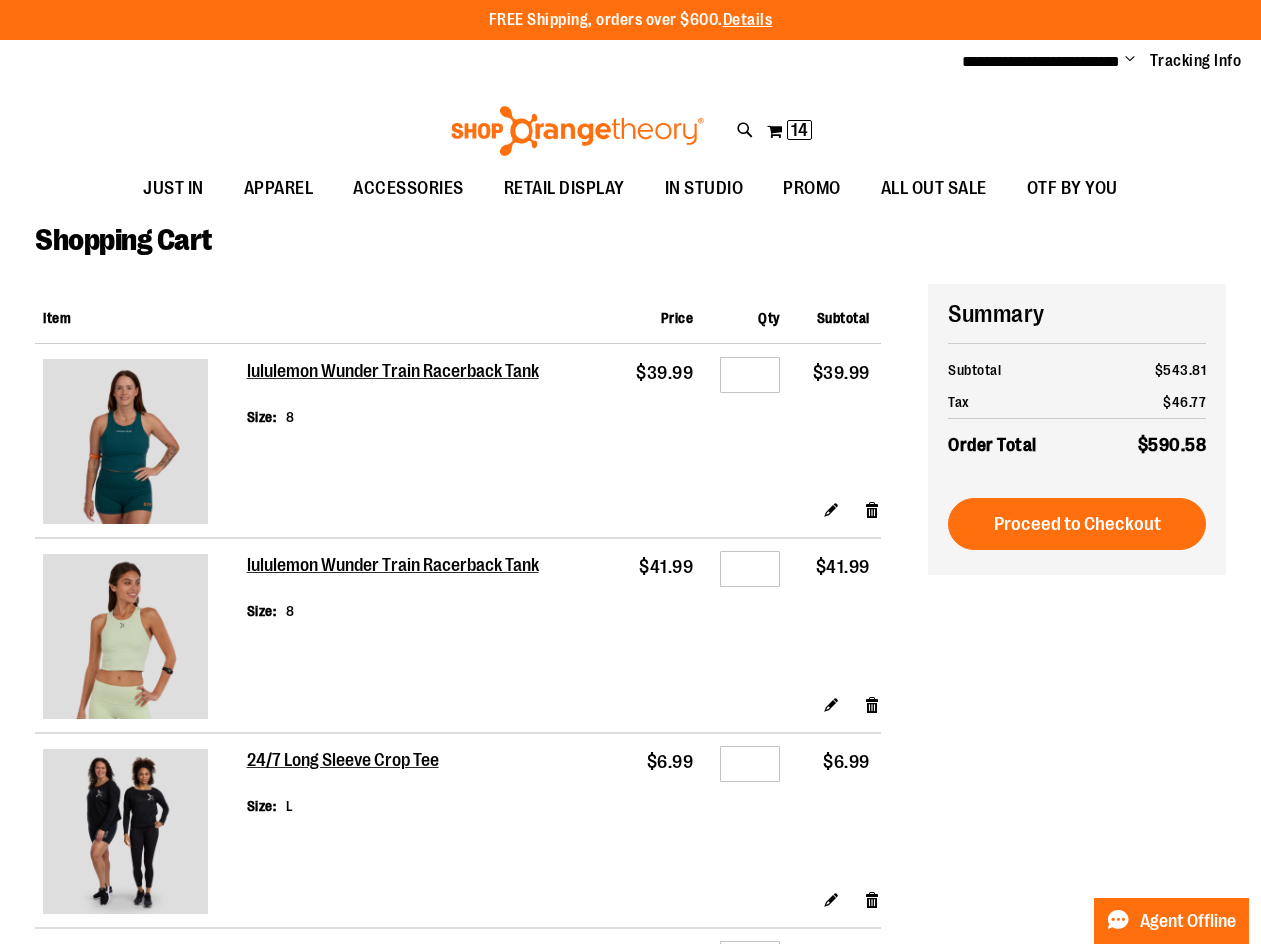 type on "**********" 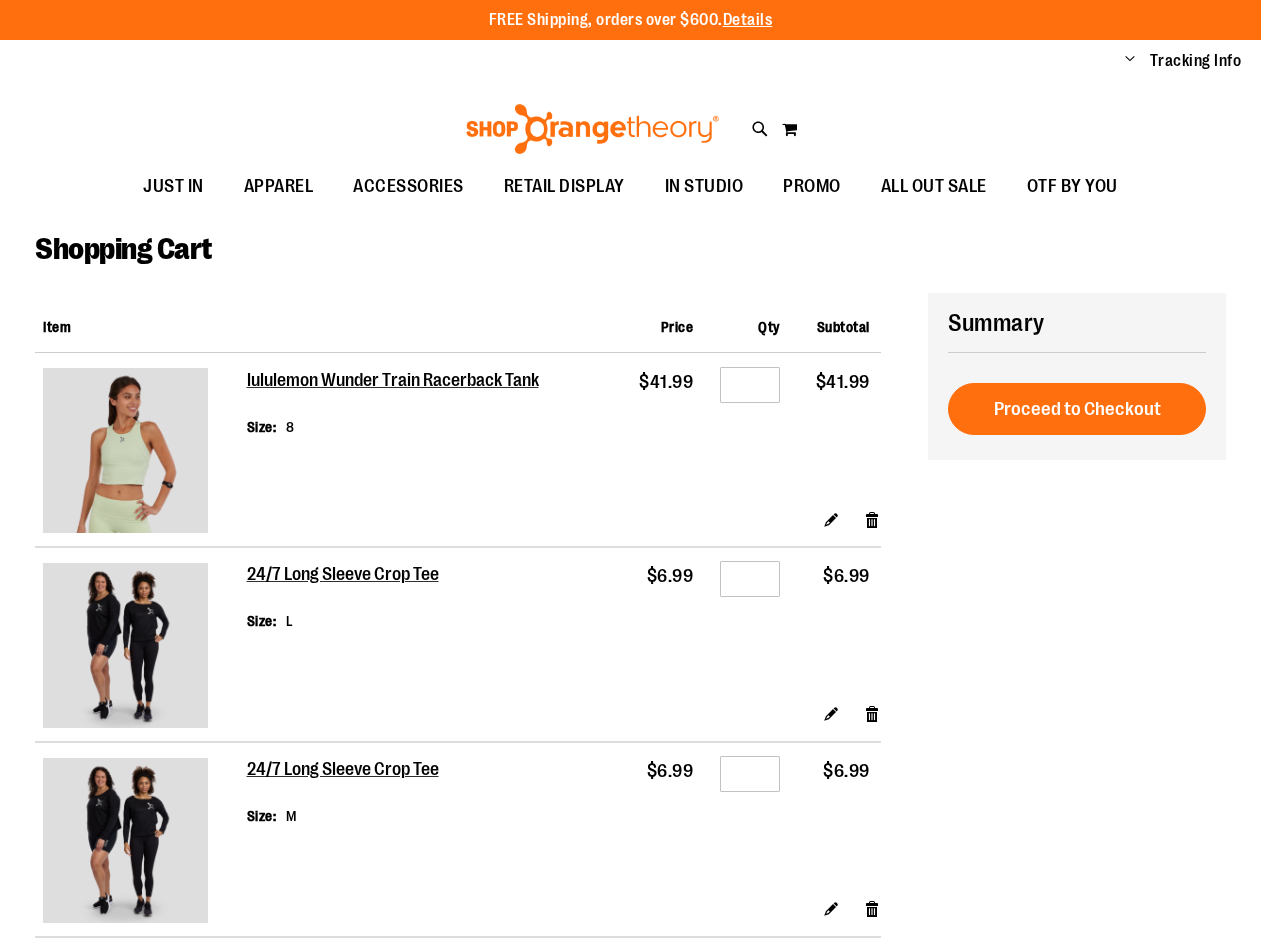 scroll, scrollTop: 0, scrollLeft: 0, axis: both 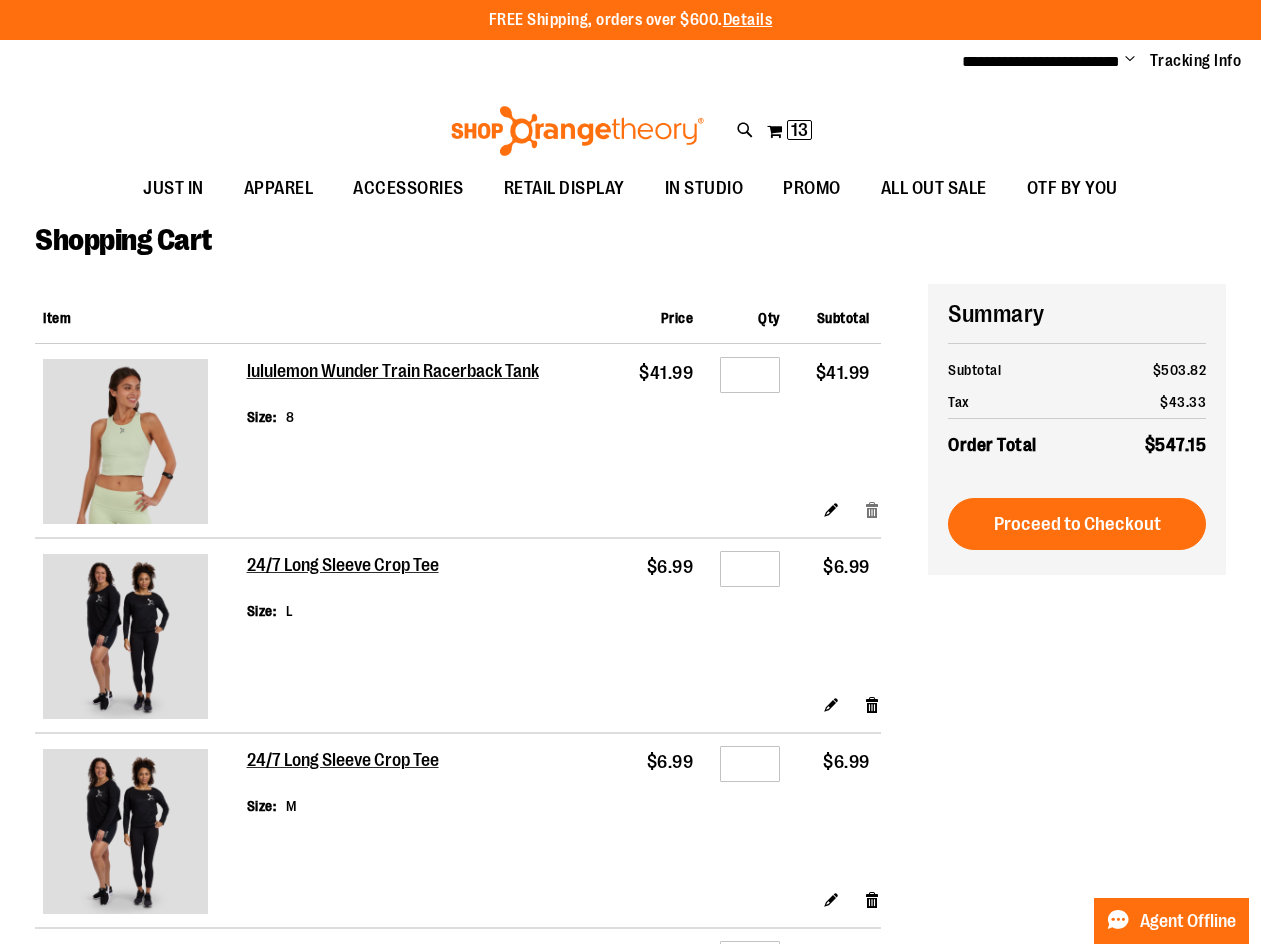 type on "**********" 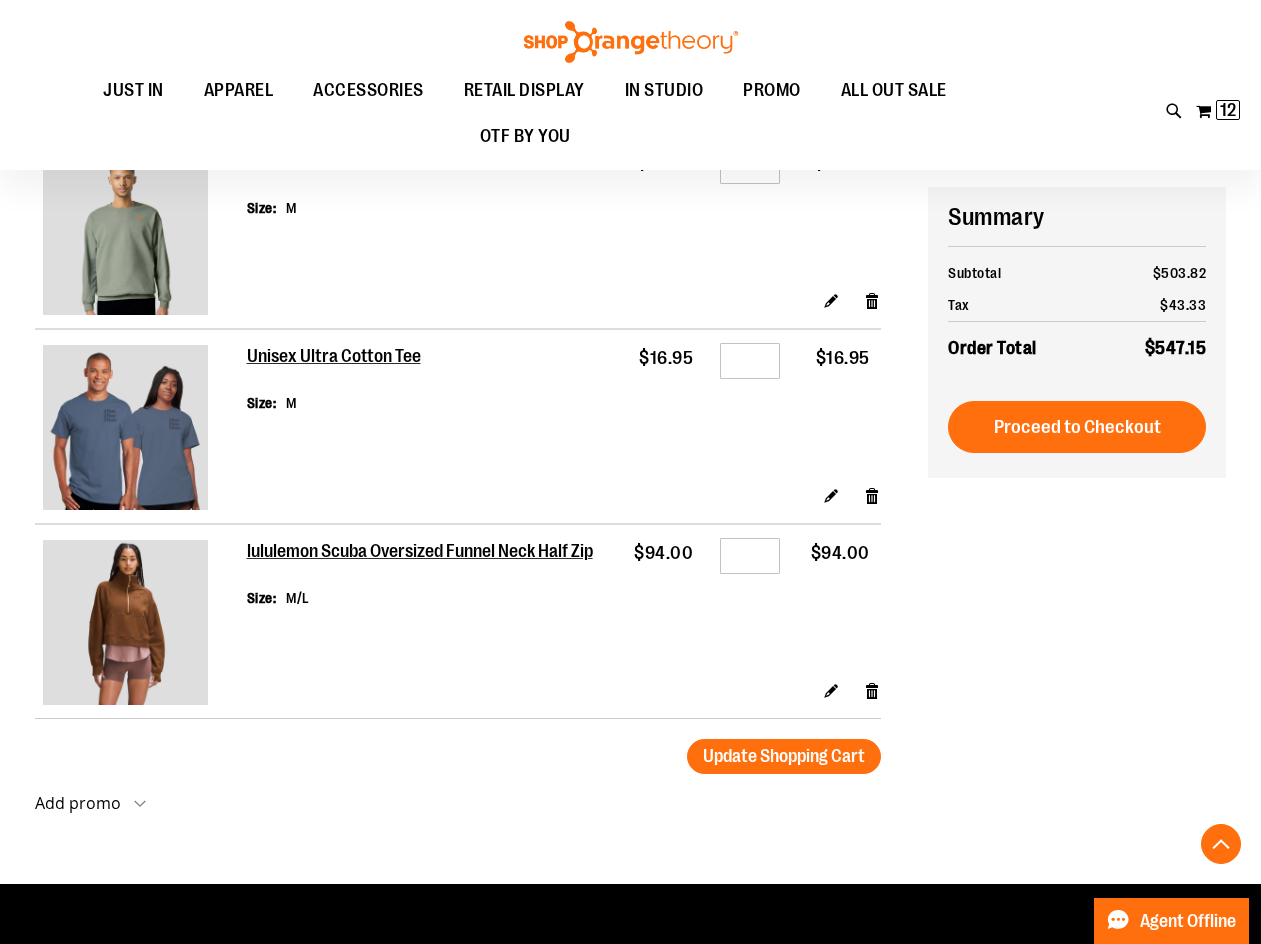 scroll, scrollTop: 1599, scrollLeft: 0, axis: vertical 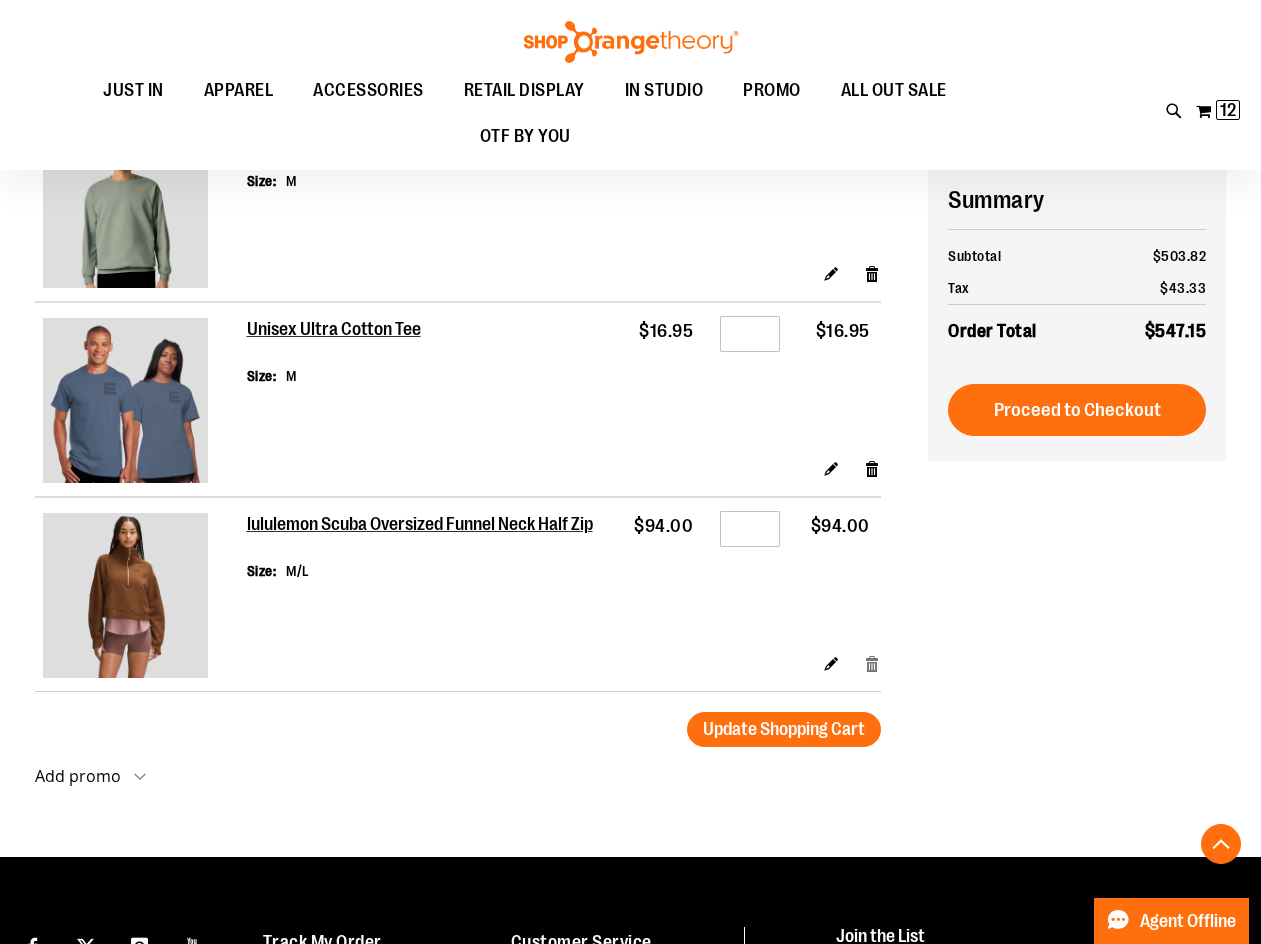 drag, startPoint x: 872, startPoint y: 661, endPoint x: 884, endPoint y: 633, distance: 30.463093 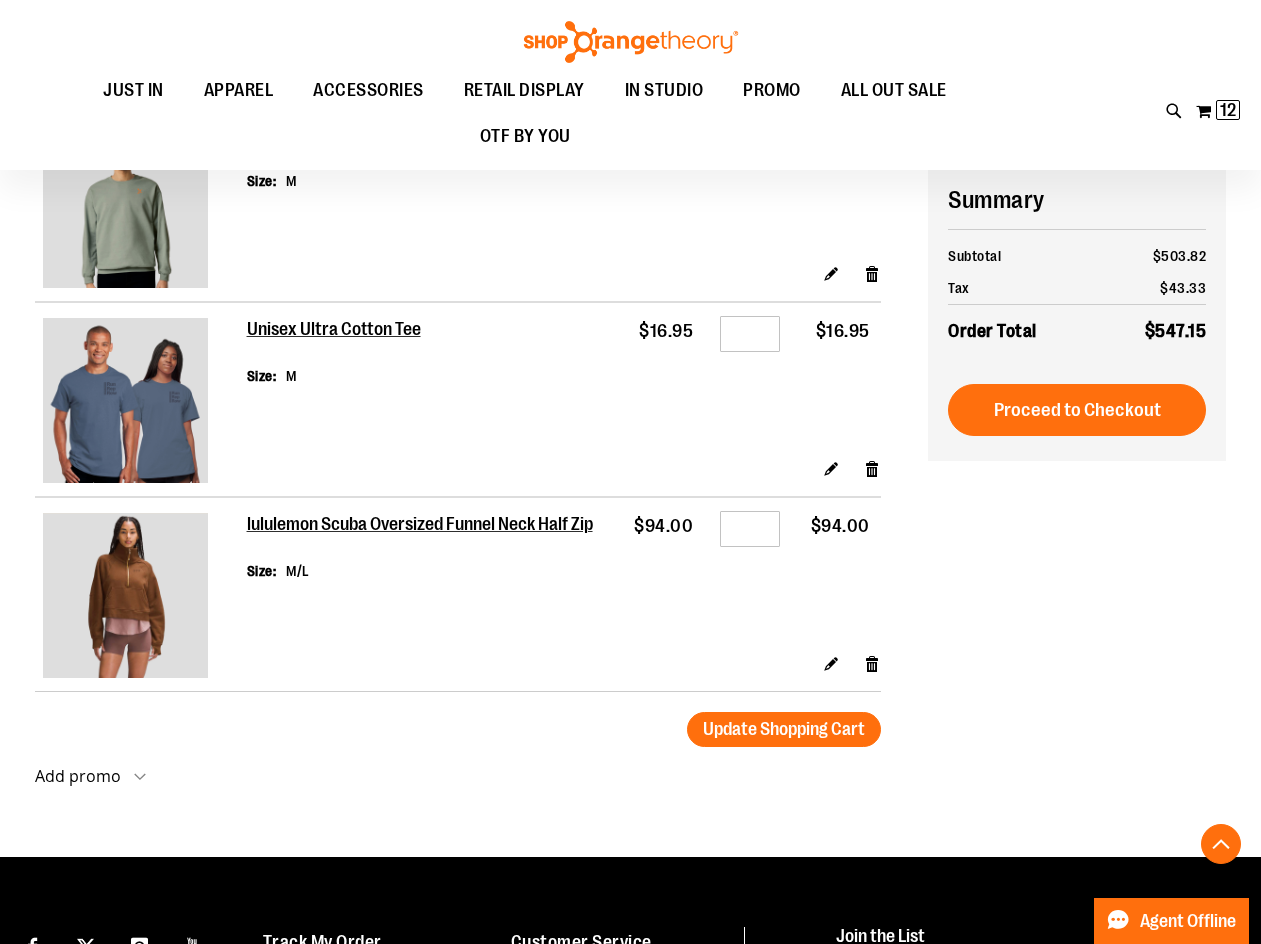 click on "Remove item" at bounding box center [872, 663] 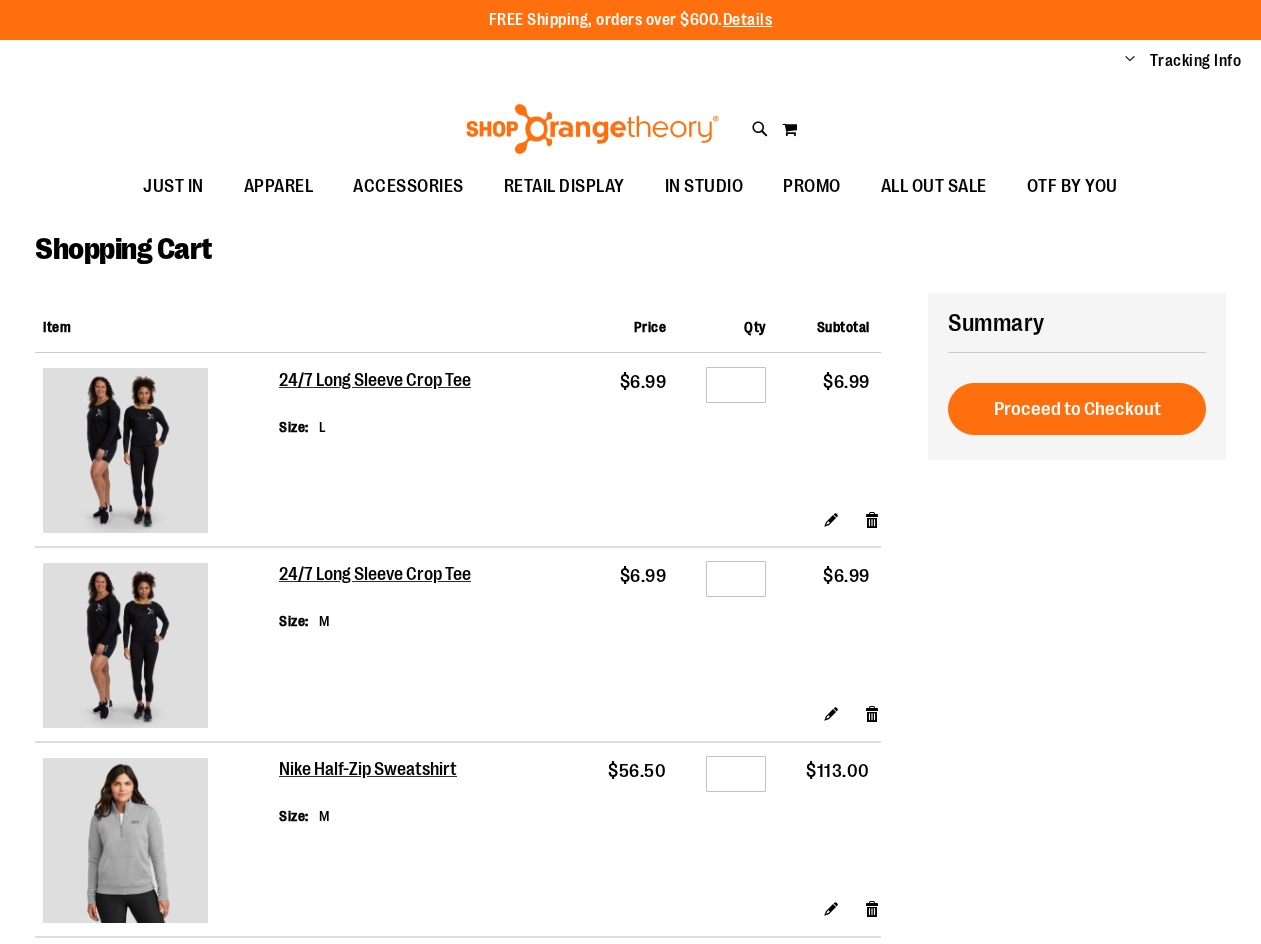 scroll, scrollTop: 0, scrollLeft: 0, axis: both 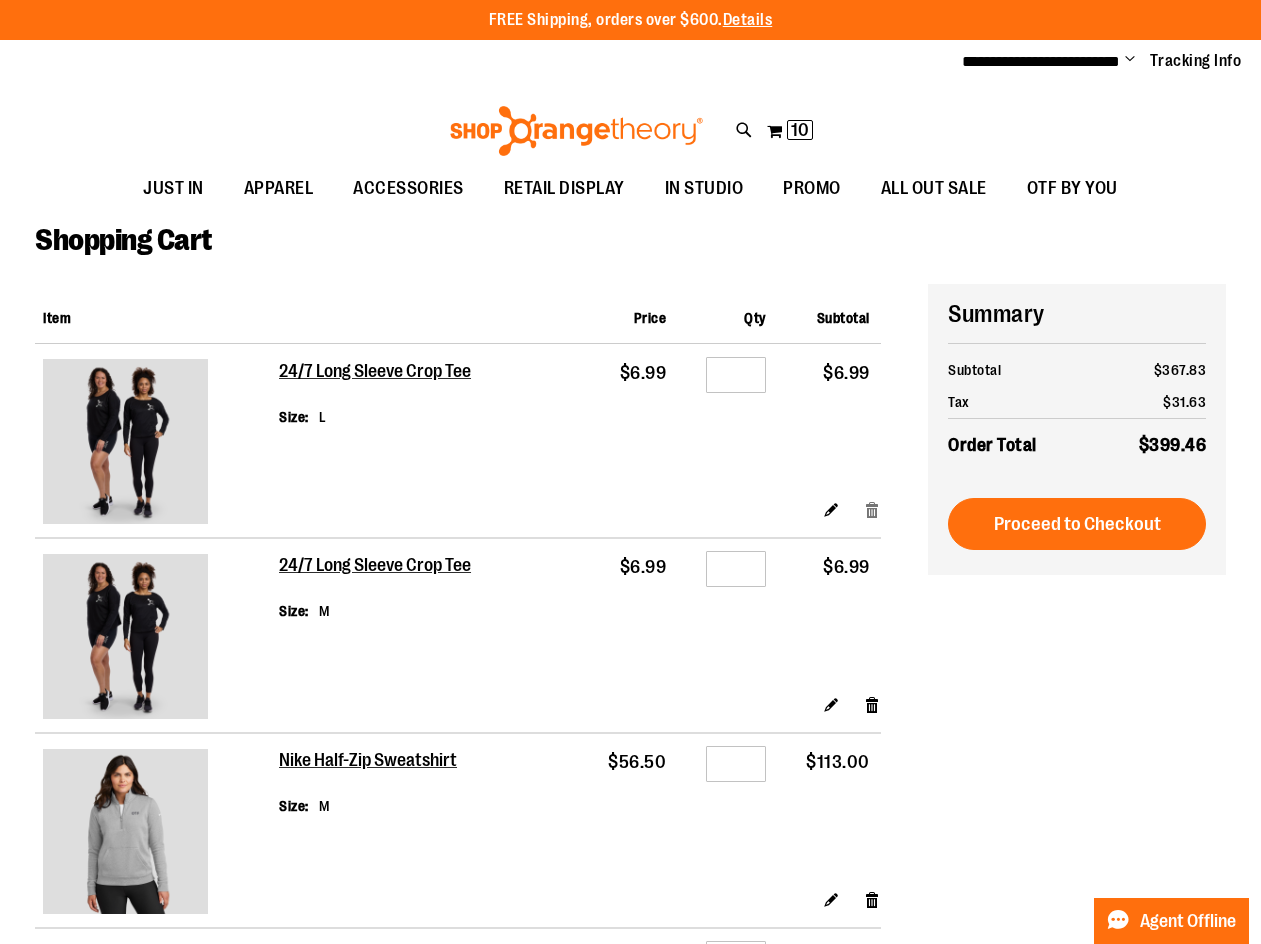 type on "**********" 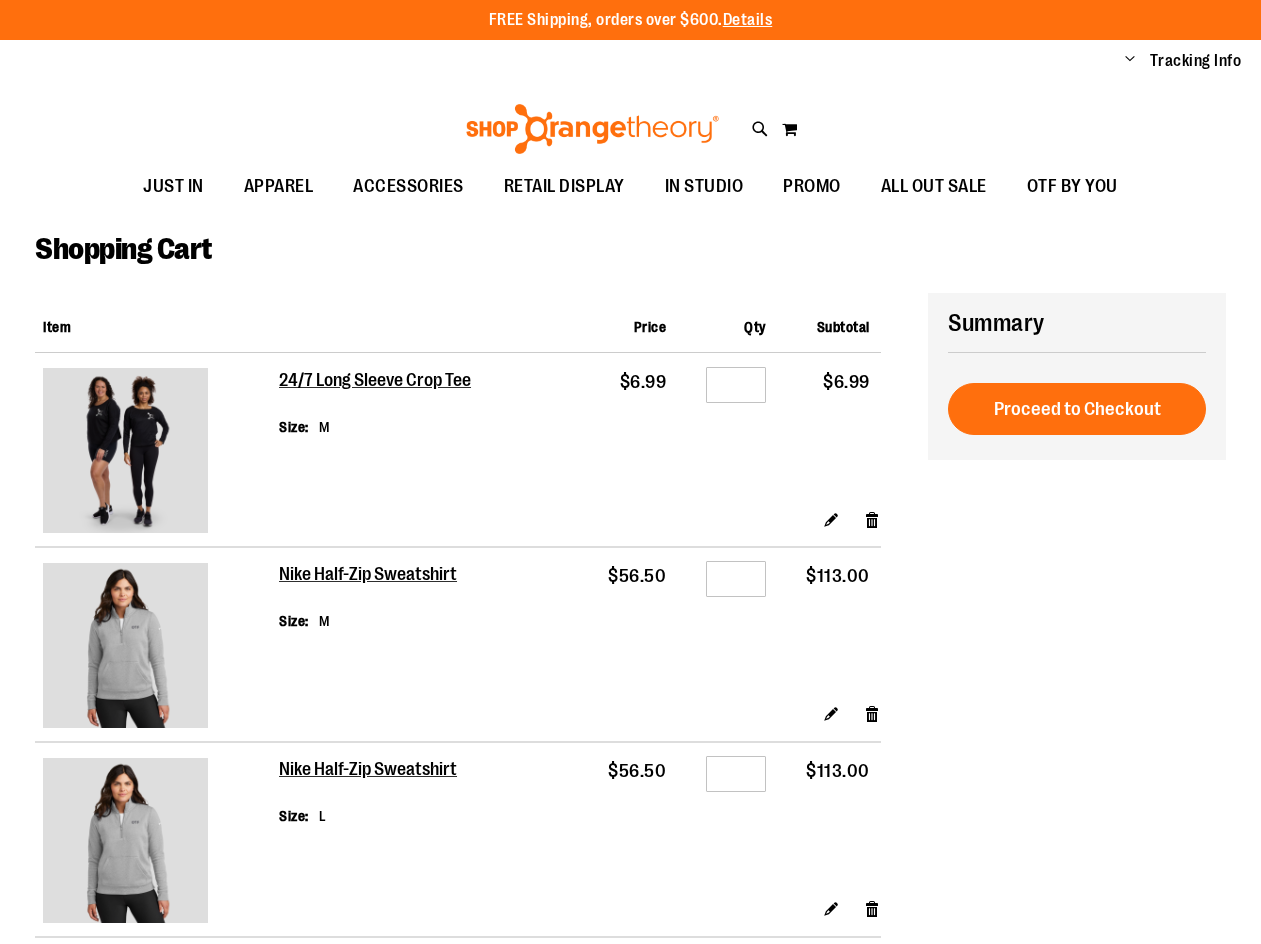 scroll, scrollTop: 0, scrollLeft: 0, axis: both 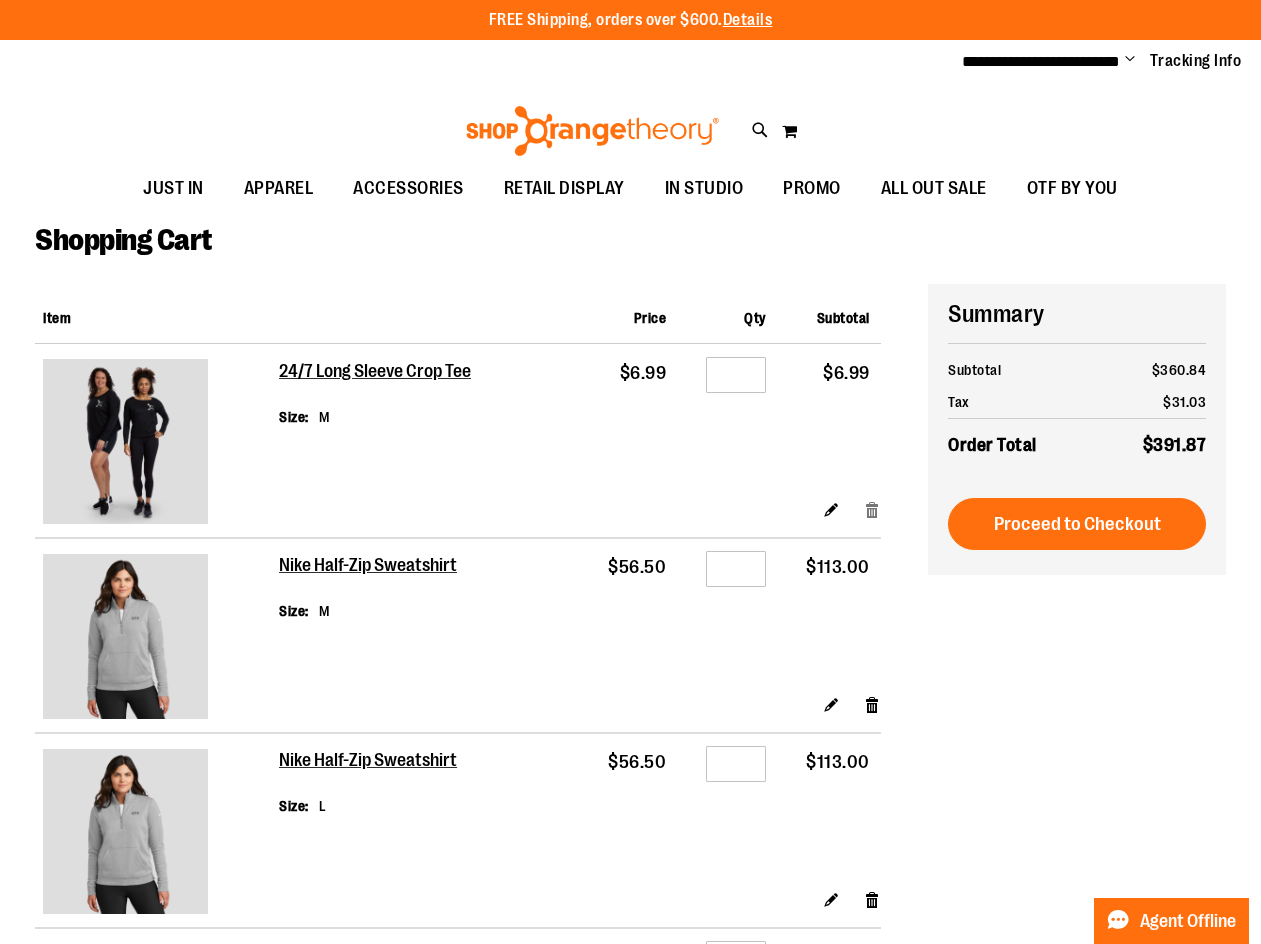 type on "**********" 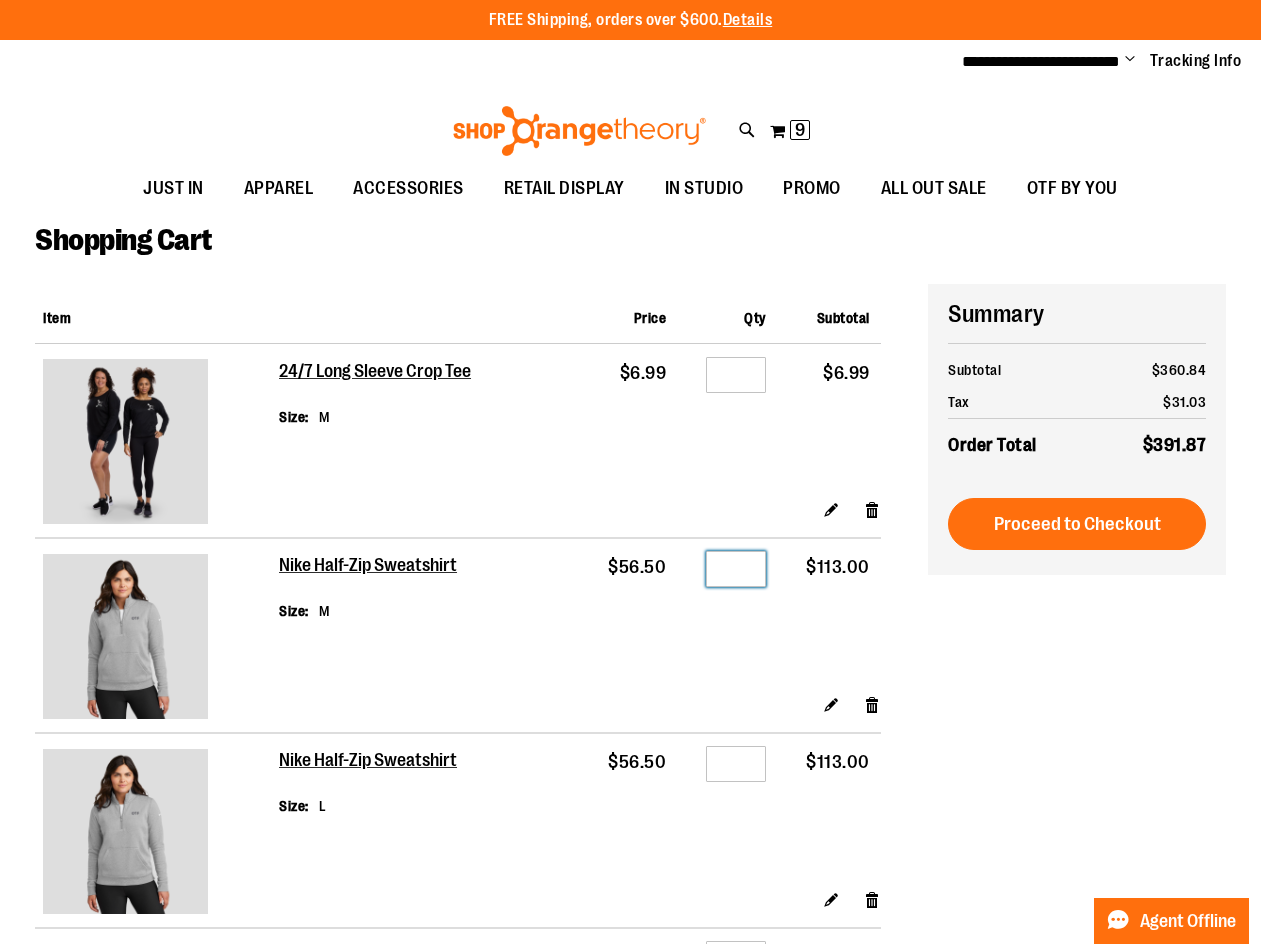click on "*" at bounding box center (736, 569) 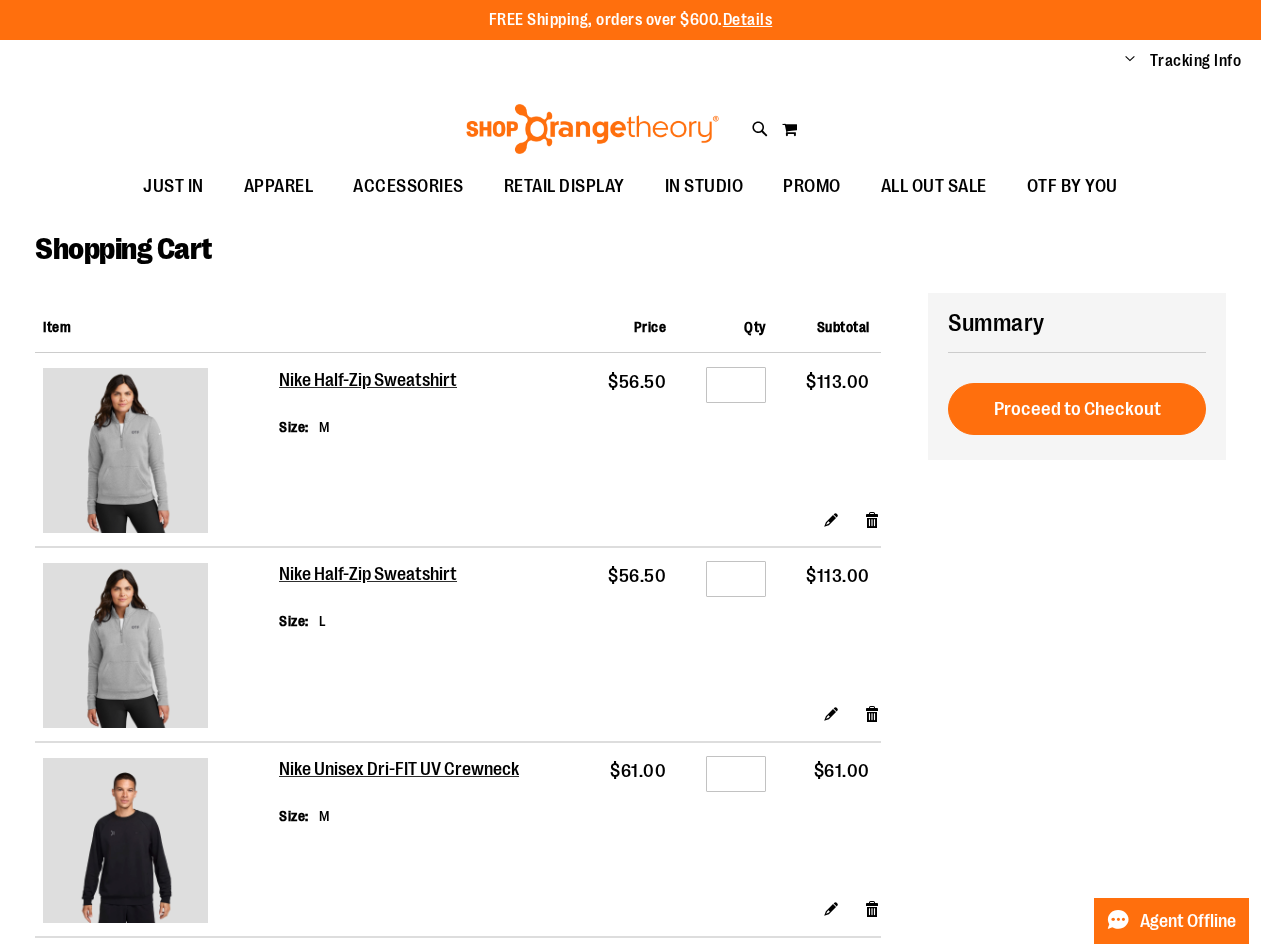 scroll, scrollTop: 0, scrollLeft: 0, axis: both 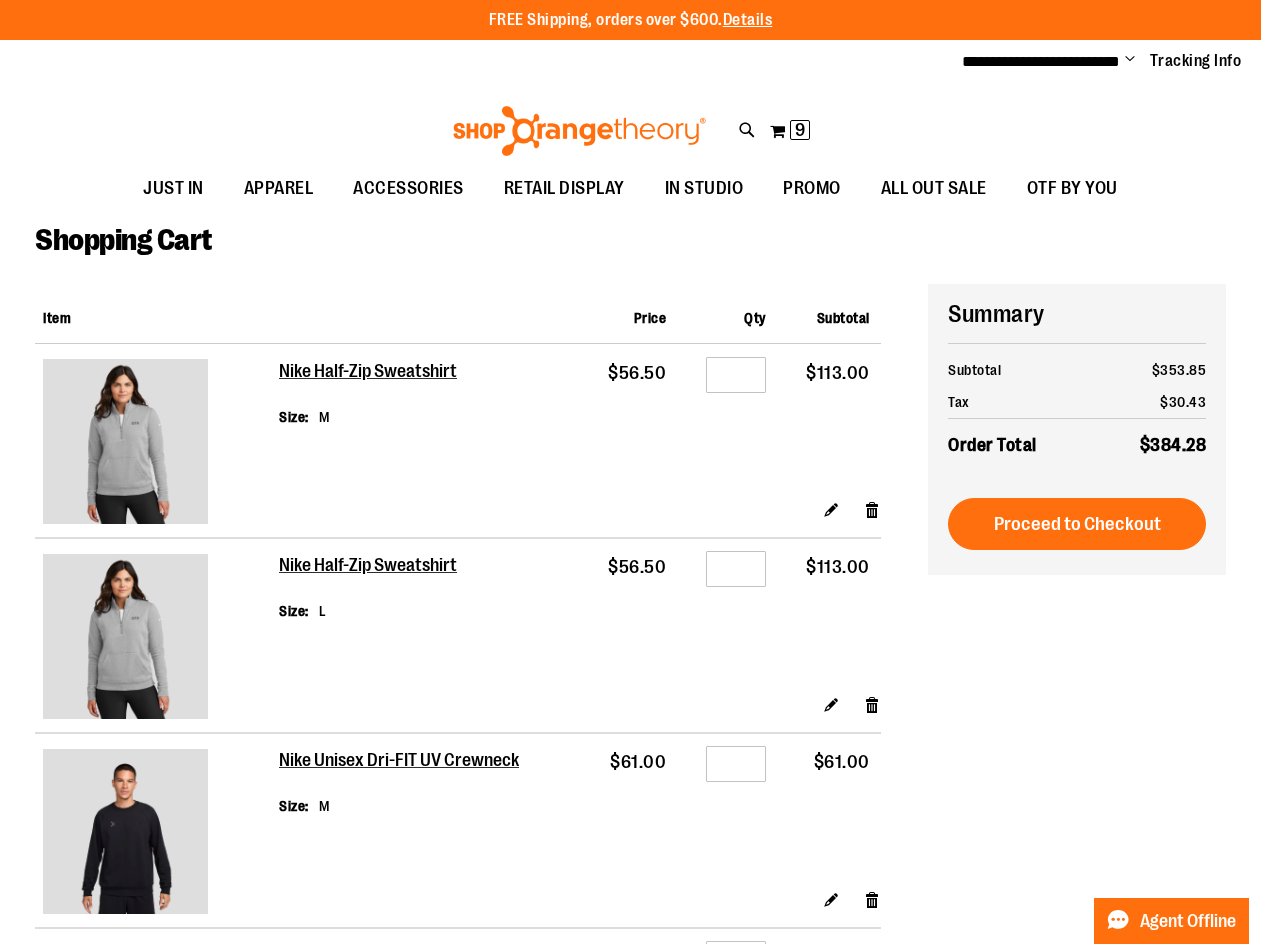 type on "**********" 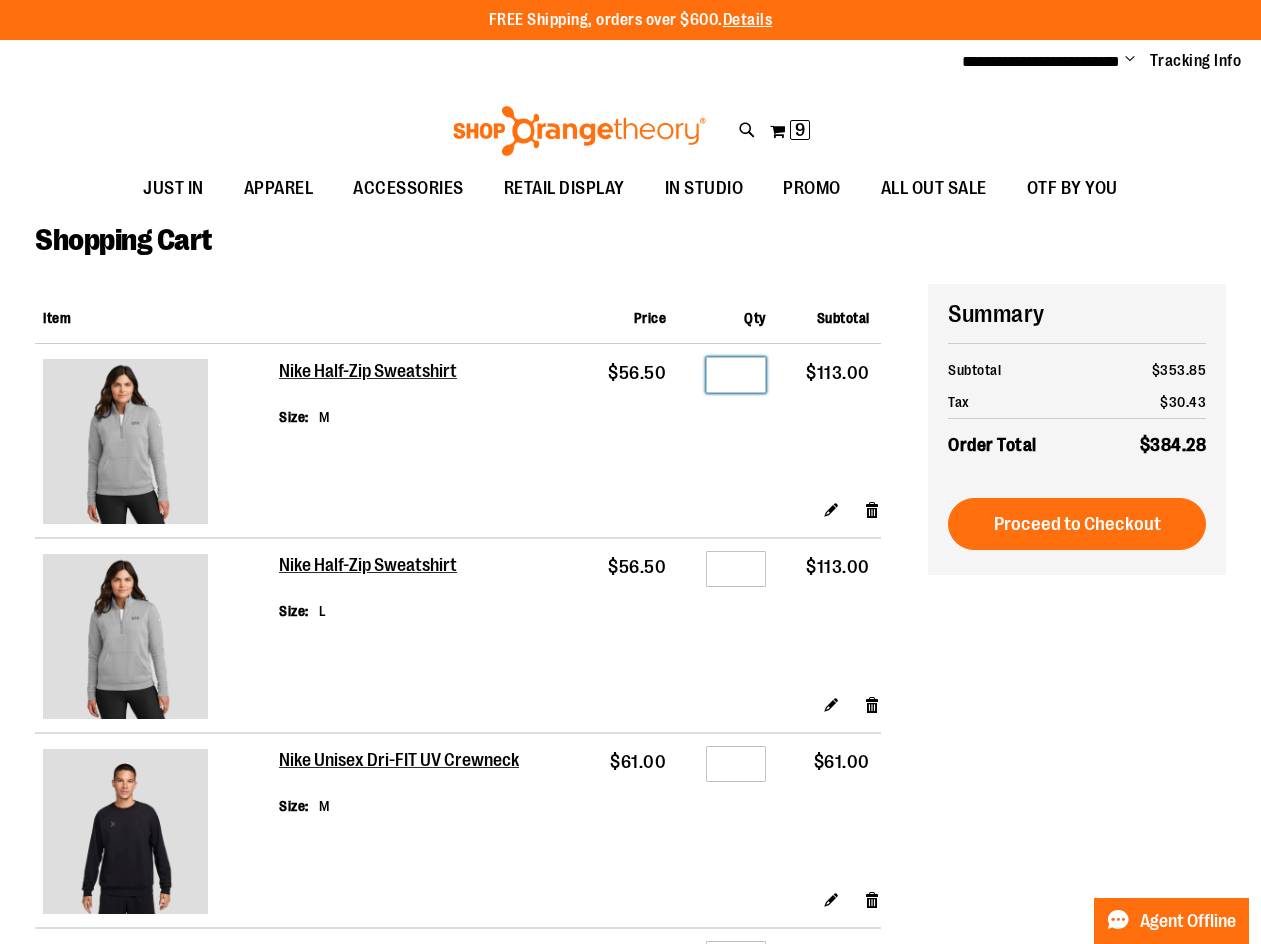 click on "*" at bounding box center (736, 375) 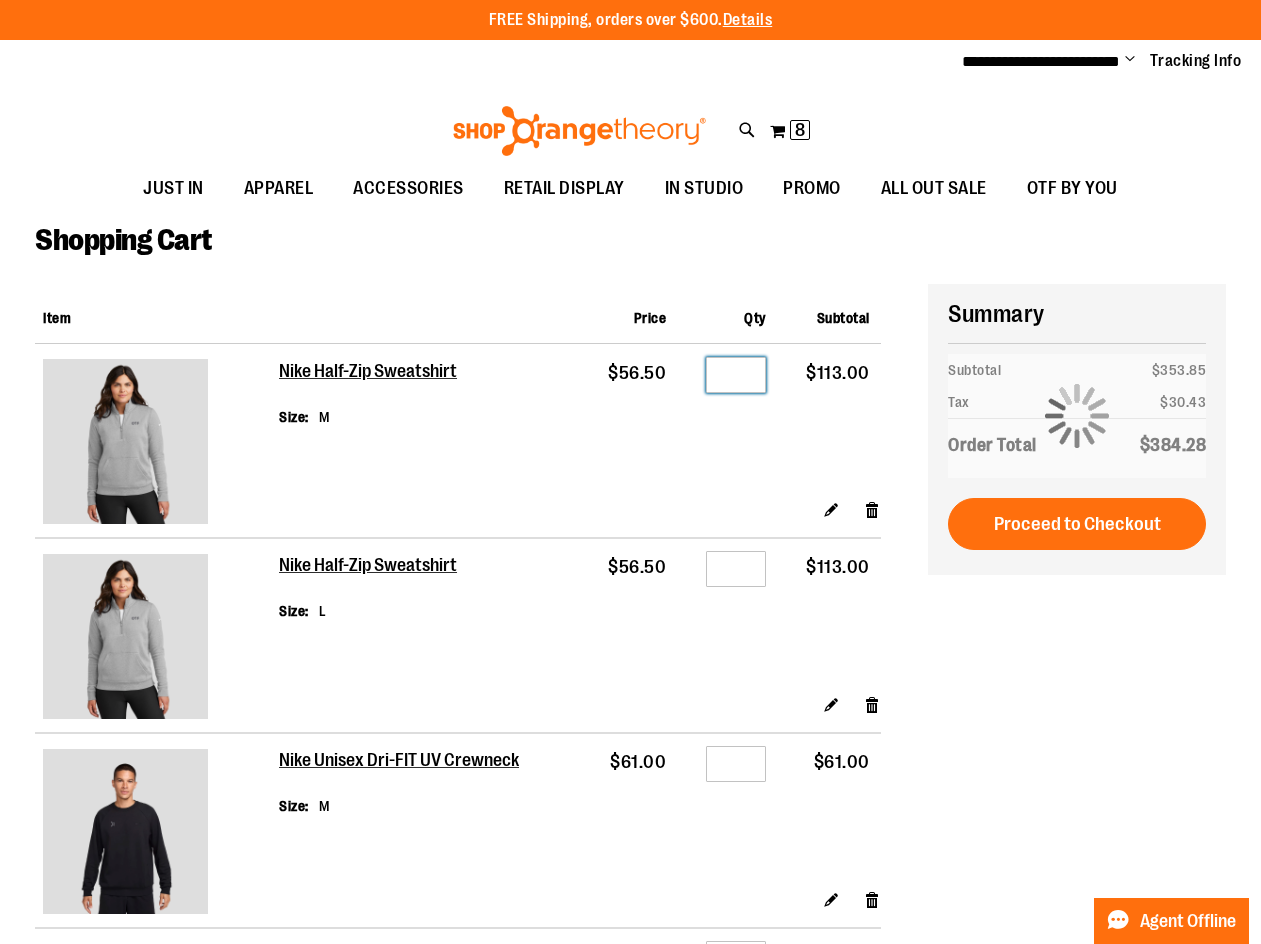 type on "*" 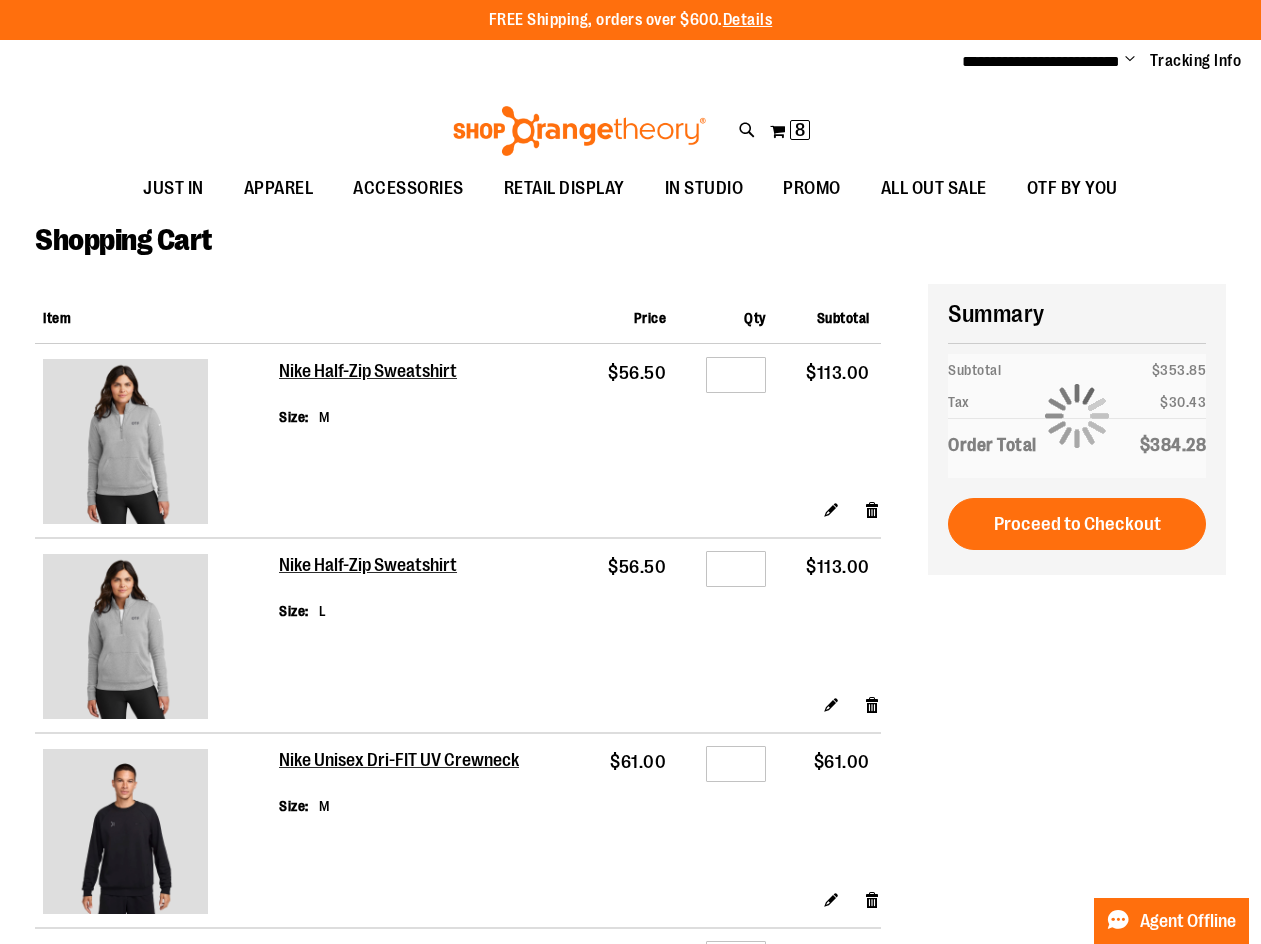 drag, startPoint x: 1168, startPoint y: 783, endPoint x: 1178, endPoint y: 778, distance: 11.18034 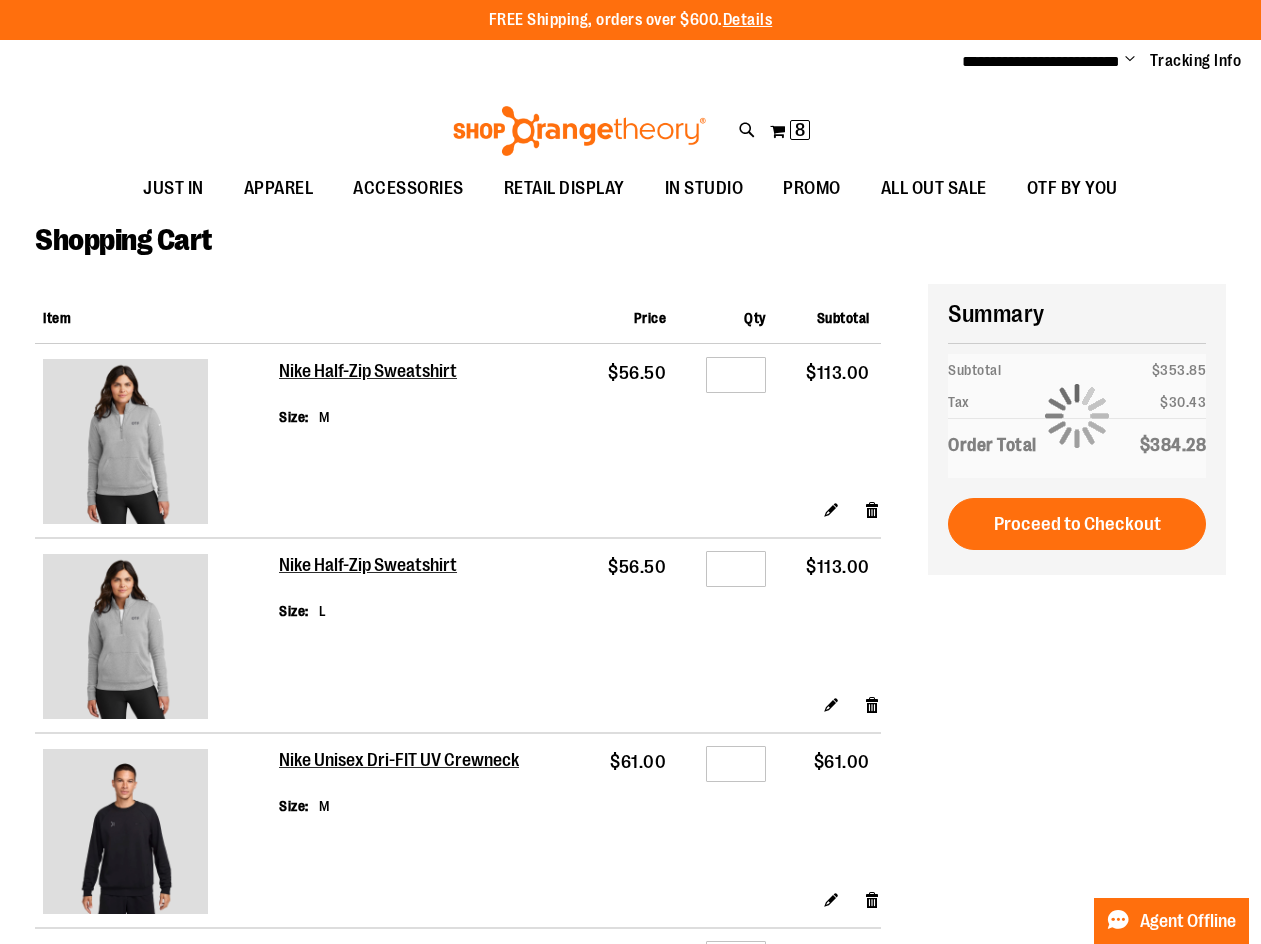 click on "**********" at bounding box center (630, 956) 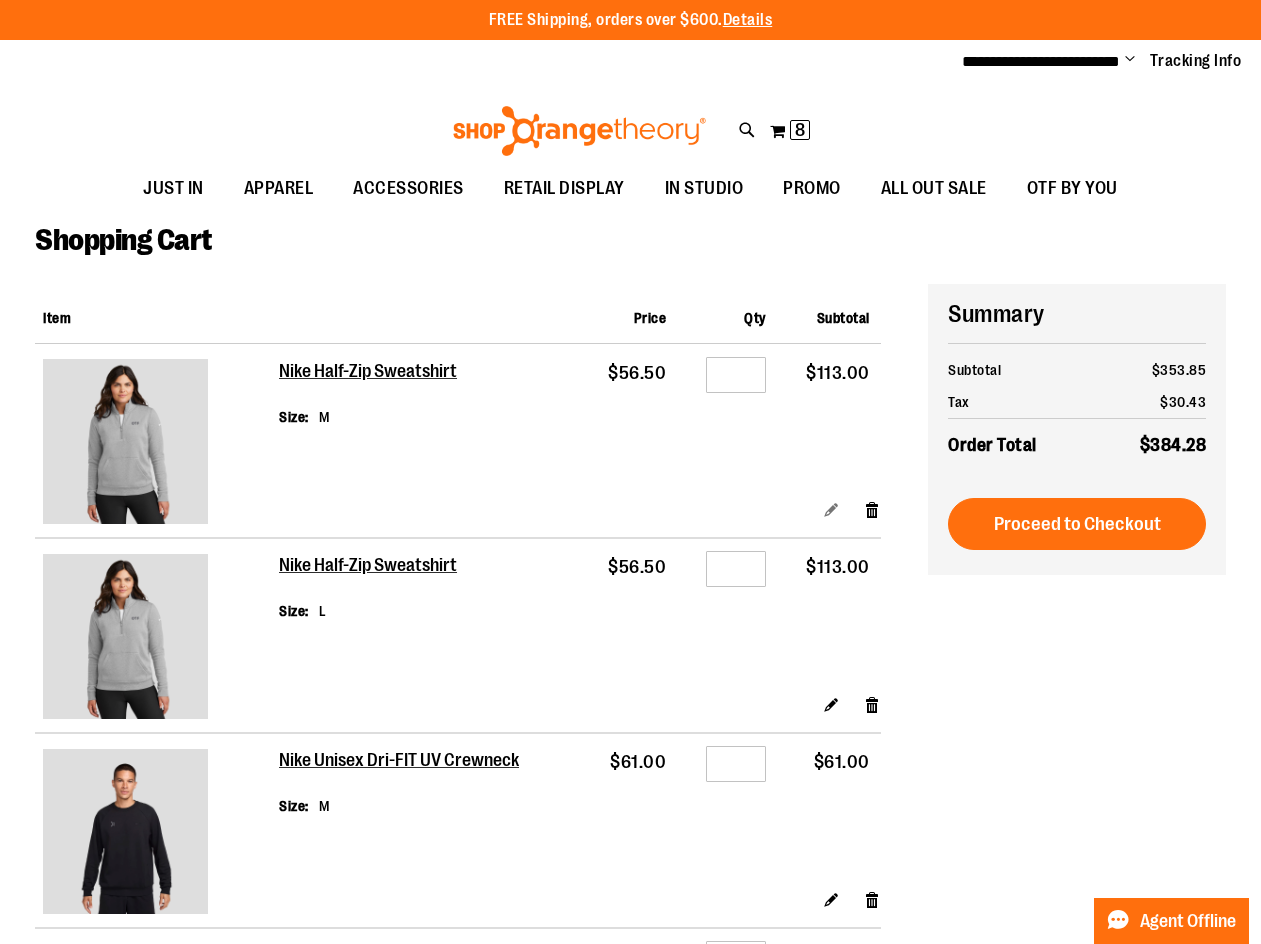 click on "Edit" at bounding box center (831, 509) 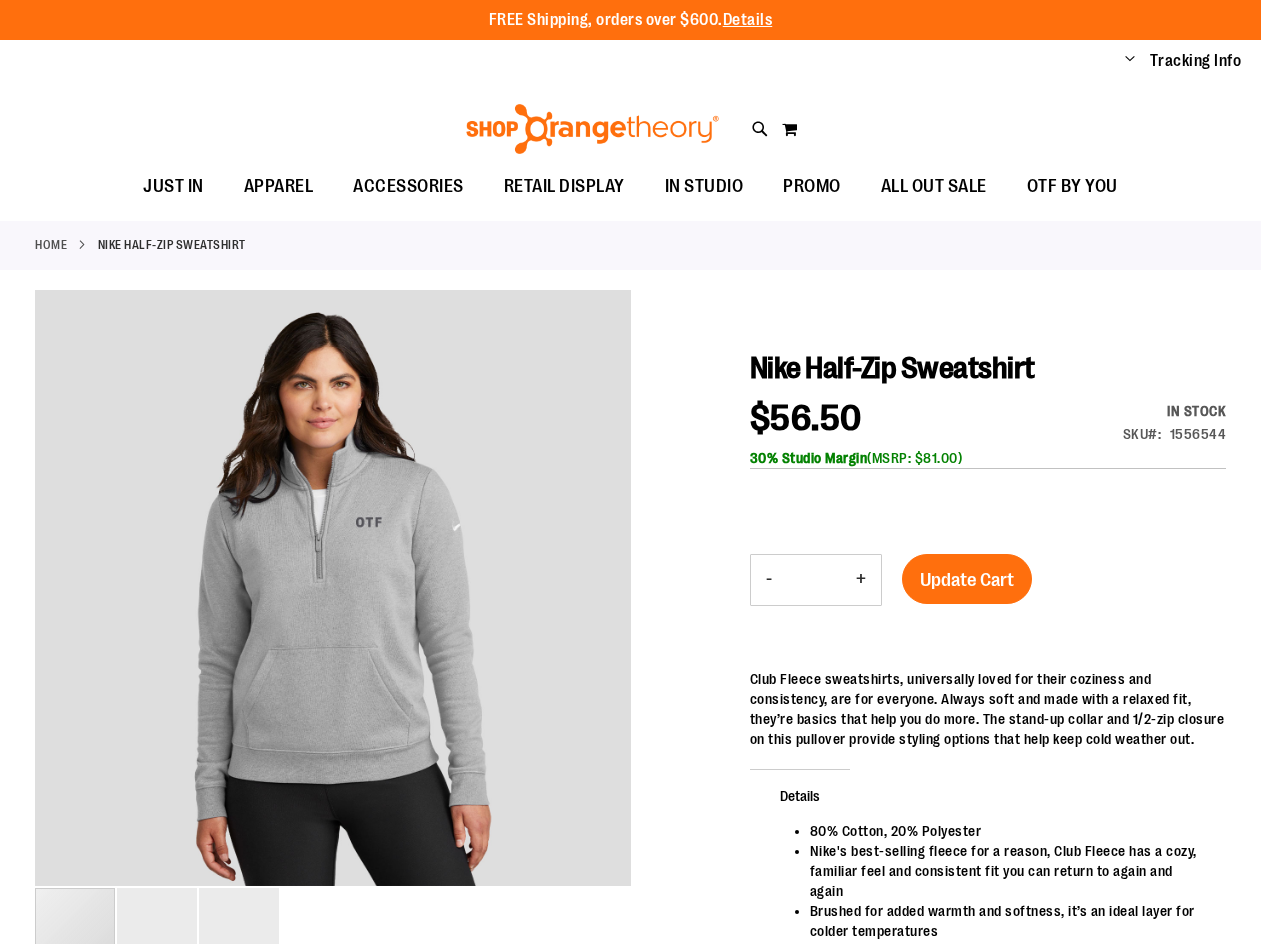 scroll, scrollTop: 0, scrollLeft: 0, axis: both 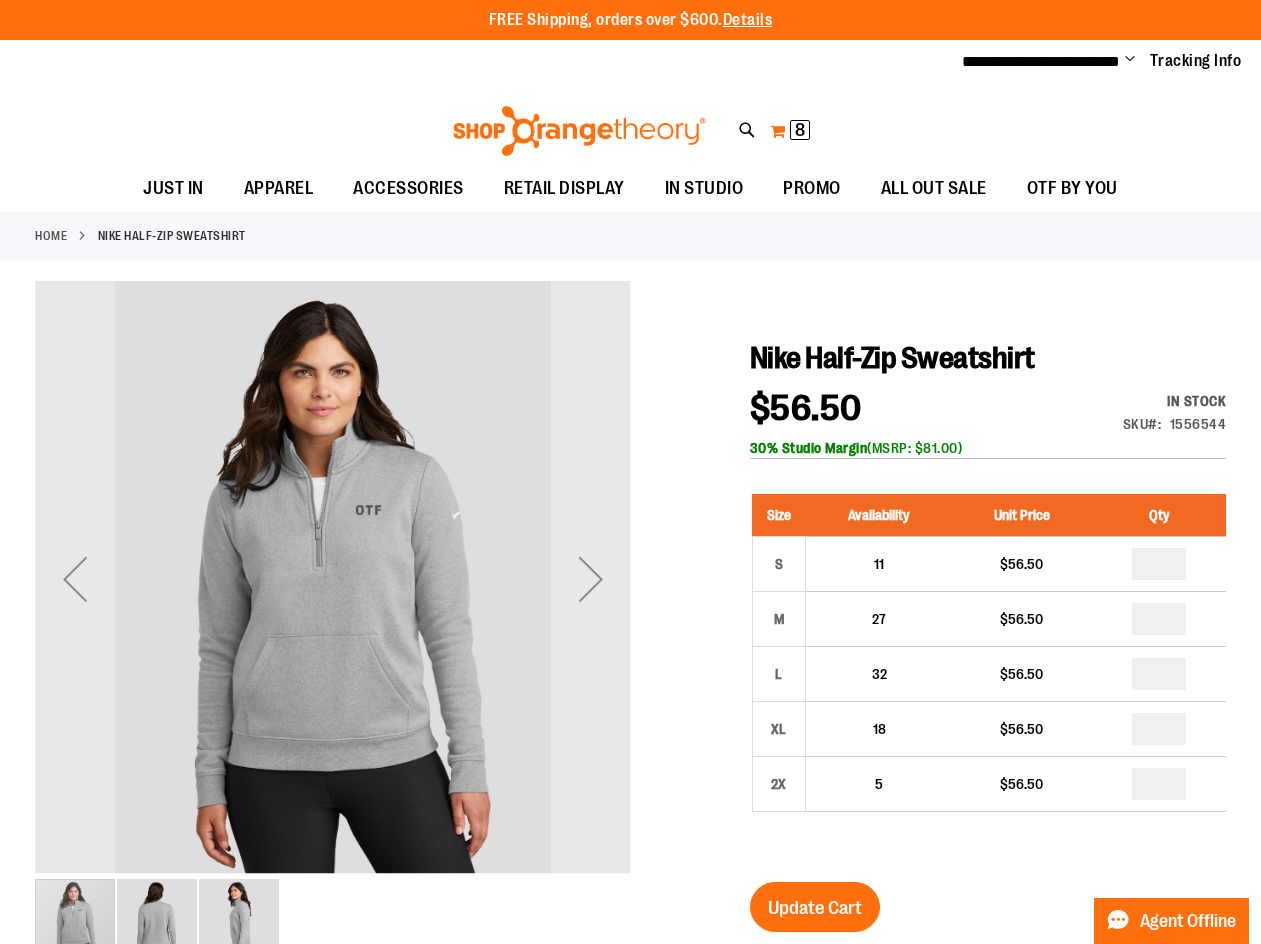 type on "**********" 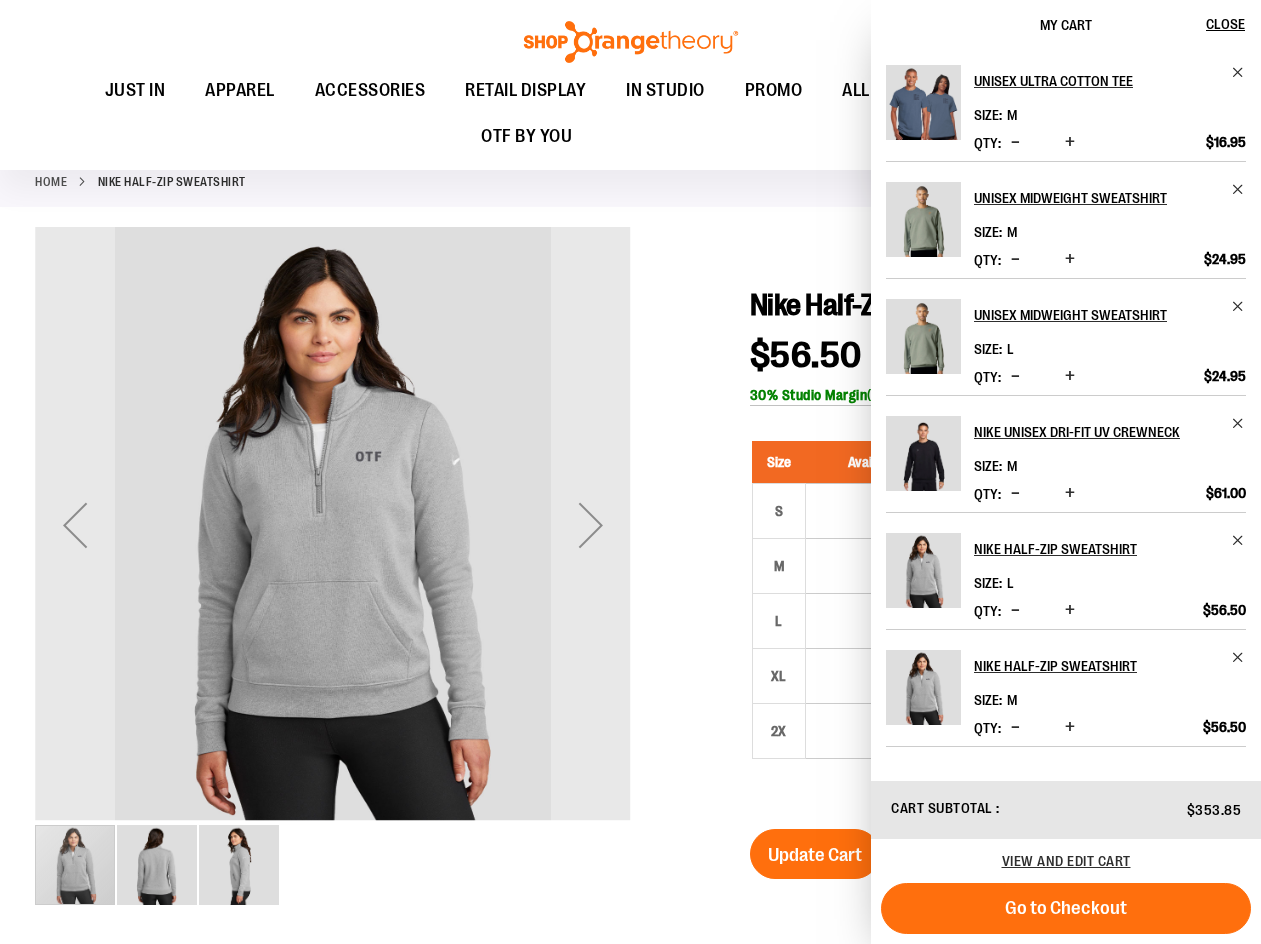 scroll, scrollTop: 199, scrollLeft: 0, axis: vertical 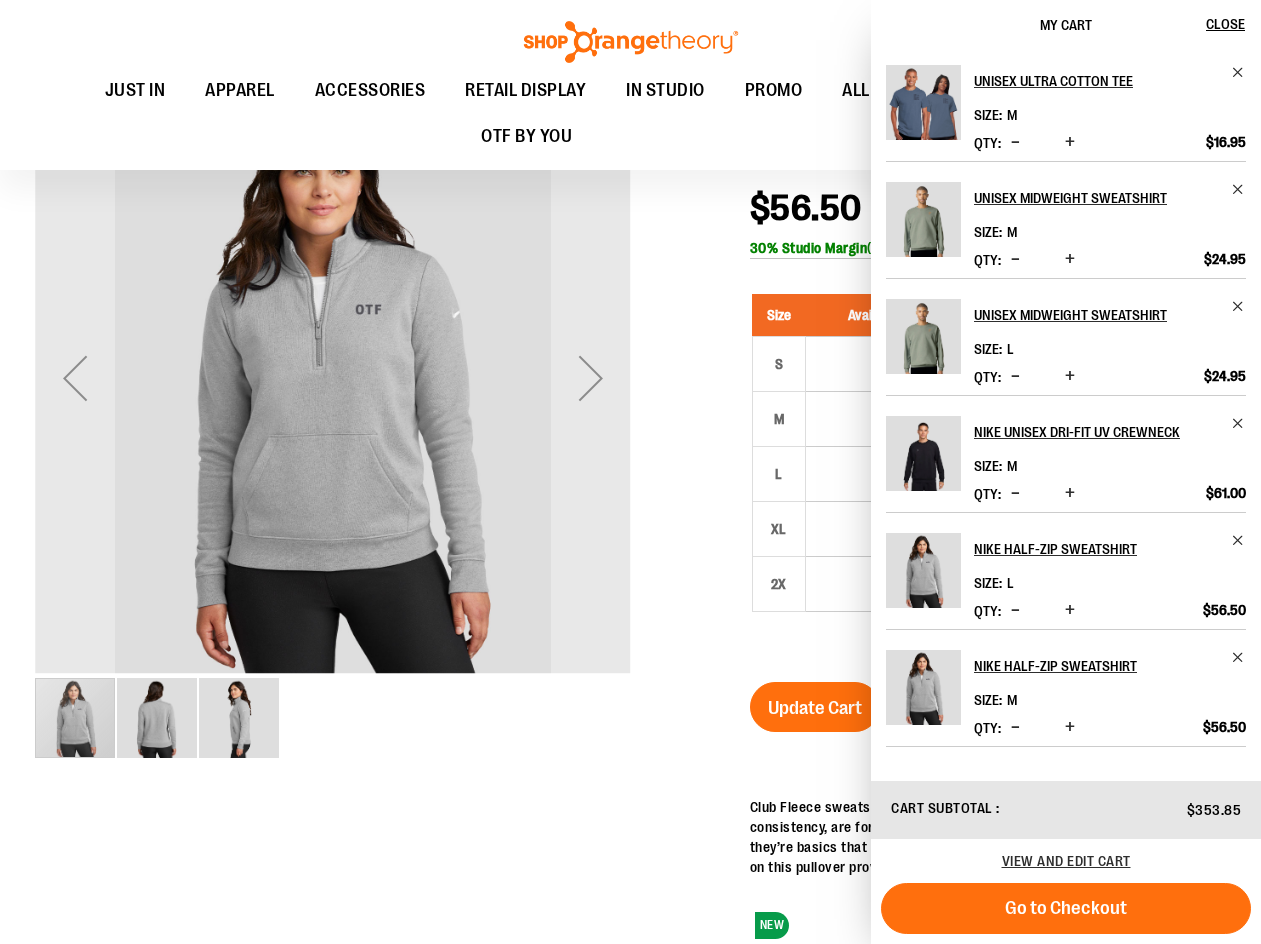 click at bounding box center (1015, 610) 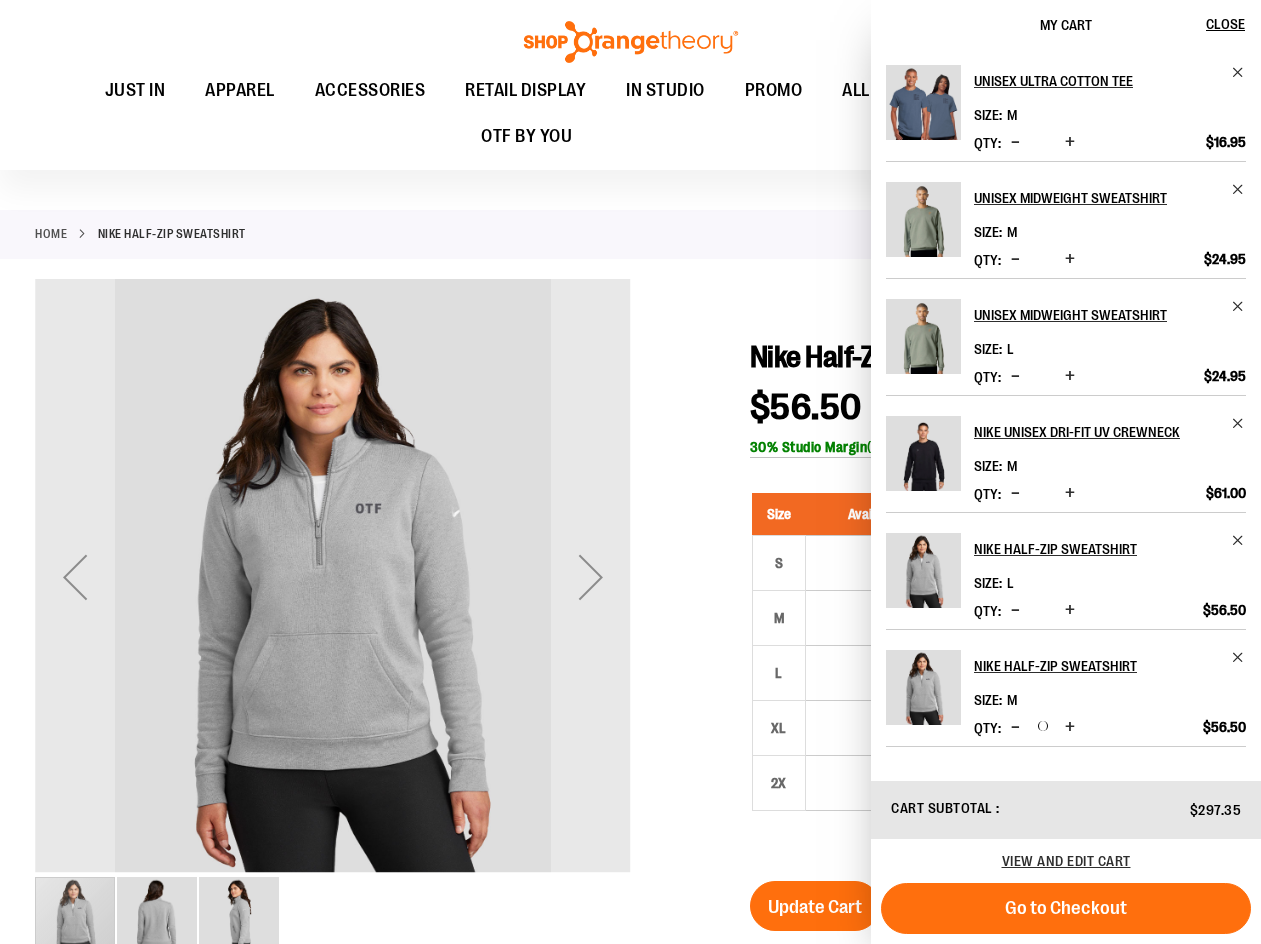 scroll, scrollTop: 299, scrollLeft: 0, axis: vertical 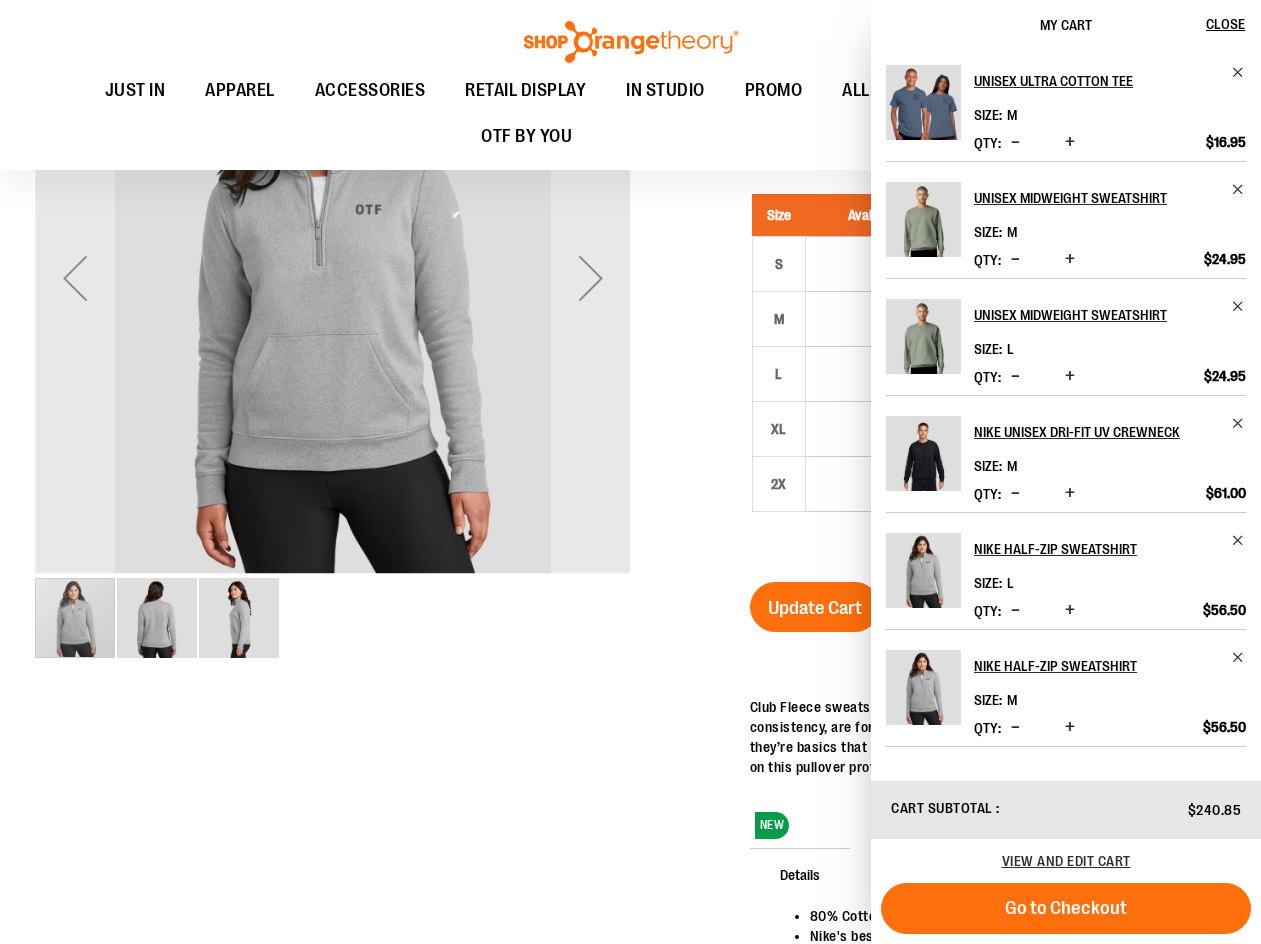 click at bounding box center (630, 623) 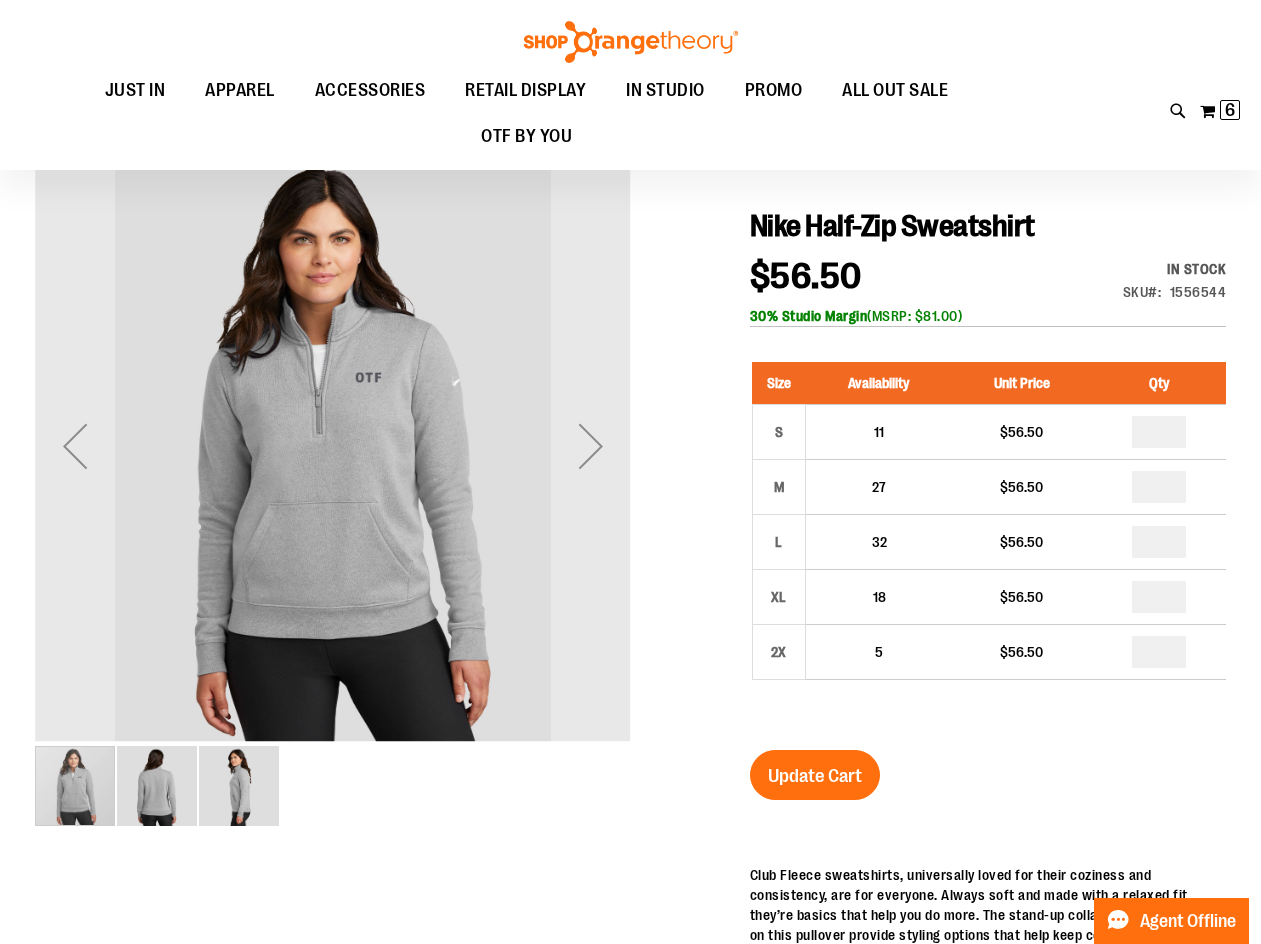 scroll, scrollTop: 0, scrollLeft: 0, axis: both 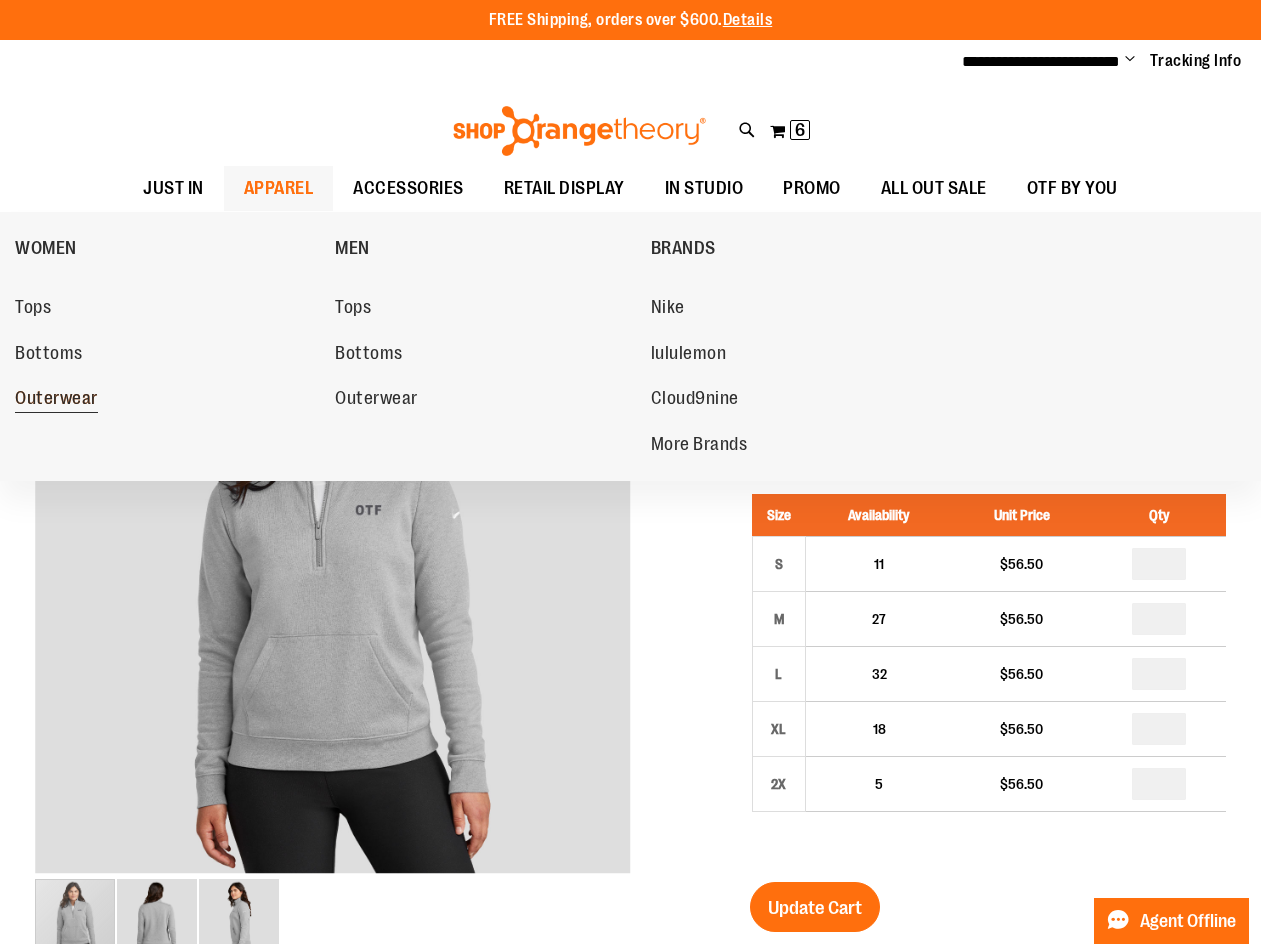 drag, startPoint x: 61, startPoint y: 397, endPoint x: 129, endPoint y: 402, distance: 68.18358 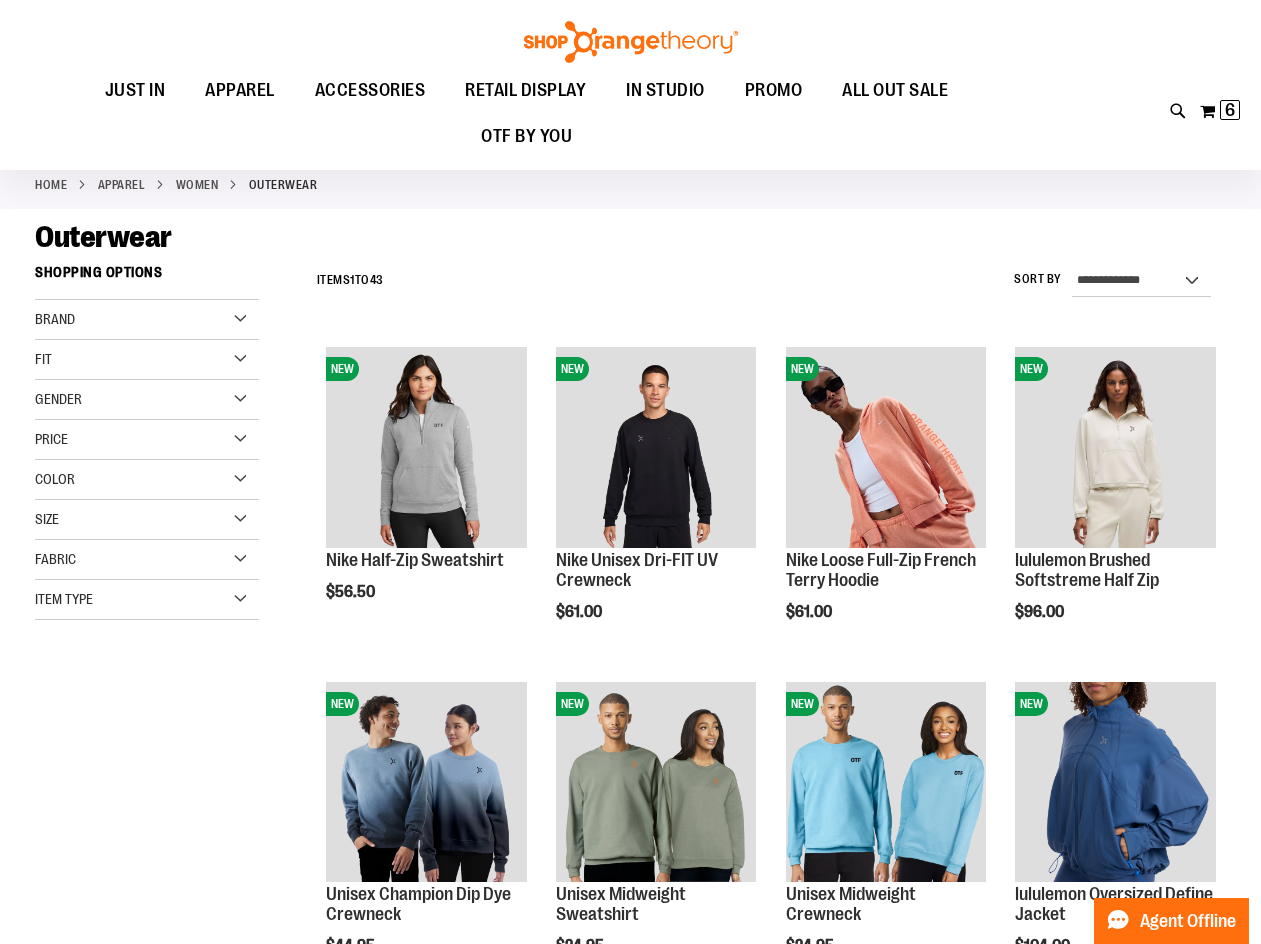 scroll, scrollTop: 99, scrollLeft: 0, axis: vertical 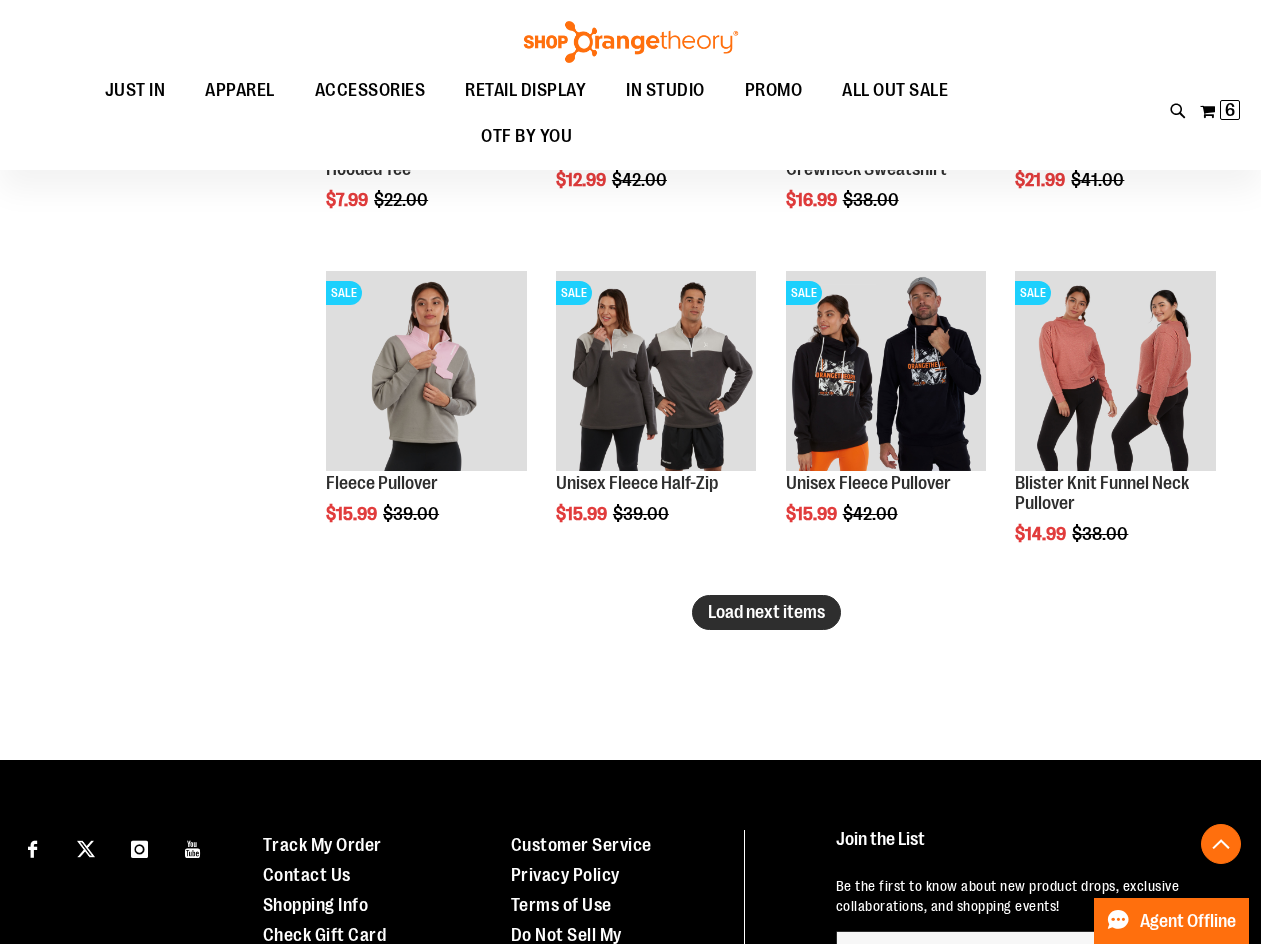 type on "**********" 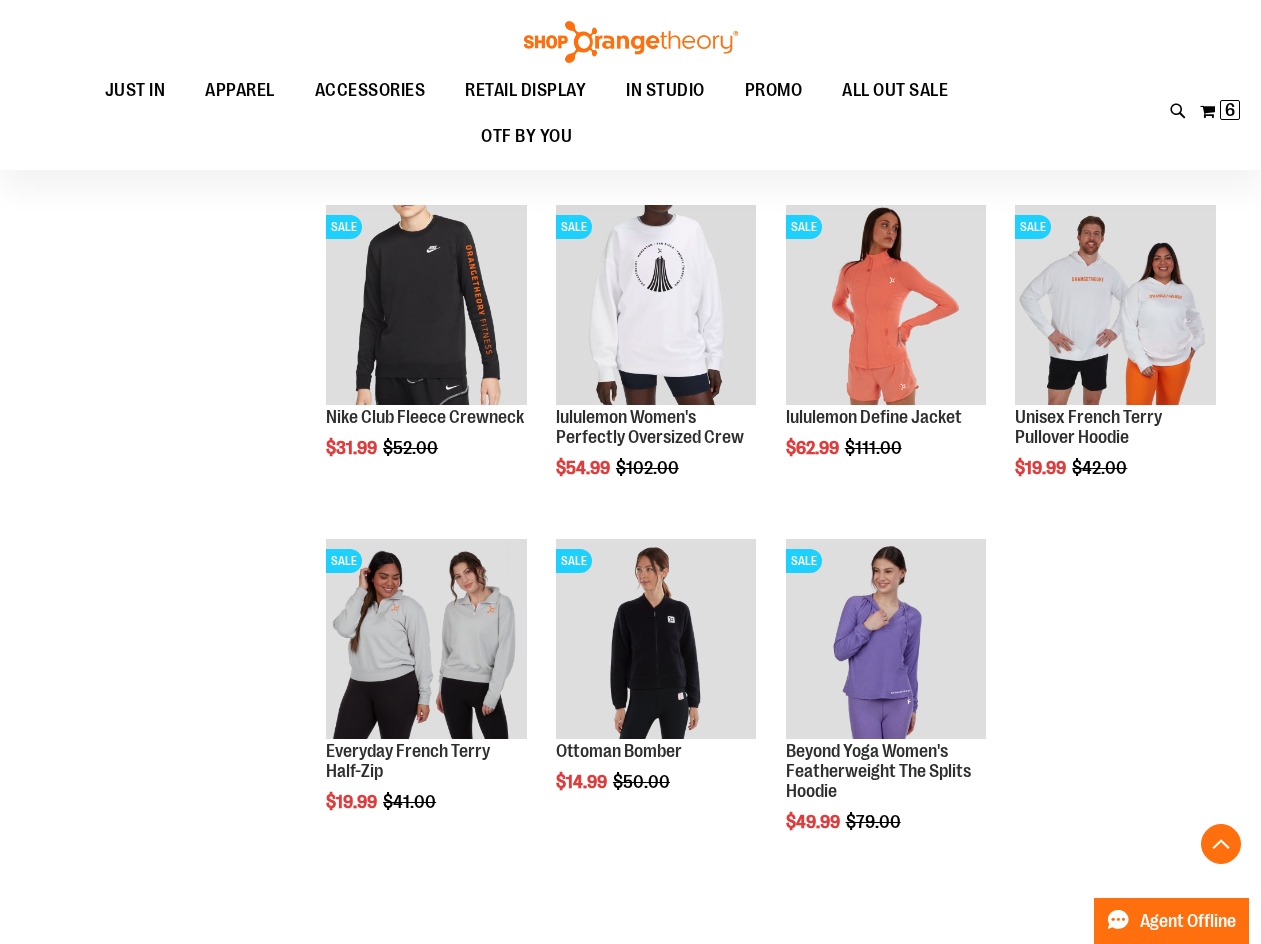 scroll, scrollTop: 3299, scrollLeft: 0, axis: vertical 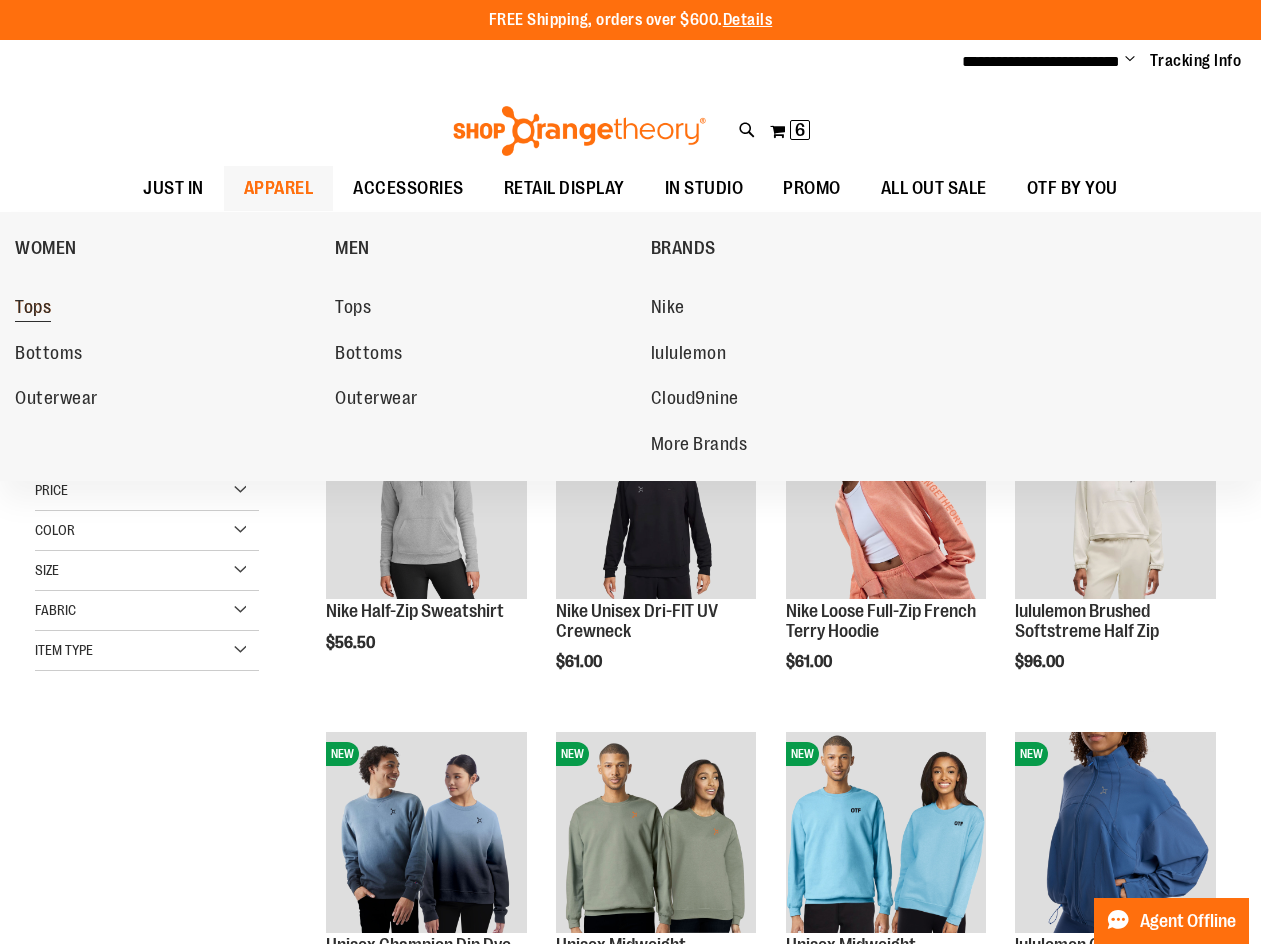 click on "Tops" at bounding box center (33, 309) 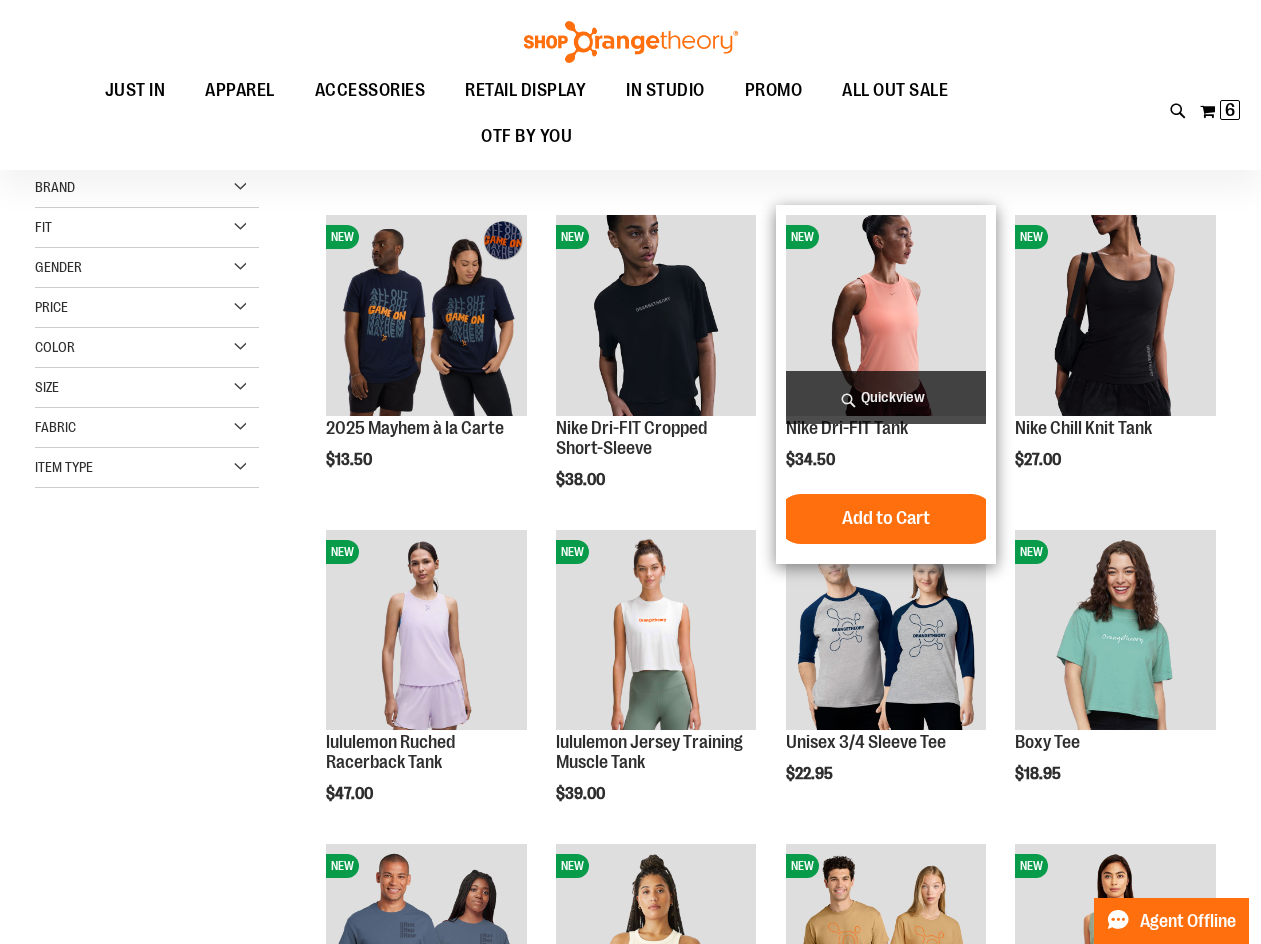 scroll, scrollTop: 199, scrollLeft: 0, axis: vertical 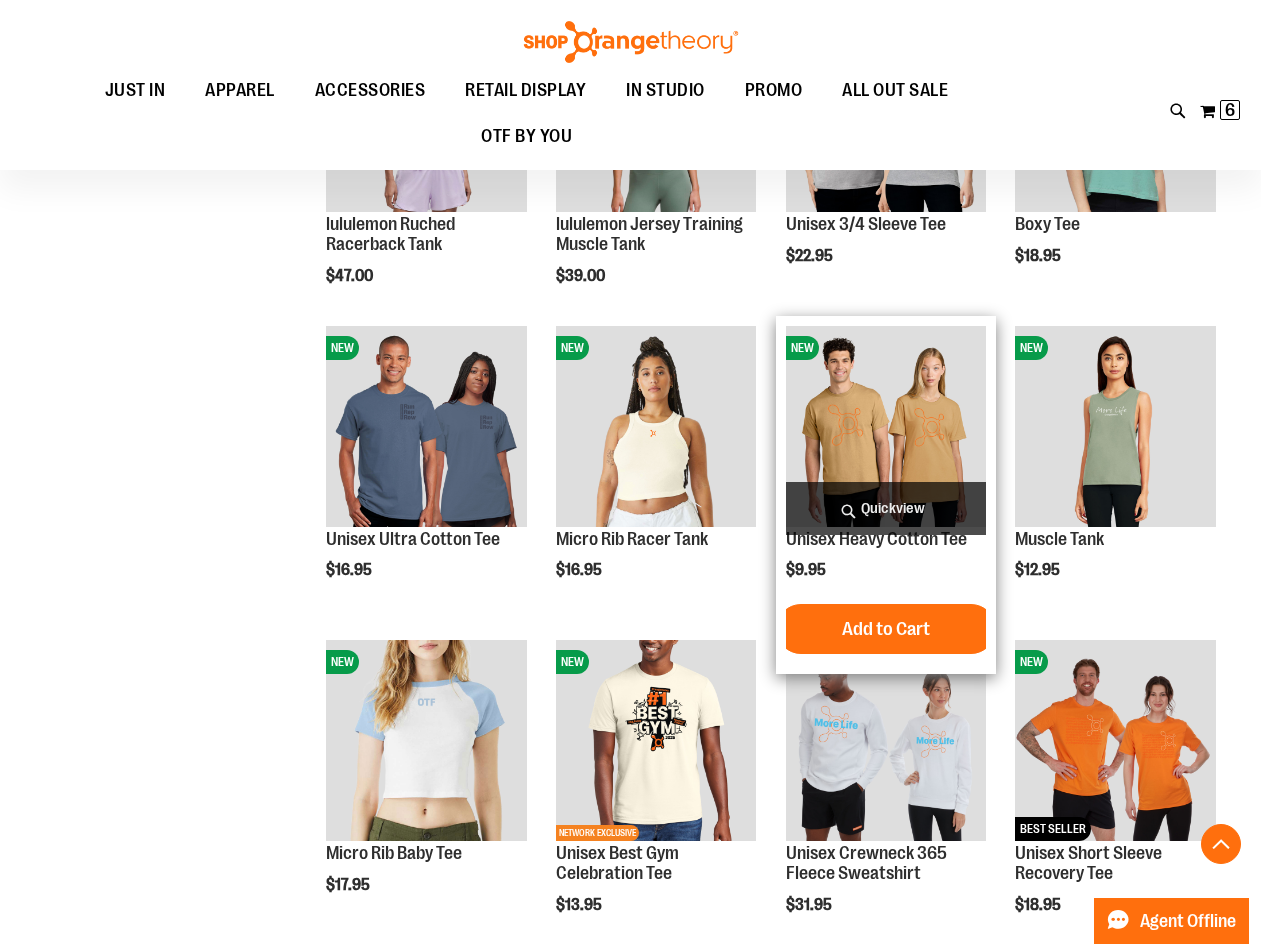 type on "**********" 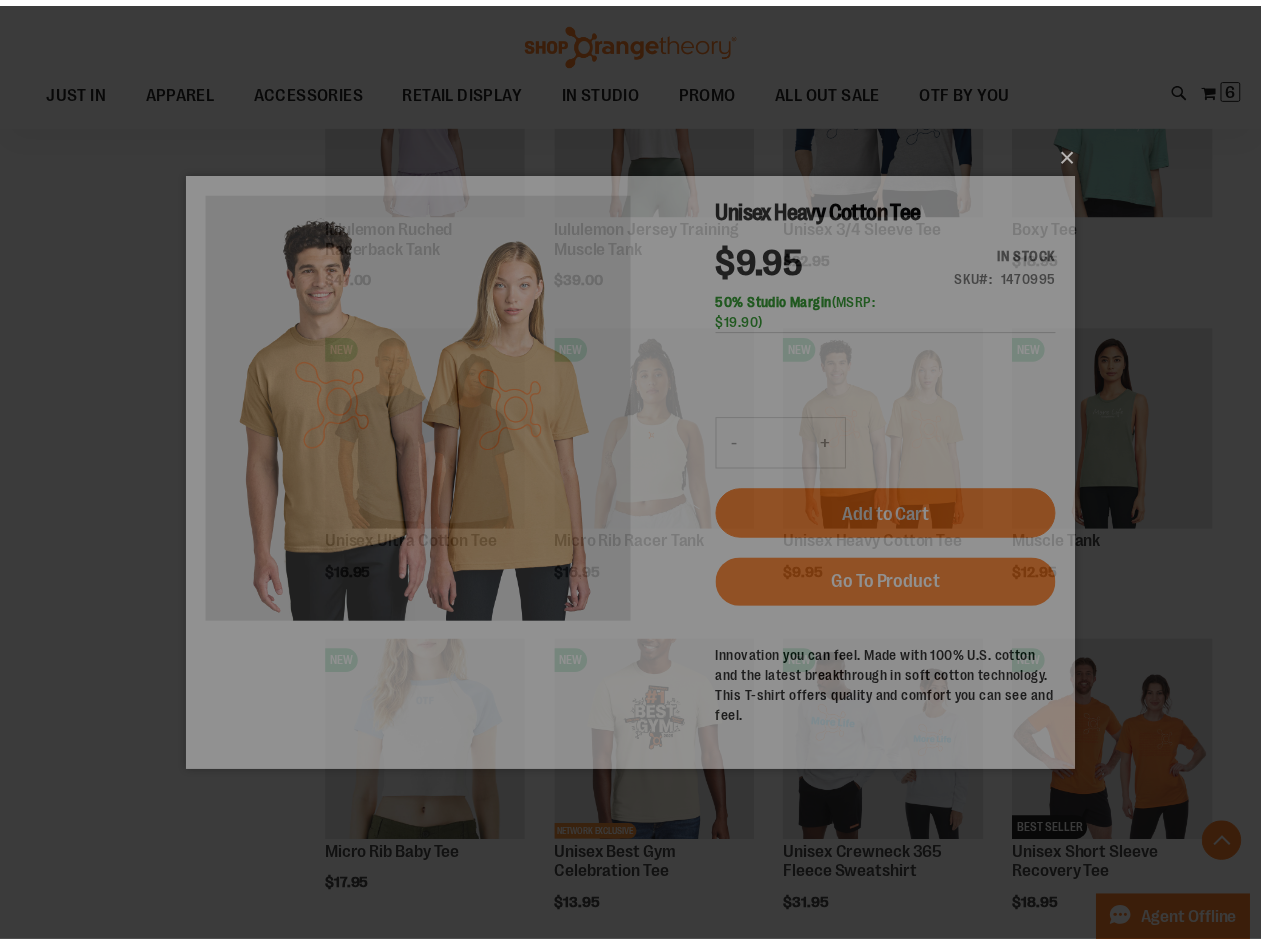 scroll, scrollTop: 0, scrollLeft: 0, axis: both 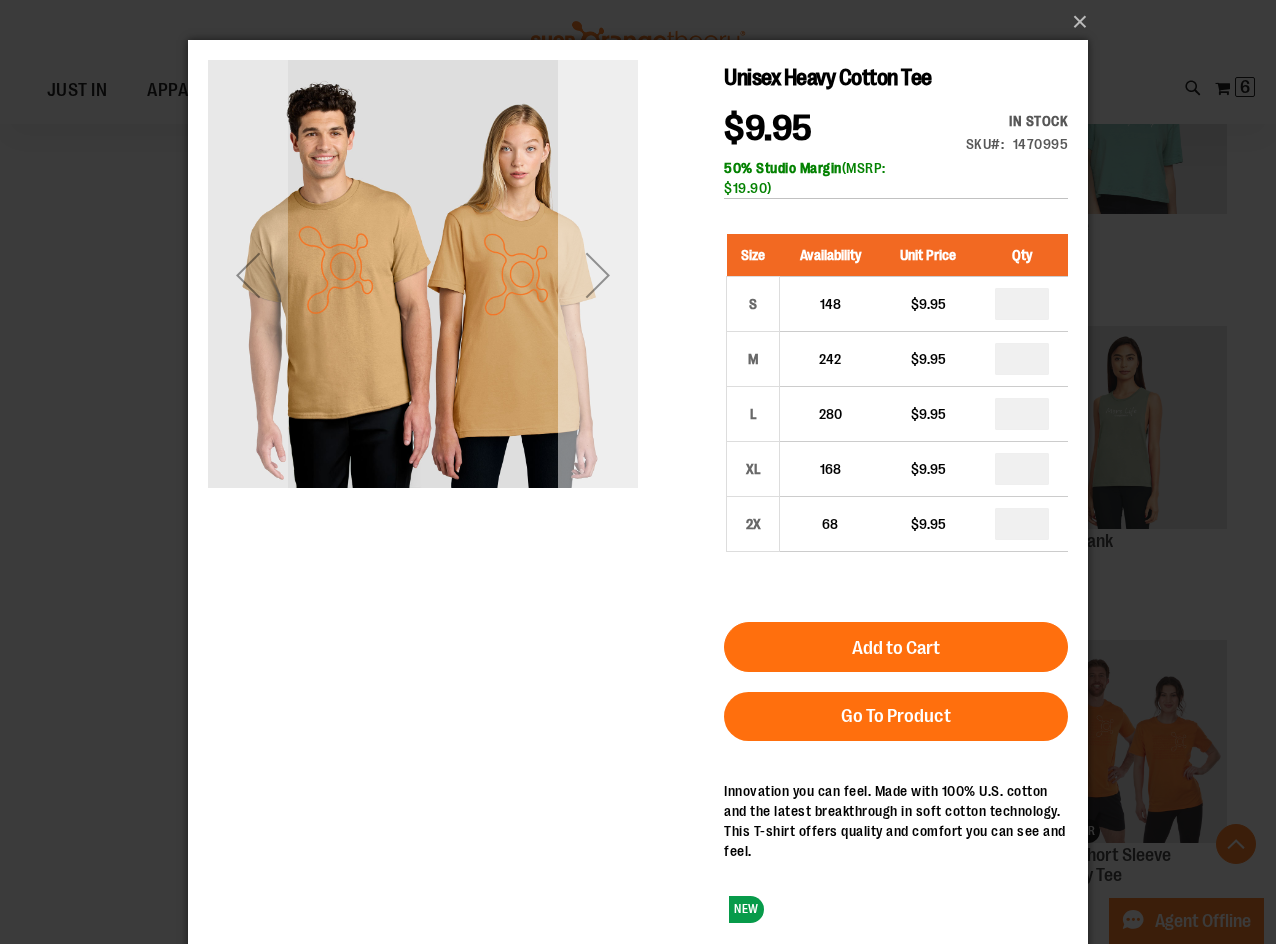 click at bounding box center [598, 275] 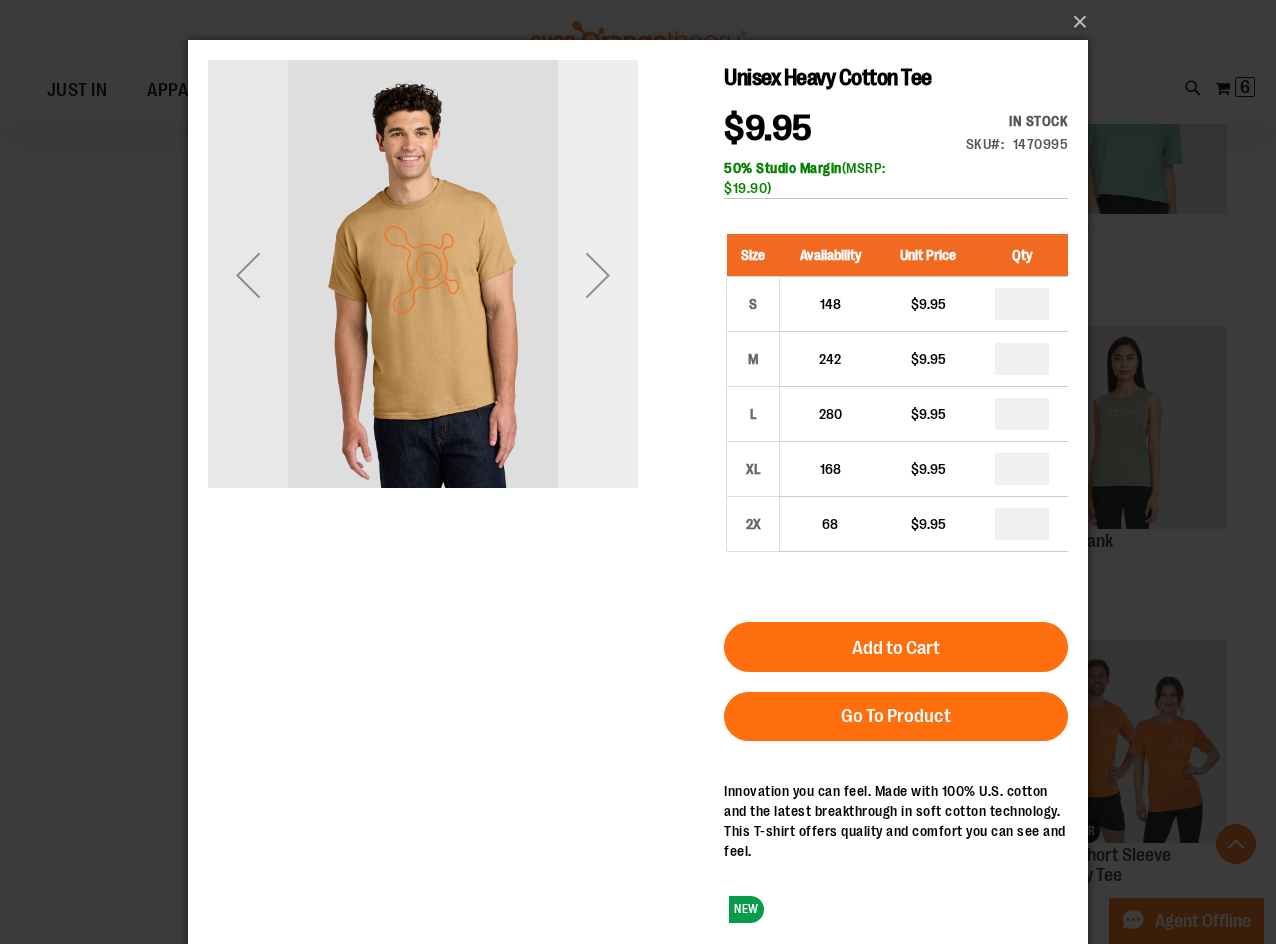 click at bounding box center [598, 275] 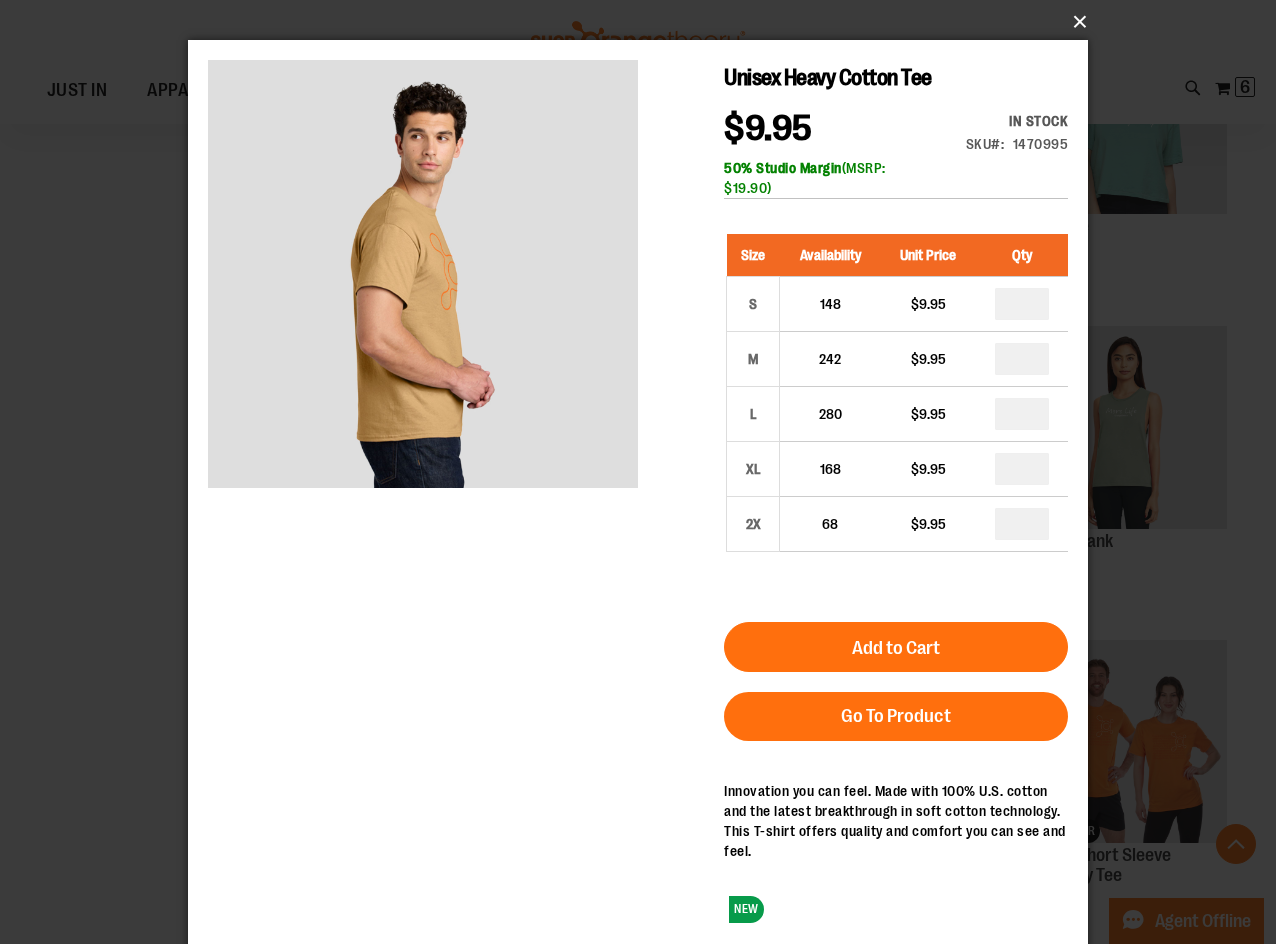 click on "×" at bounding box center (644, 22) 